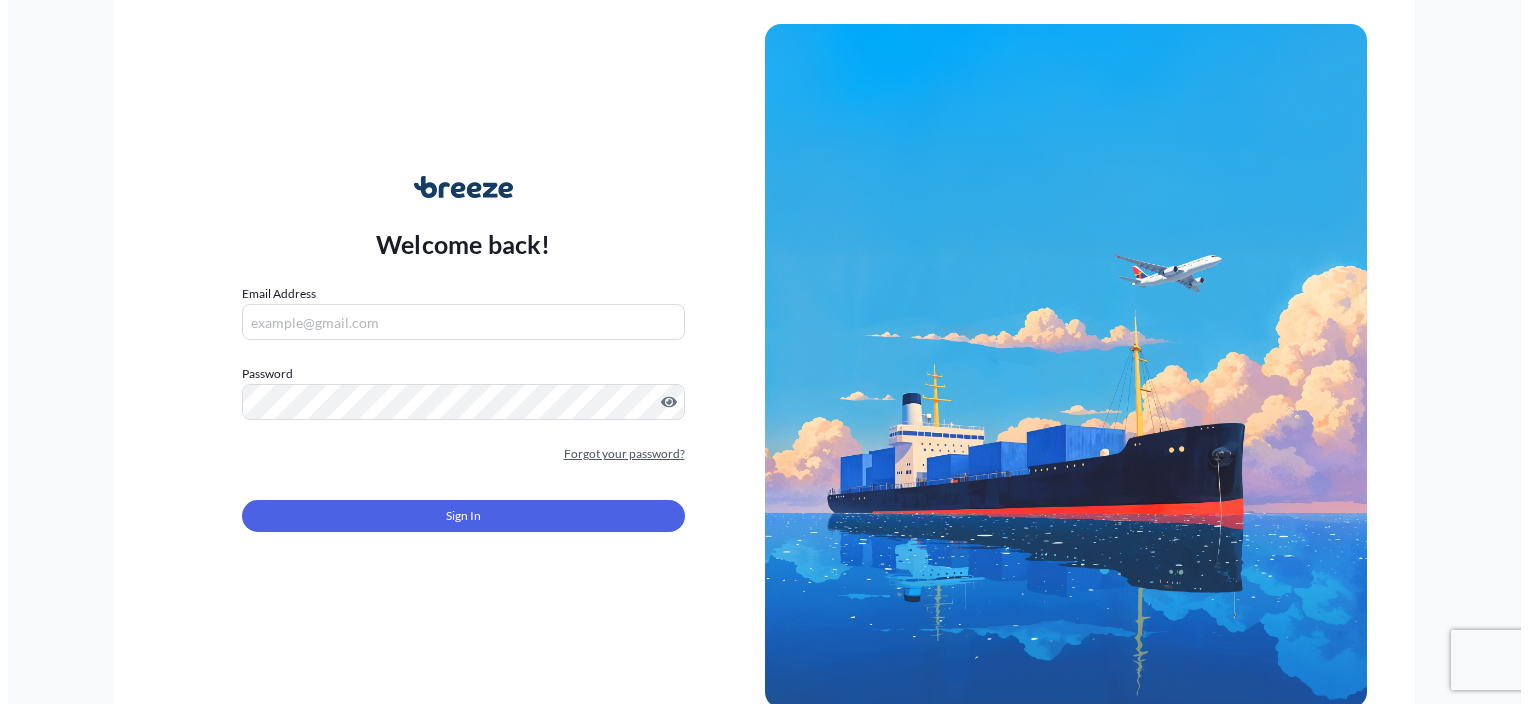 scroll, scrollTop: 0, scrollLeft: 0, axis: both 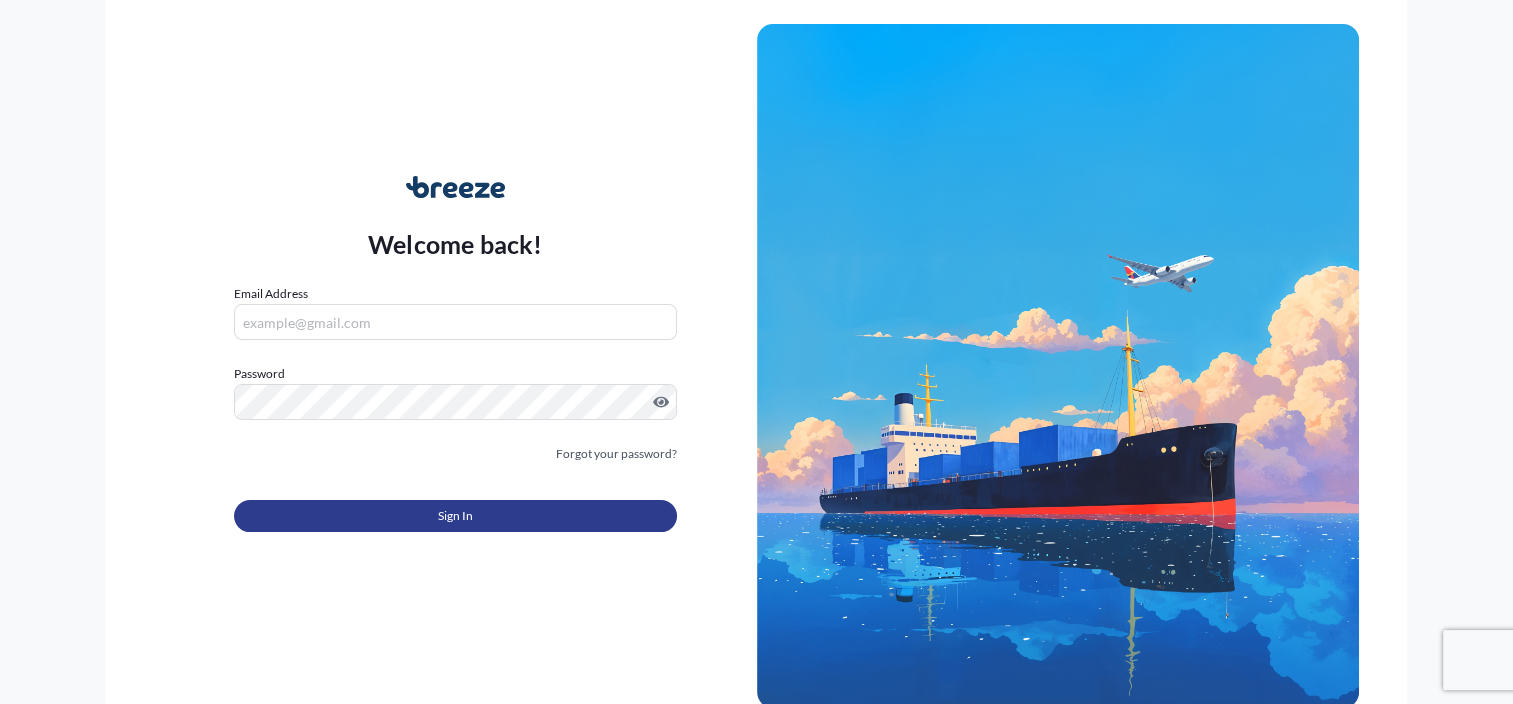 type on "[PERSON_NAME][EMAIL_ADDRESS][PERSON_NAME][DOMAIN_NAME]" 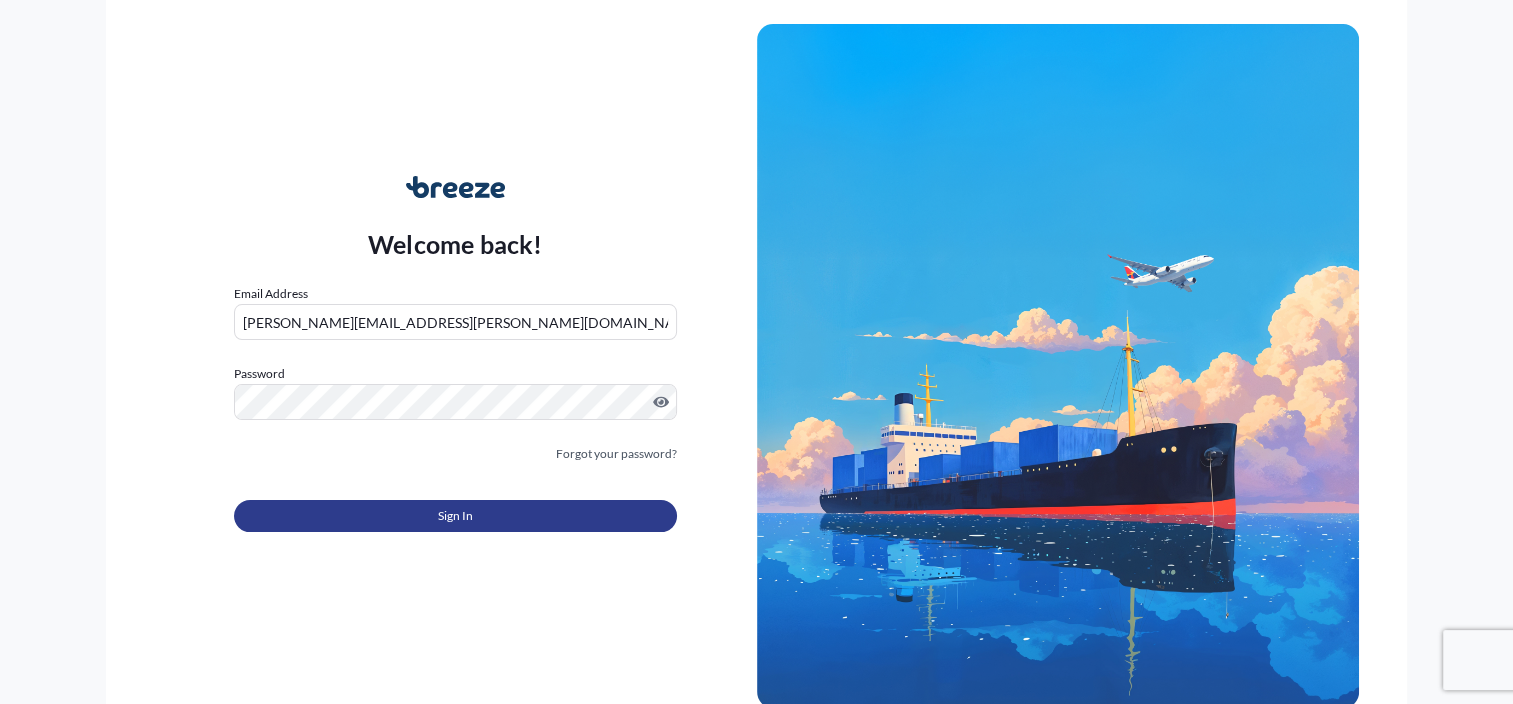 click on "Sign In" at bounding box center [455, 516] 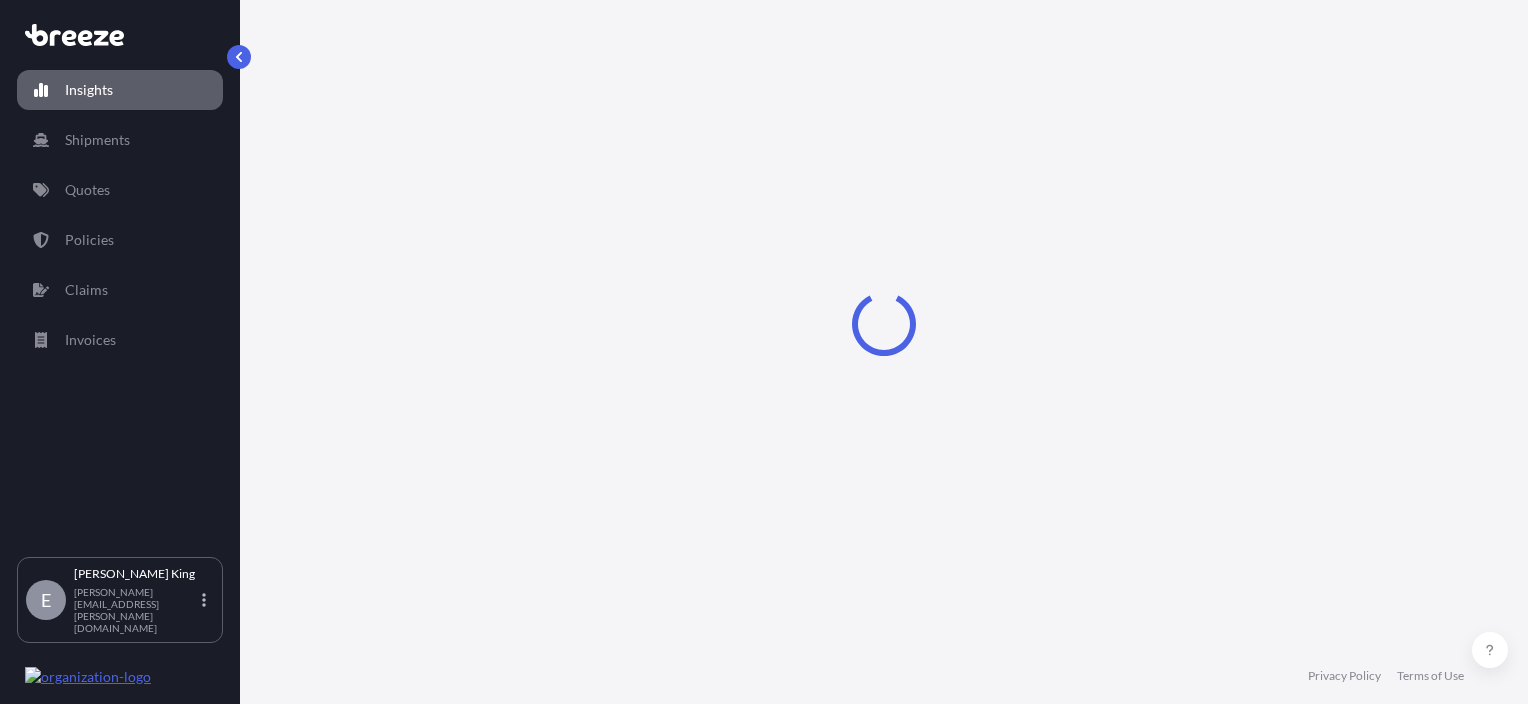 select on "2025" 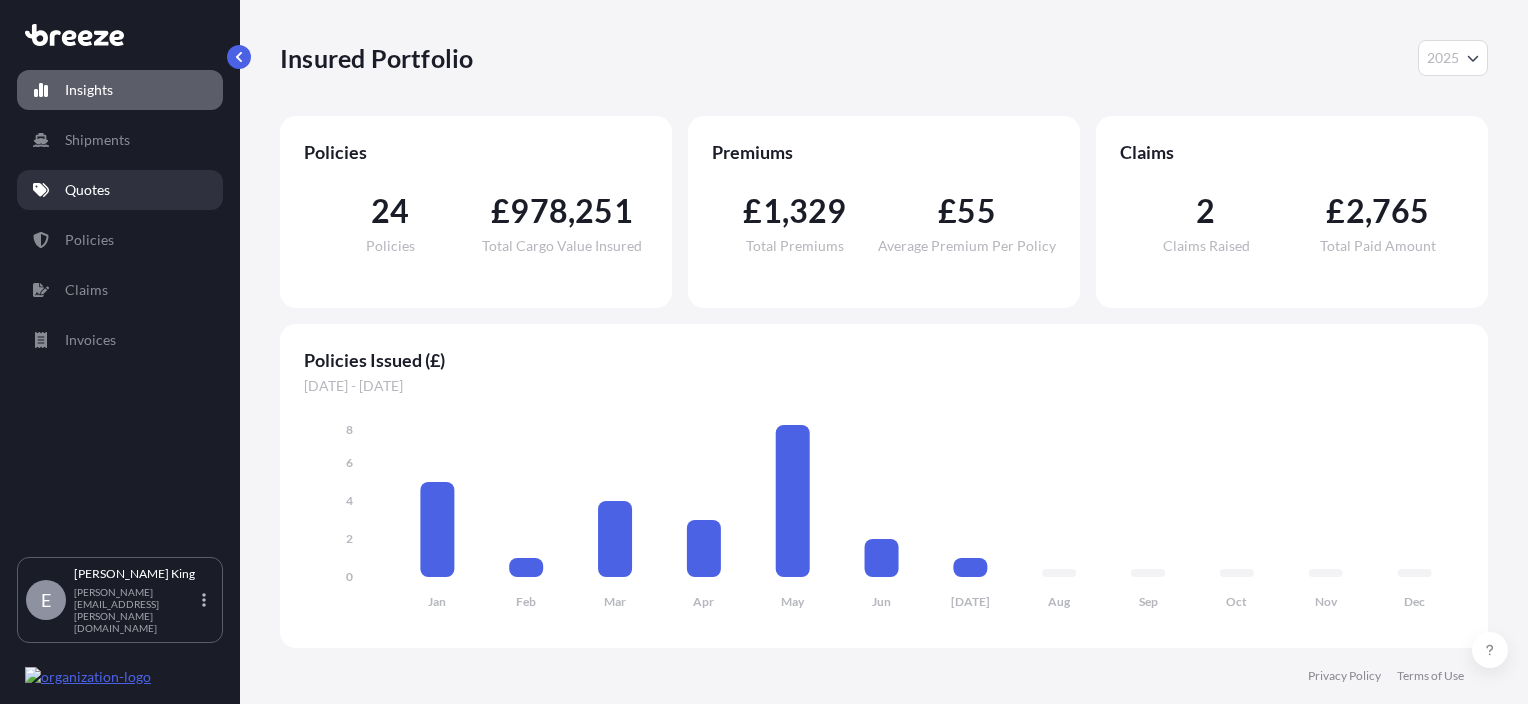 click on "Quotes" at bounding box center (87, 190) 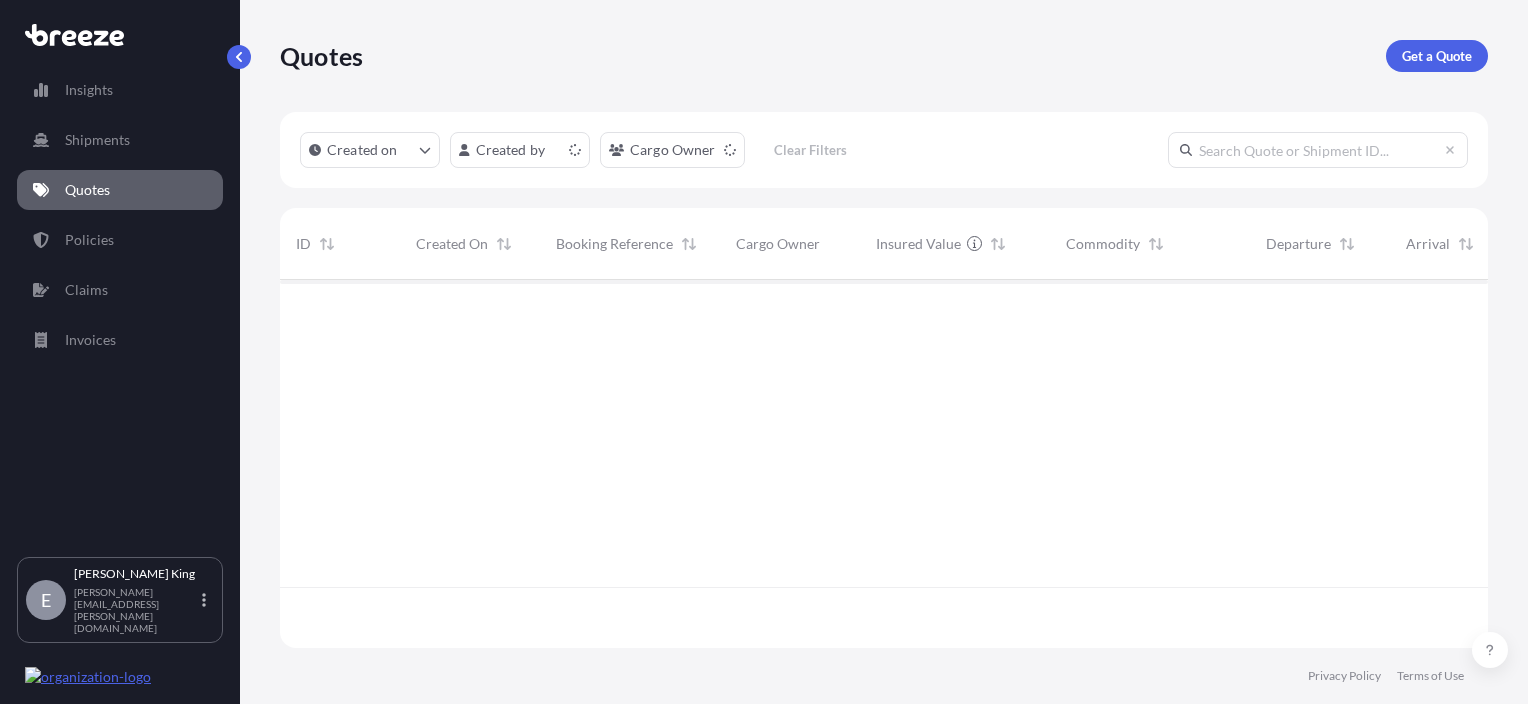 scroll, scrollTop: 16, scrollLeft: 16, axis: both 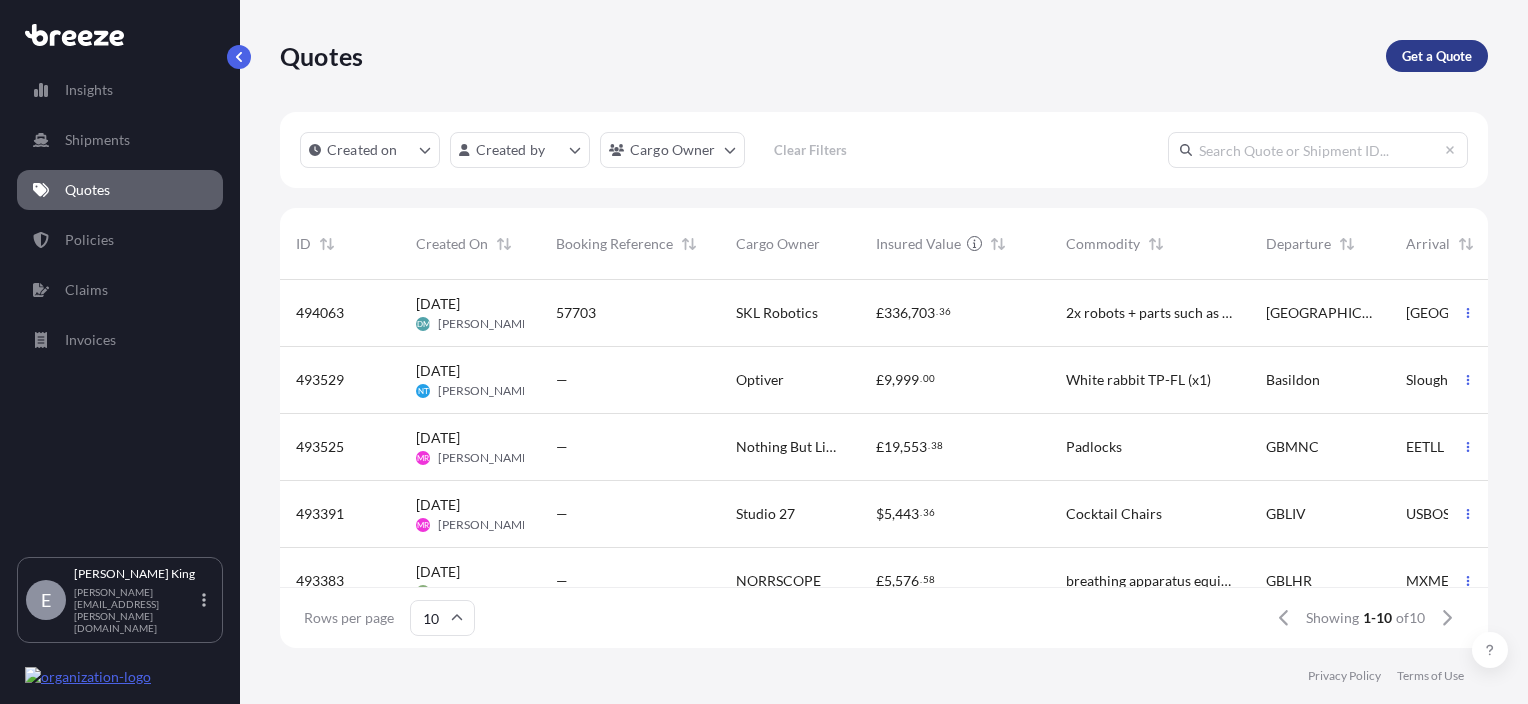 click on "Get a Quote" at bounding box center (1437, 56) 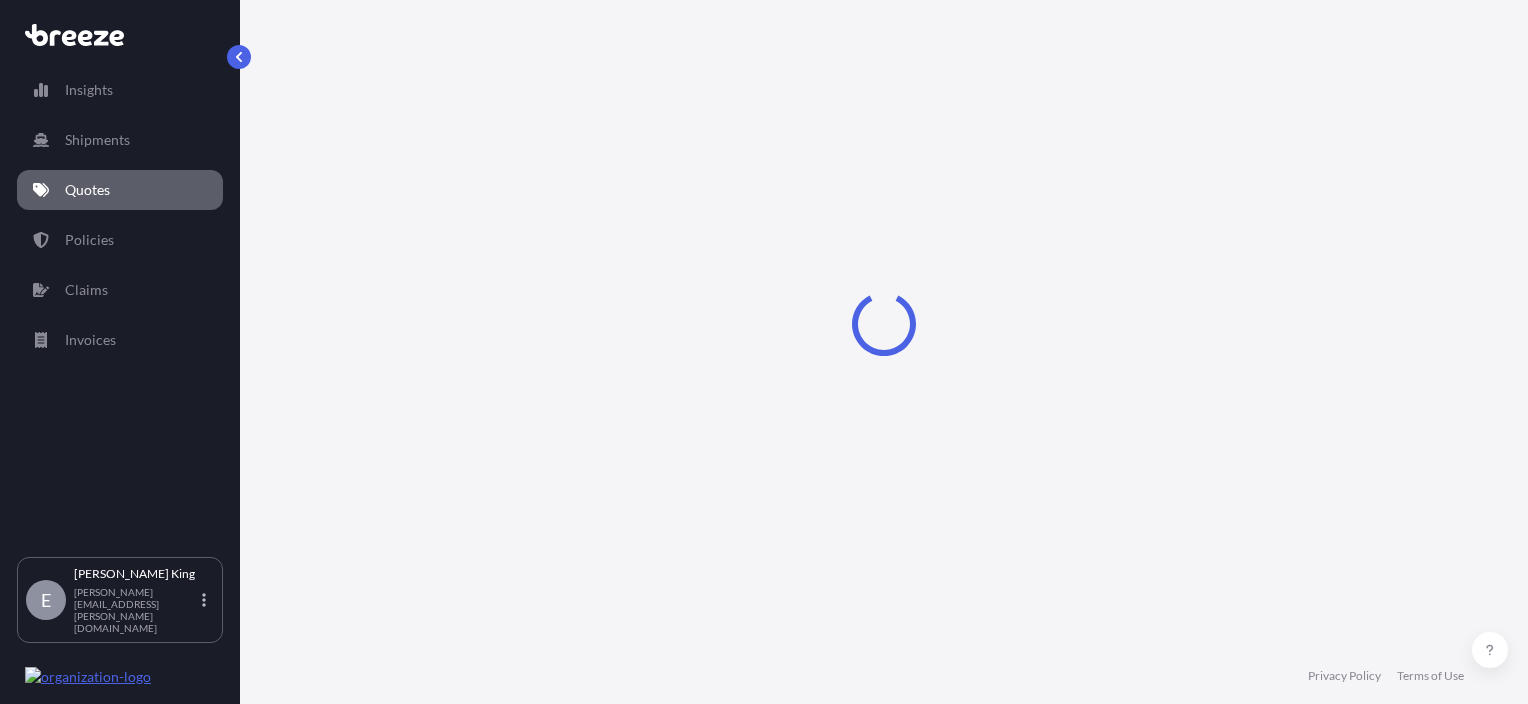 select on "Sea" 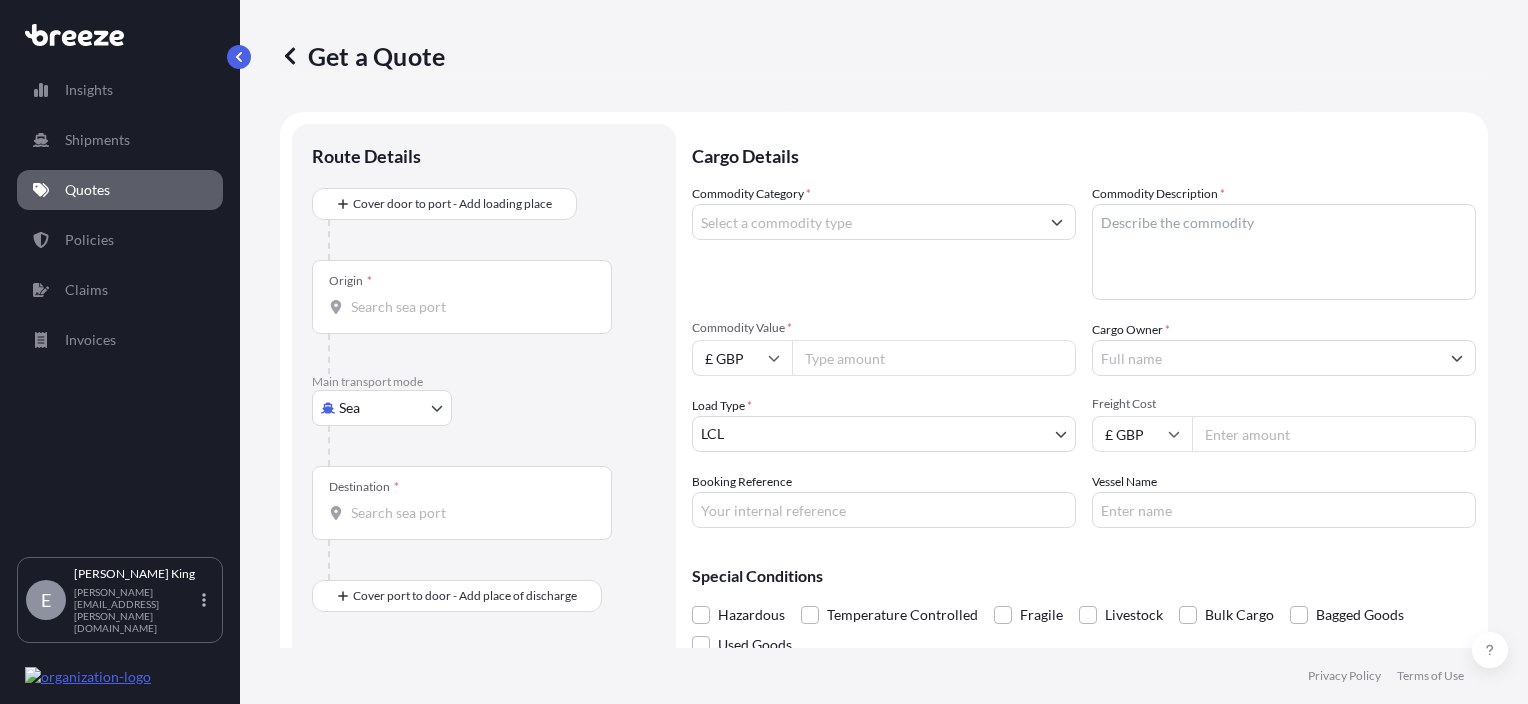 scroll, scrollTop: 32, scrollLeft: 0, axis: vertical 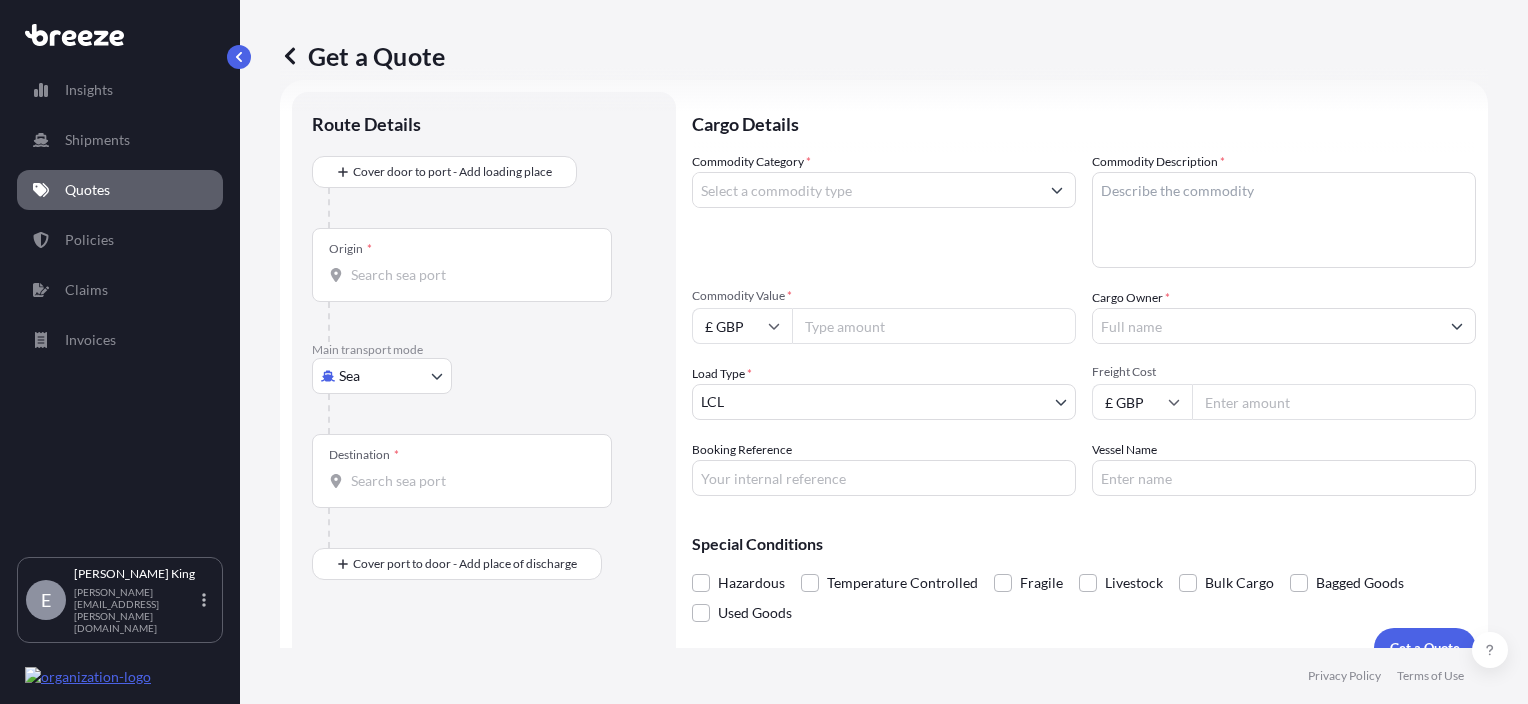 click on "Insights Shipments Quotes Policies Claims Invoices E [PERSON_NAME] [PERSON_NAME][EMAIL_ADDRESS][PERSON_NAME][DOMAIN_NAME] Get a Quote Route Details   Cover door to port - Add loading place Place of loading Road Road Rail Origin * Main transport mode Sea Sea Air Road Rail Destination * Cover port to door - Add place of discharge Road Road Rail Place of Discharge Cargo Details Commodity Category * Commodity Description * Commodity Value   * £ GBP Cargo Owner * Load Type * LCL LCL FCL Freight Cost   £ GBP Booking Reference Vessel Name Special Conditions Hazardous Temperature Controlled Fragile Livestock Bulk Cargo Bagged Goods Used Goods Get a Quote Privacy Policy Terms of Use
0" at bounding box center (764, 352) 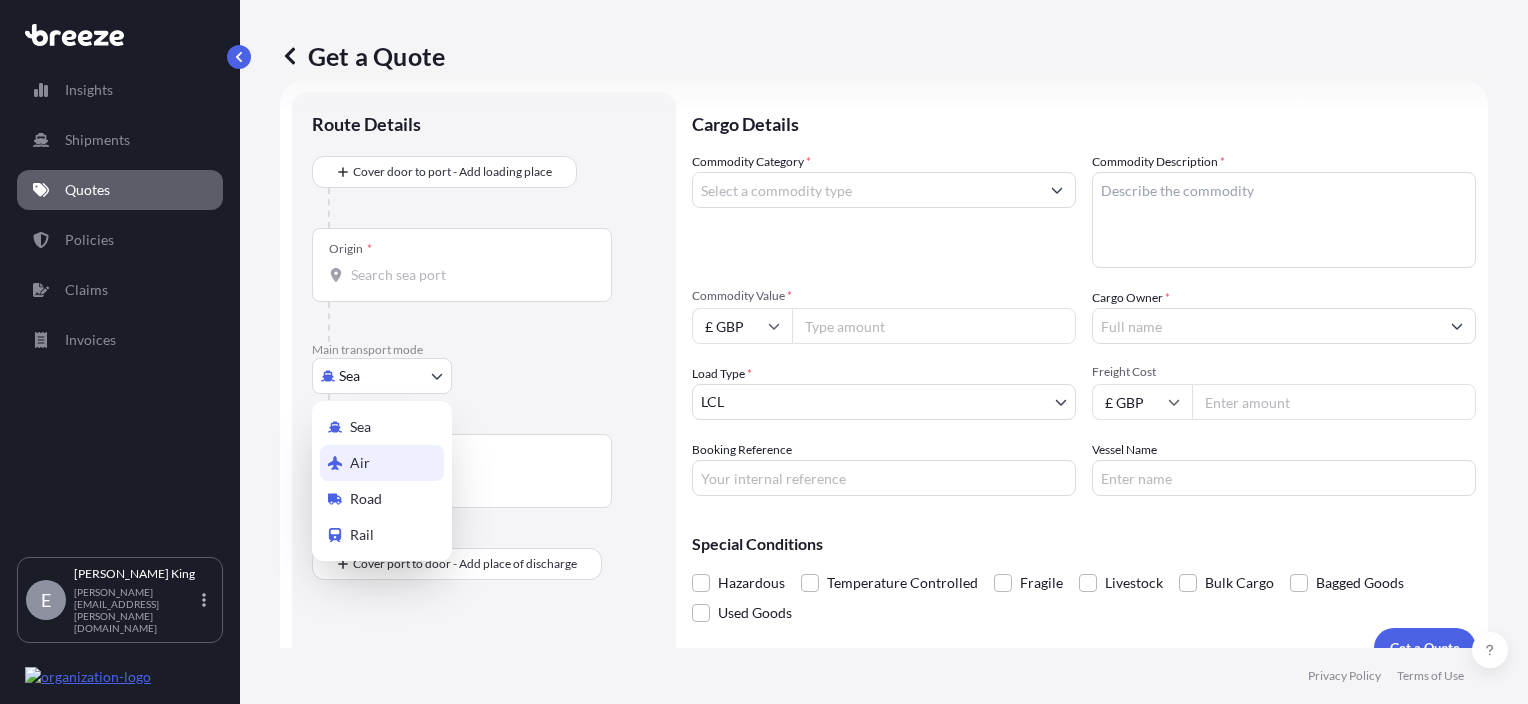 click on "Air" at bounding box center (360, 463) 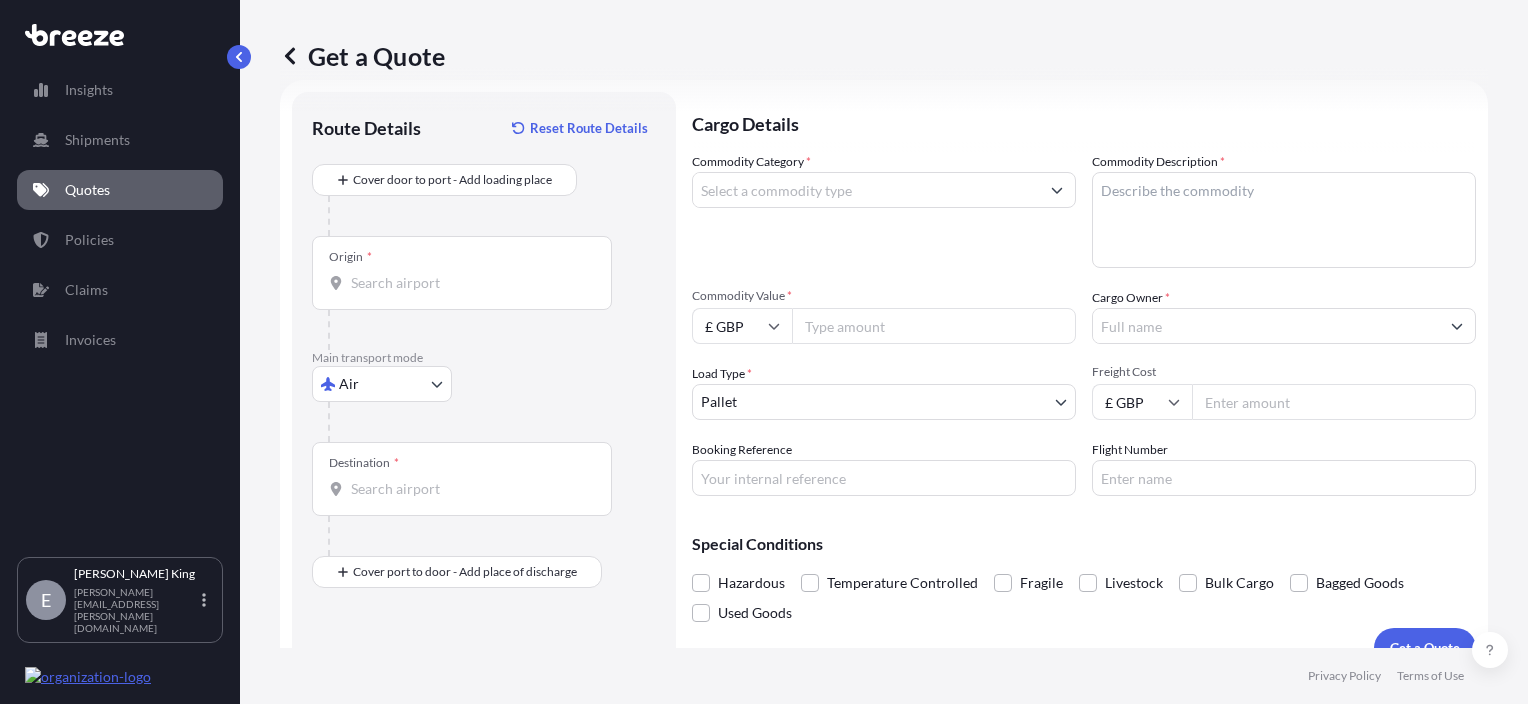 click on "Origin *" at bounding box center [462, 273] 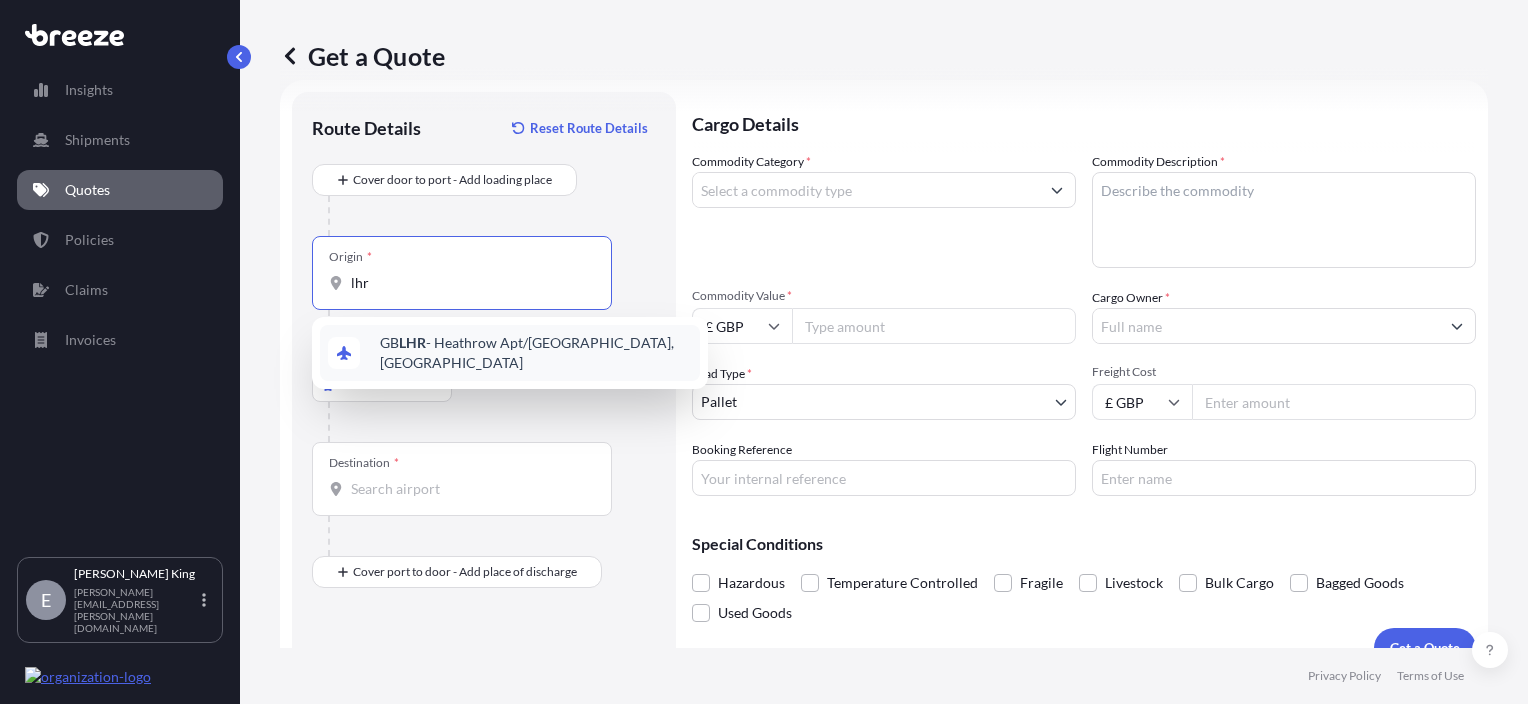 click on "GB LHR  - Heathrow Apt/[GEOGRAPHIC_DATA], [GEOGRAPHIC_DATA]" at bounding box center [510, 353] 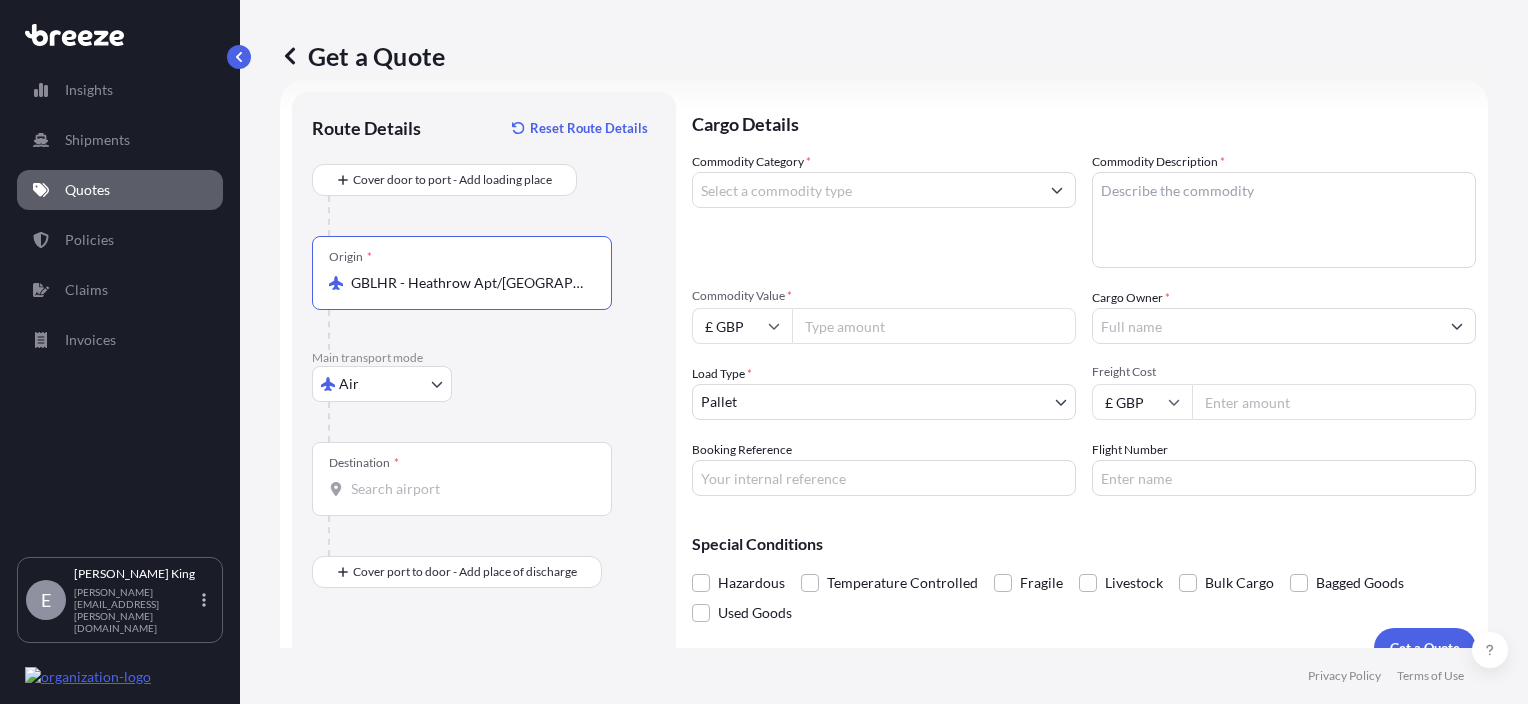 type on "GBLHR - Heathrow Apt/[GEOGRAPHIC_DATA], [GEOGRAPHIC_DATA]" 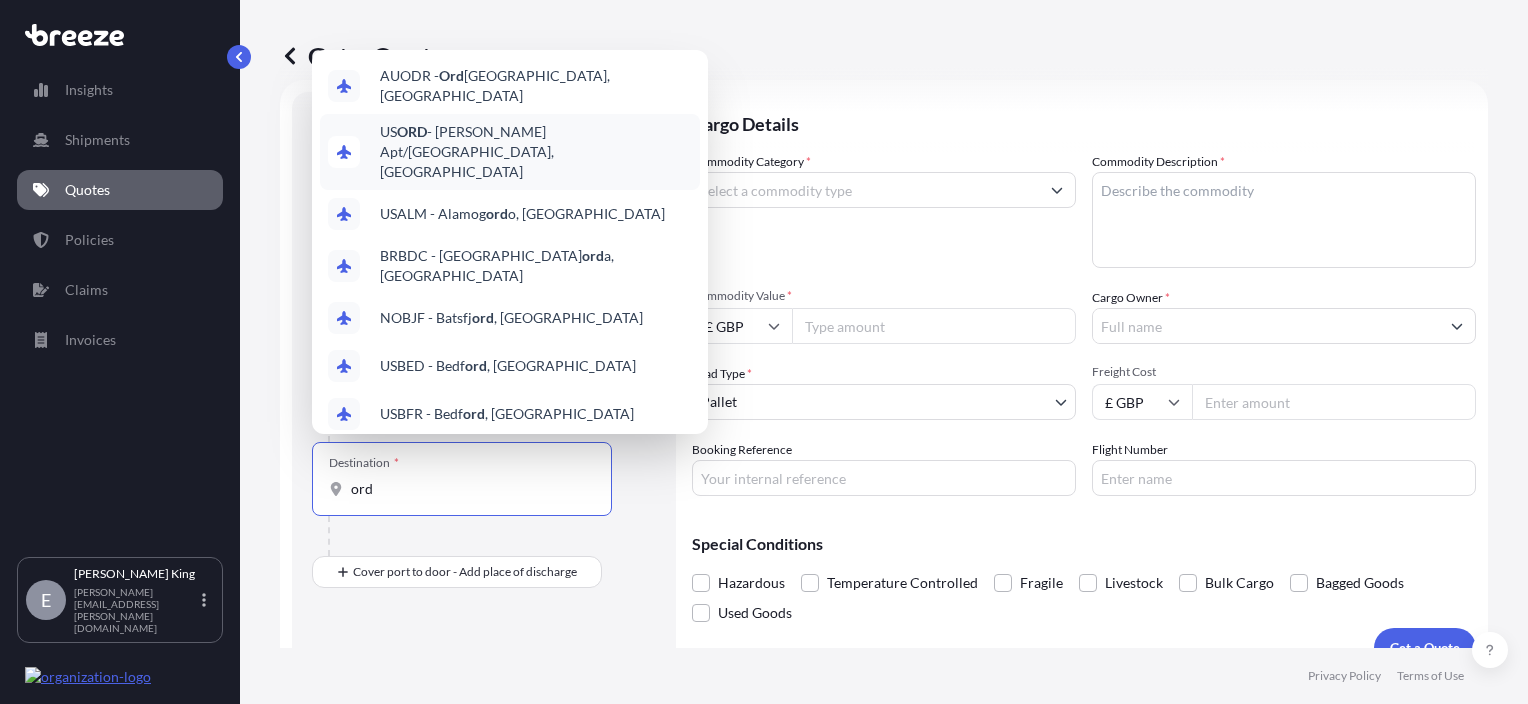 click on "US [PERSON_NAME] Apt/[GEOGRAPHIC_DATA], [GEOGRAPHIC_DATA]" at bounding box center [510, 152] 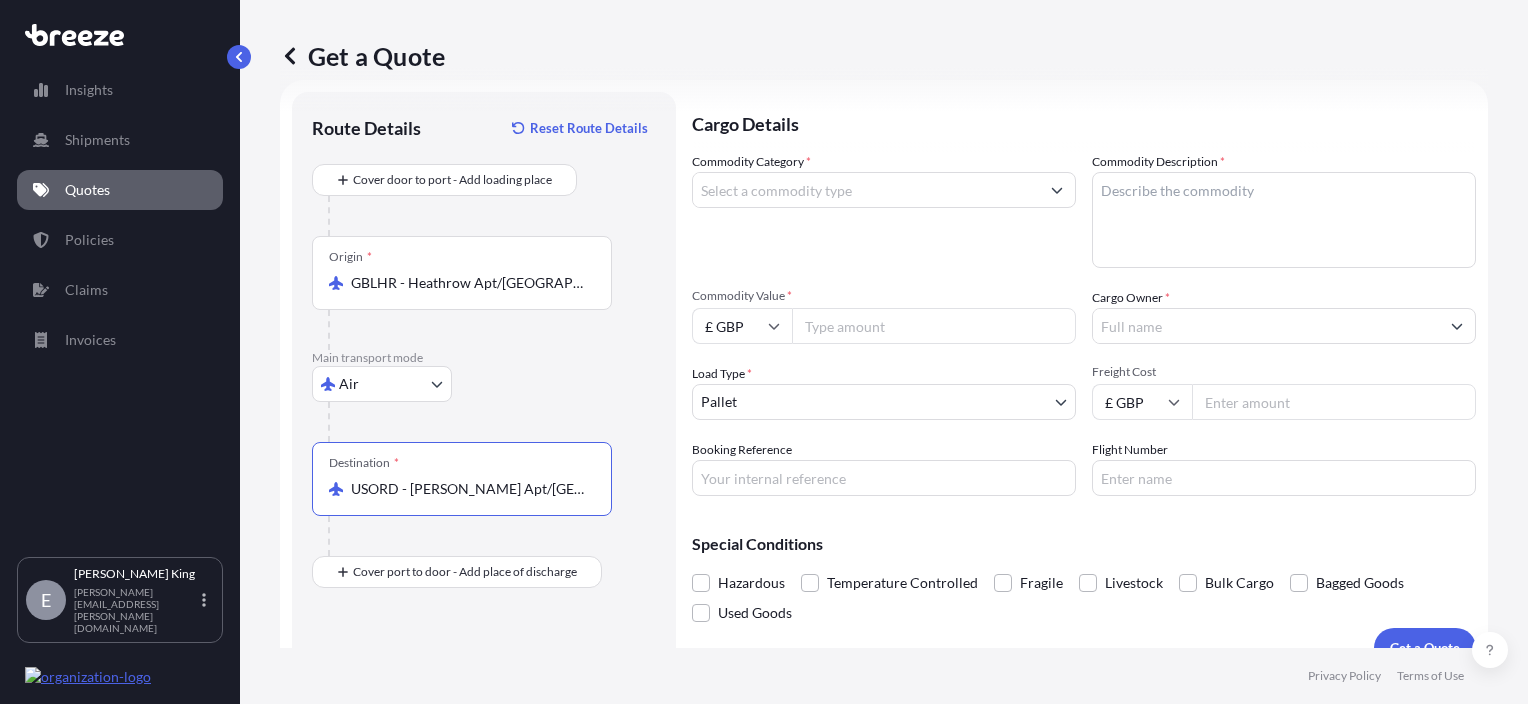 type on "USORD - [PERSON_NAME] Apt/[GEOGRAPHIC_DATA], [GEOGRAPHIC_DATA]" 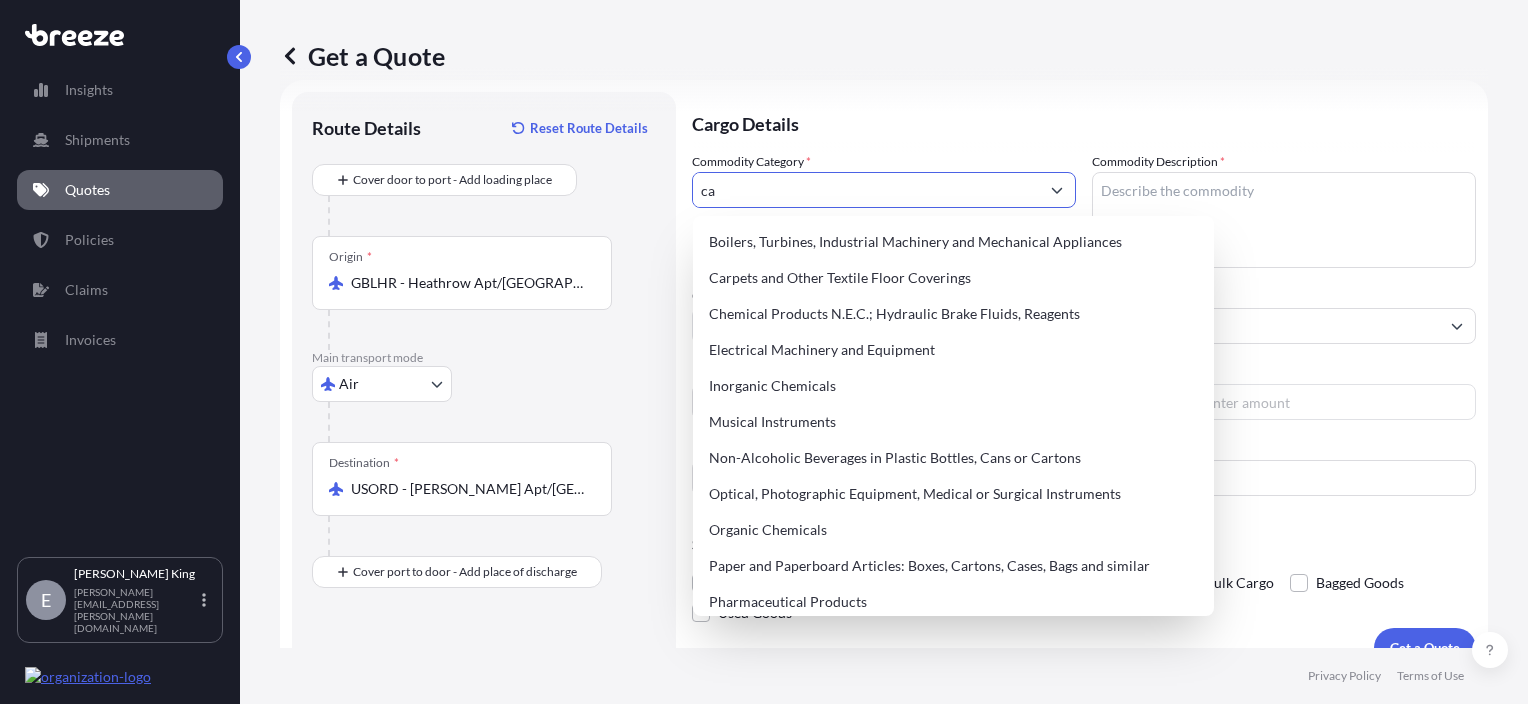 type on "c" 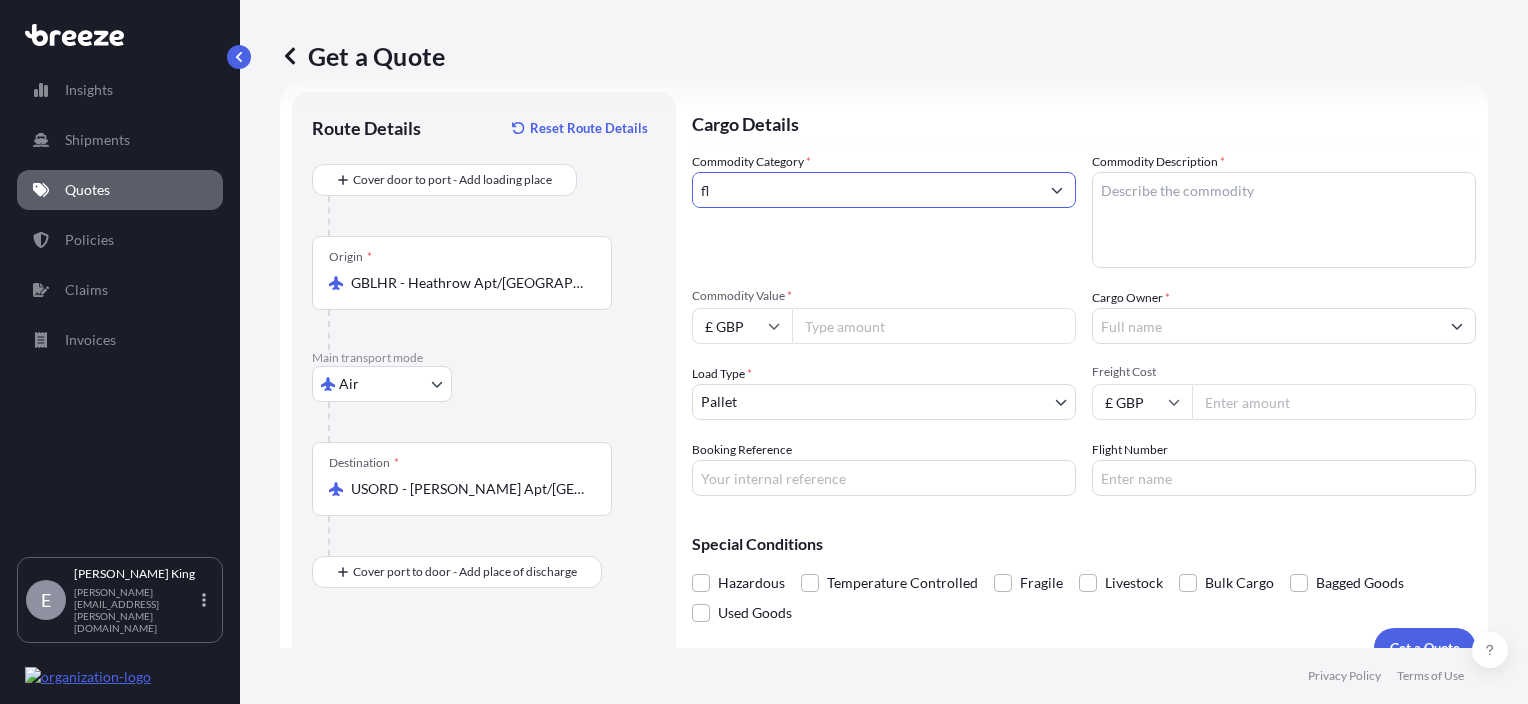 type on "f" 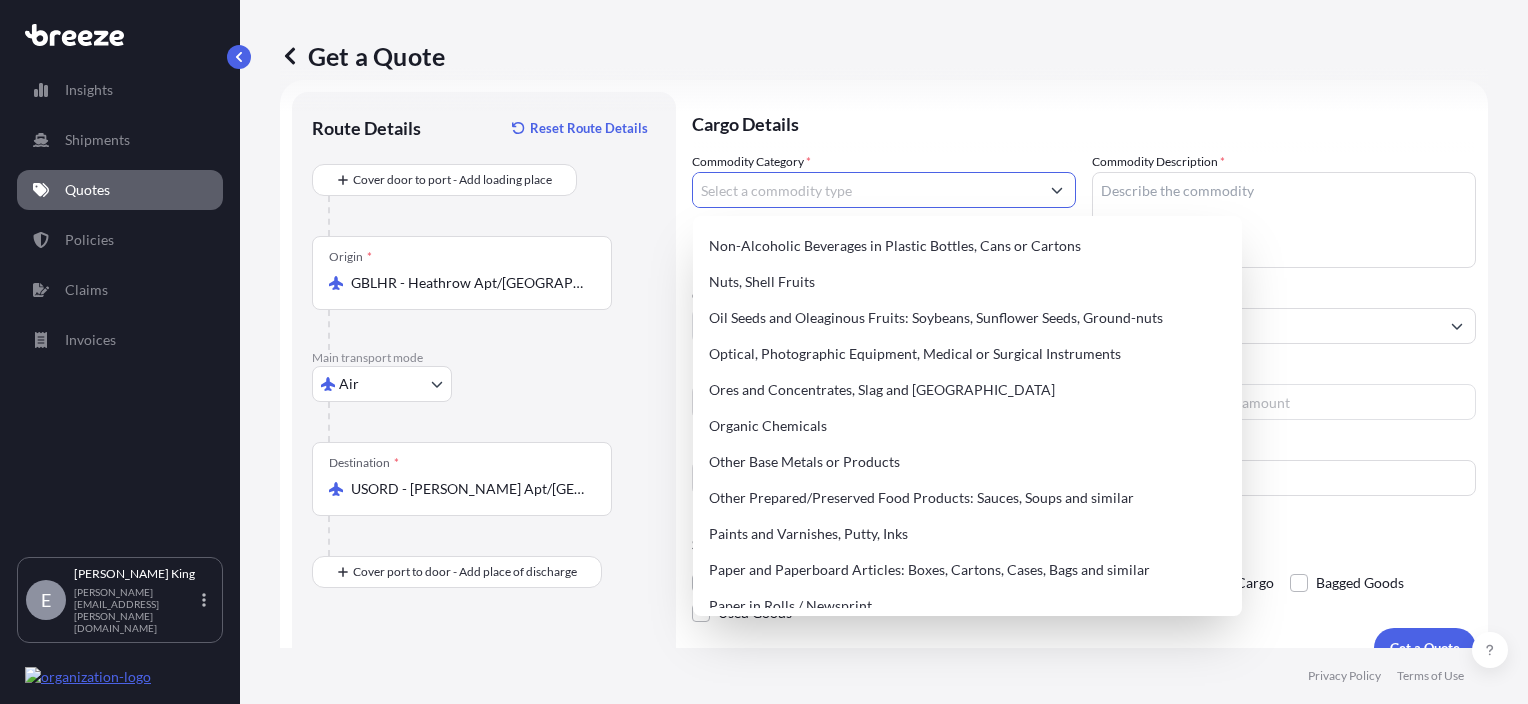 scroll, scrollTop: 0, scrollLeft: 0, axis: both 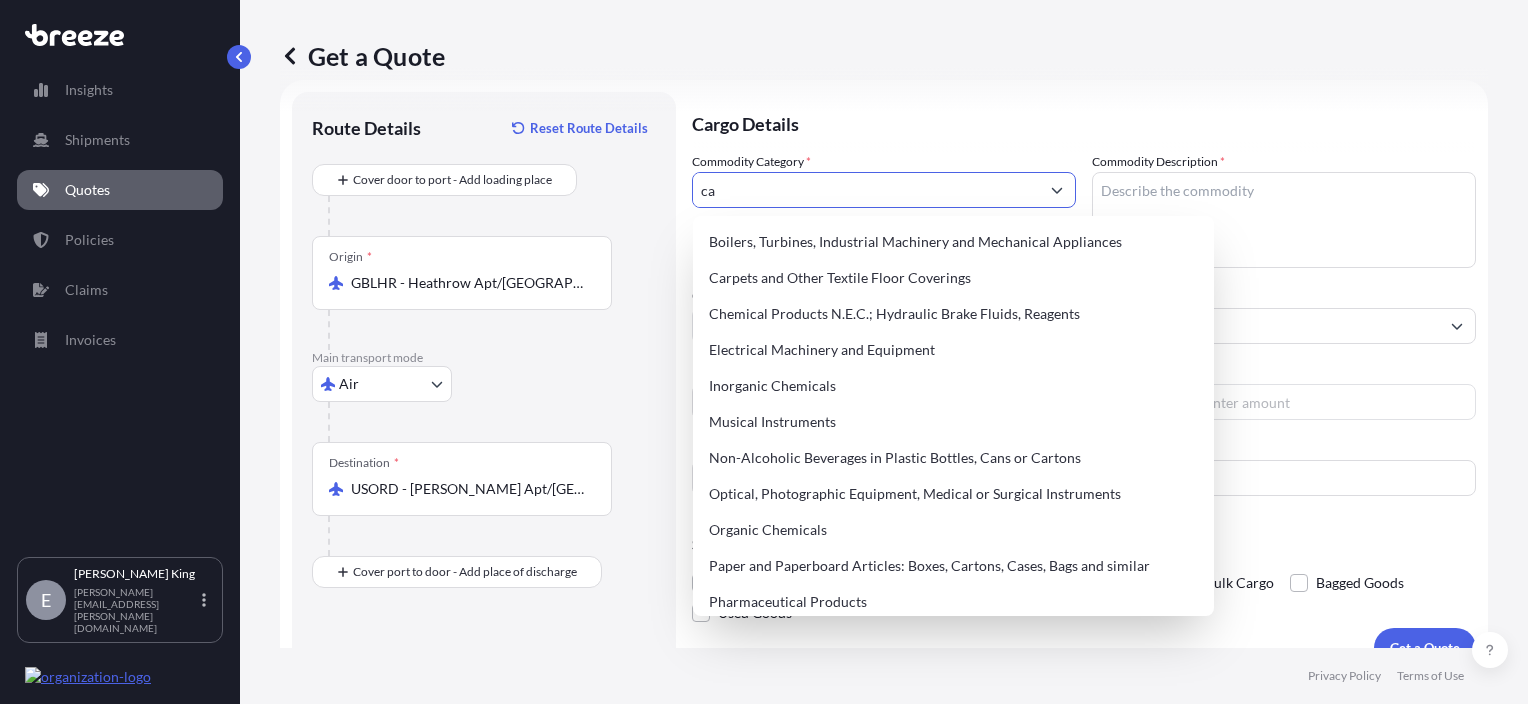 type on "cas" 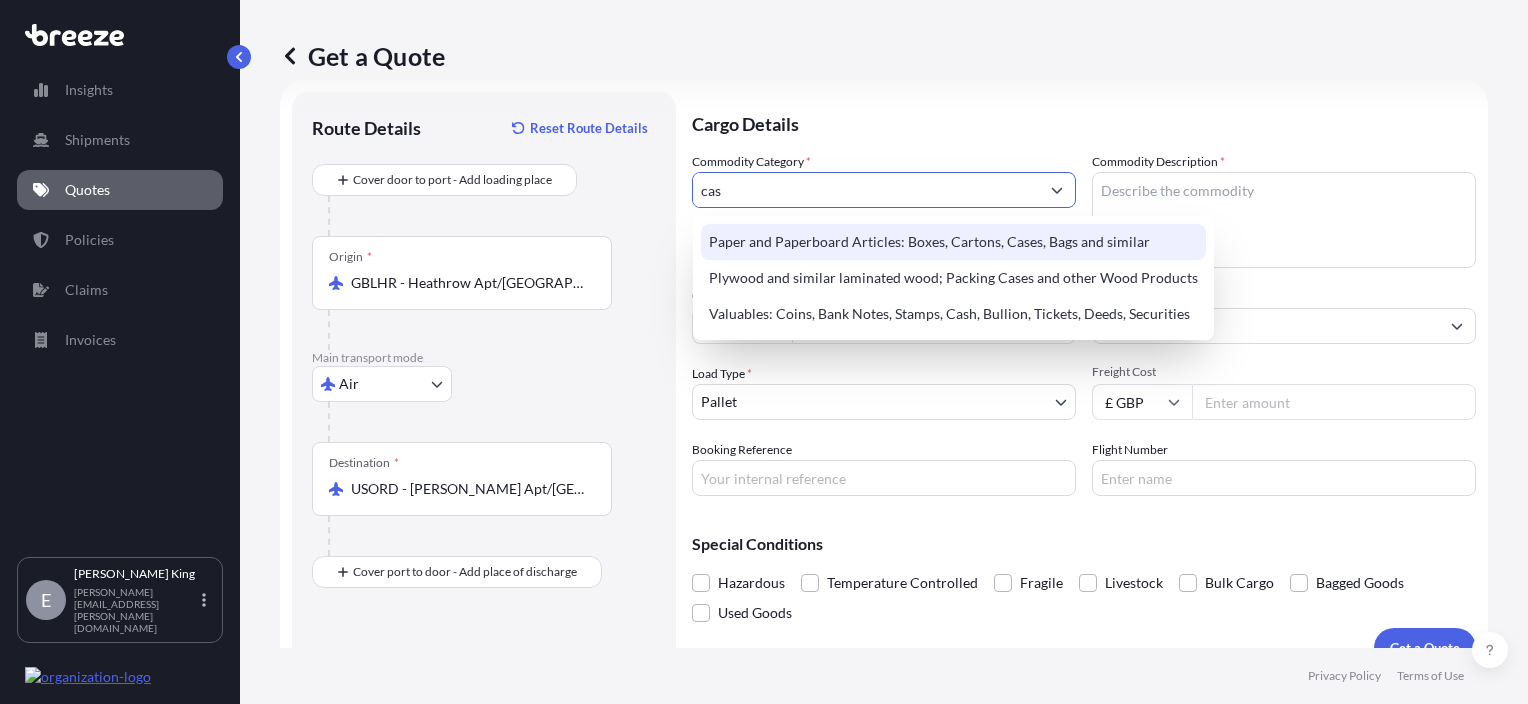 click on "cas" at bounding box center [866, 190] 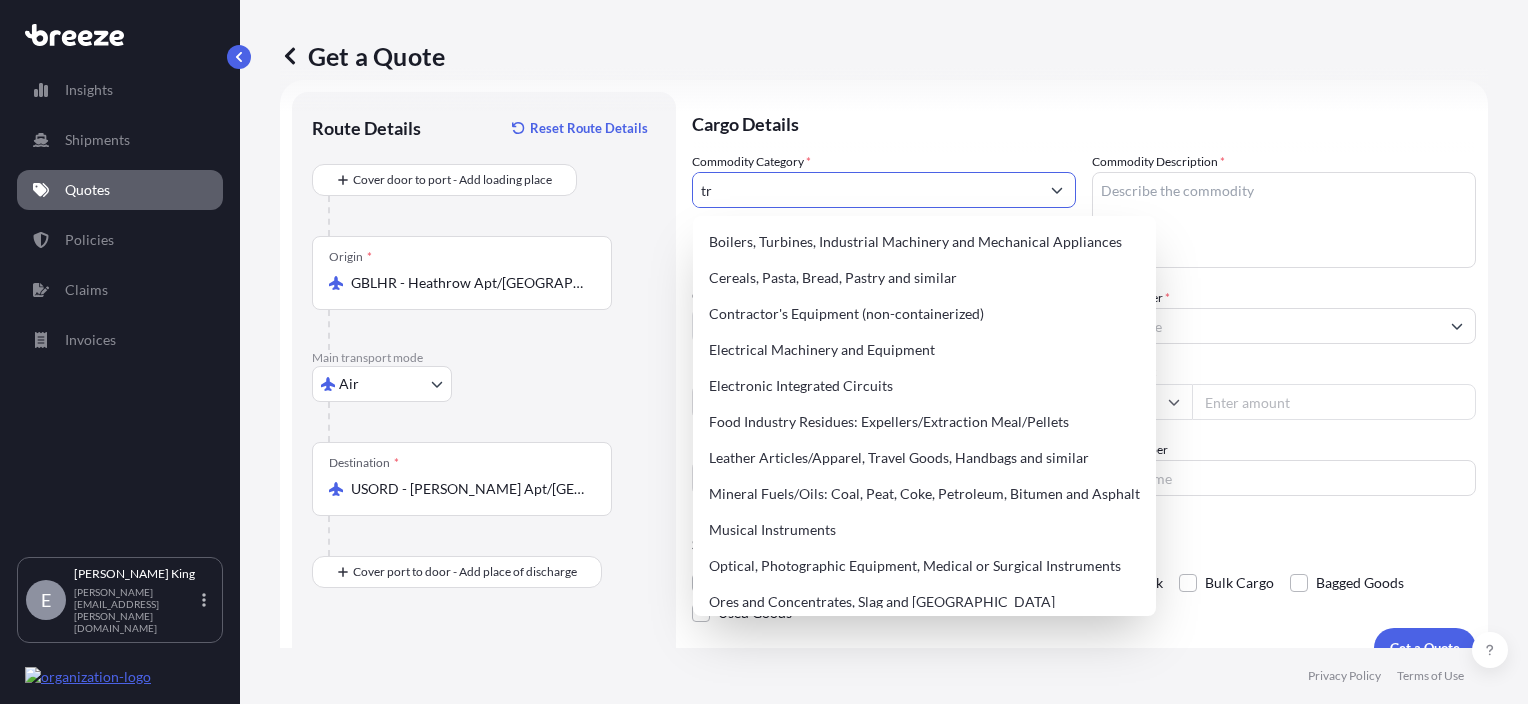 type on "t" 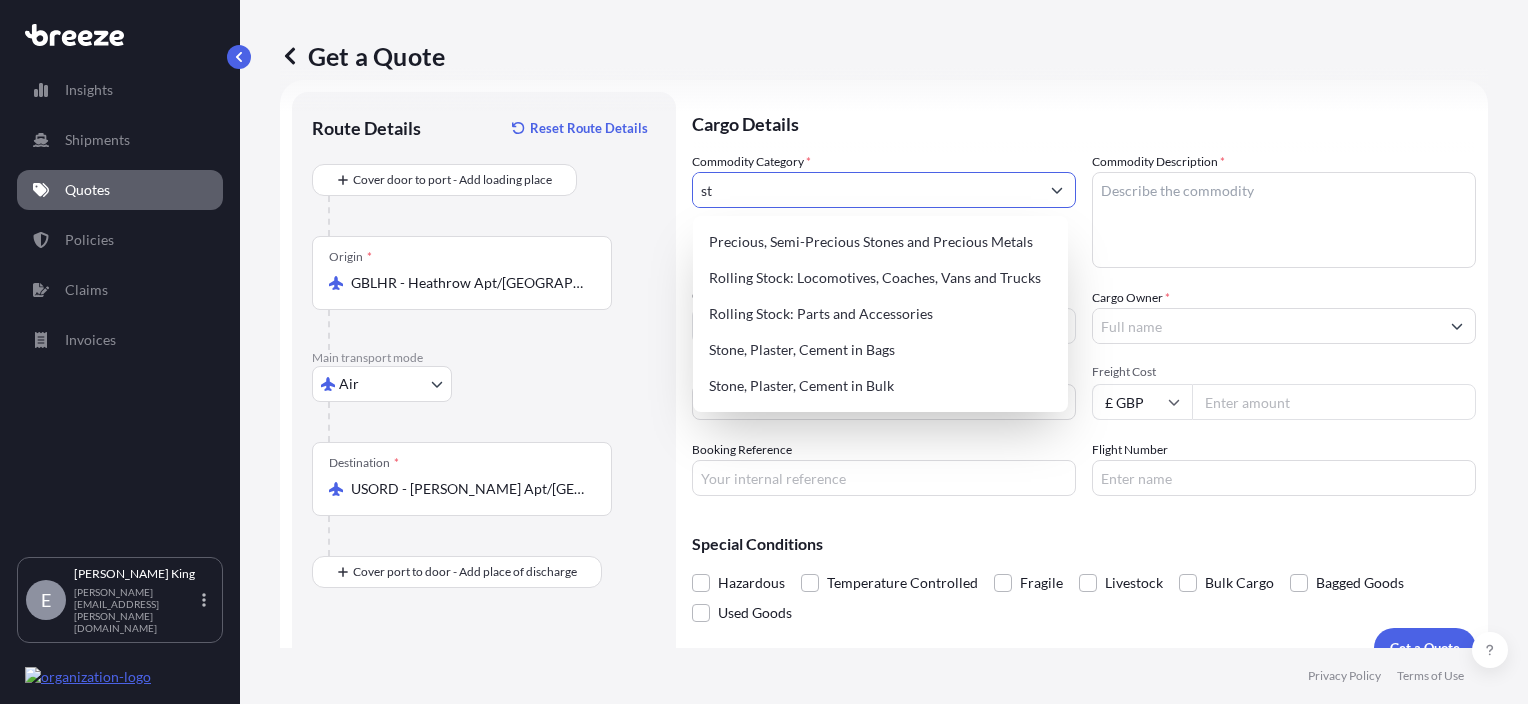 type on "s" 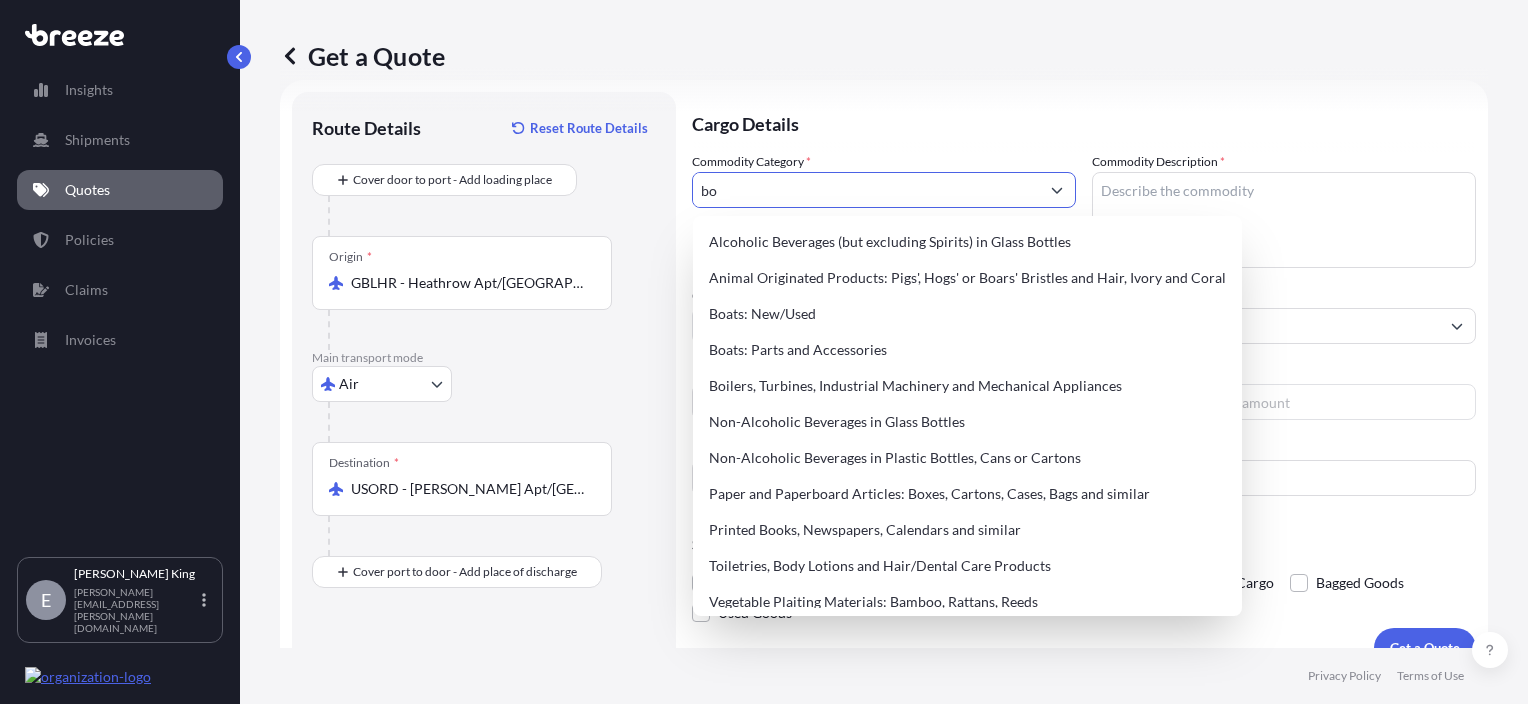 type on "b" 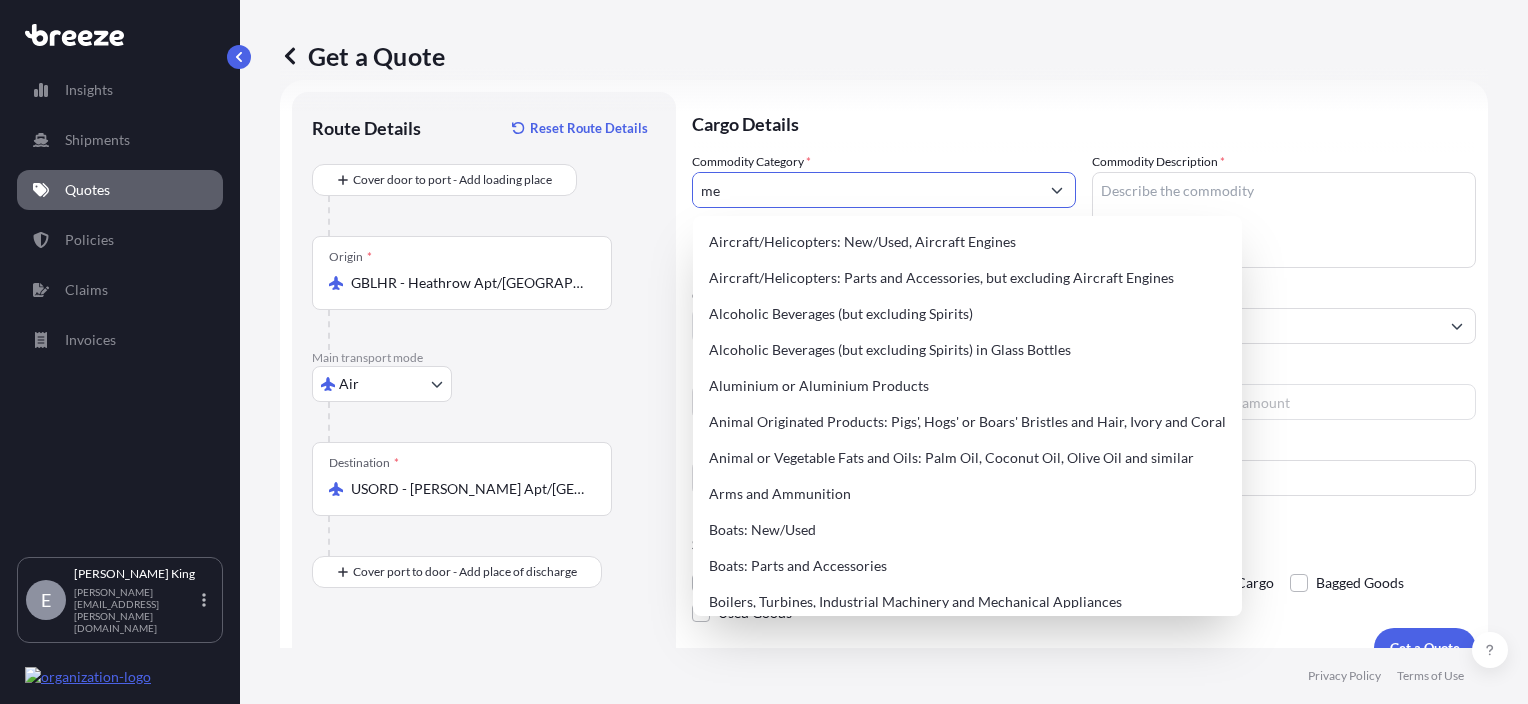 type on "m" 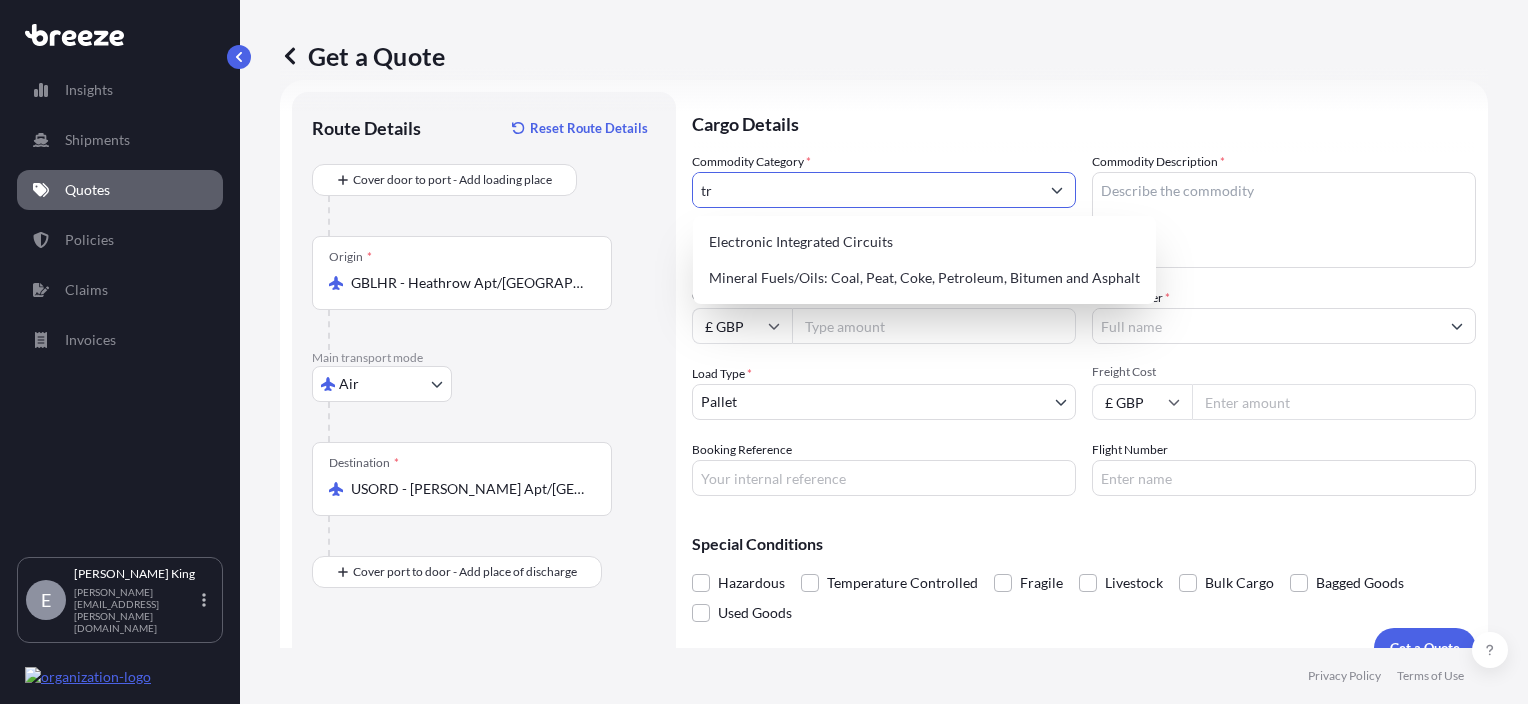type on "t" 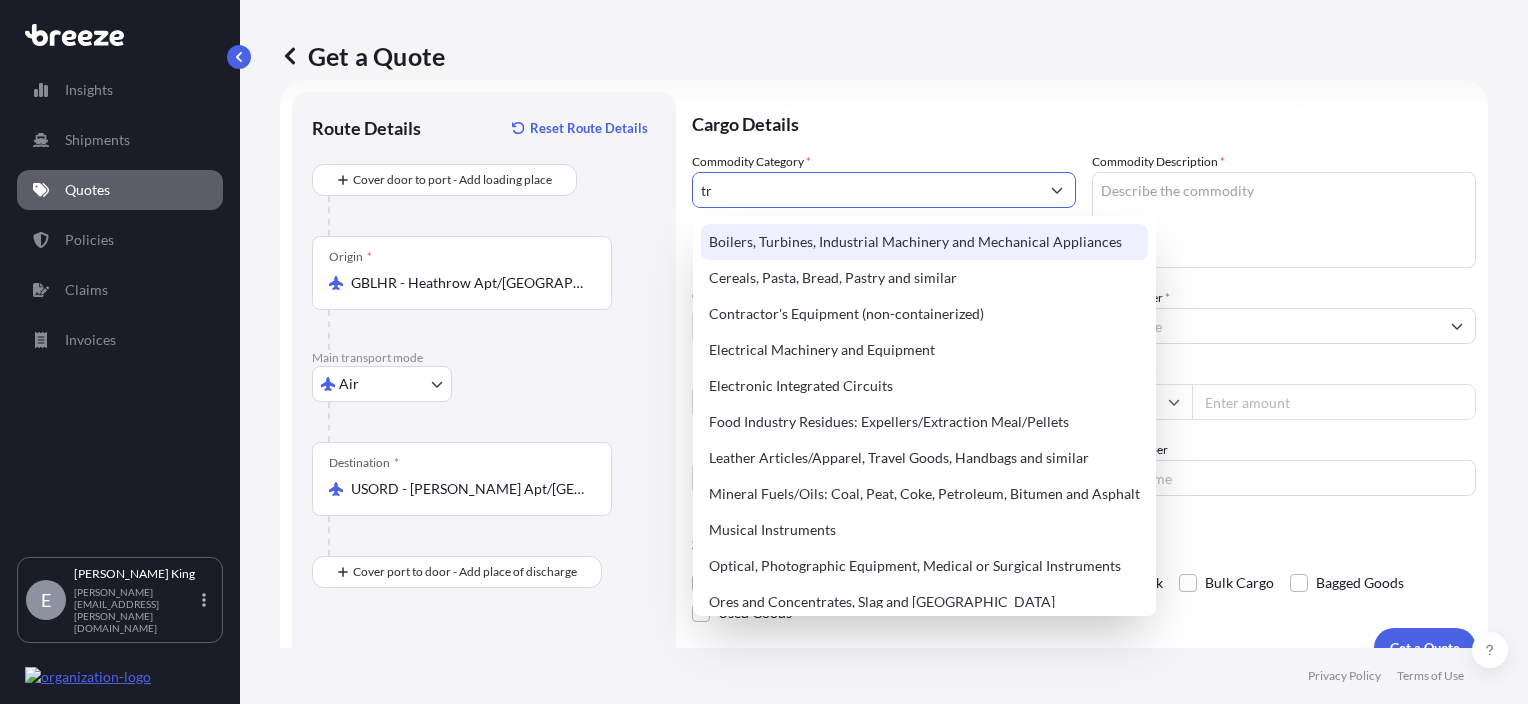 click on "tr" at bounding box center [866, 190] 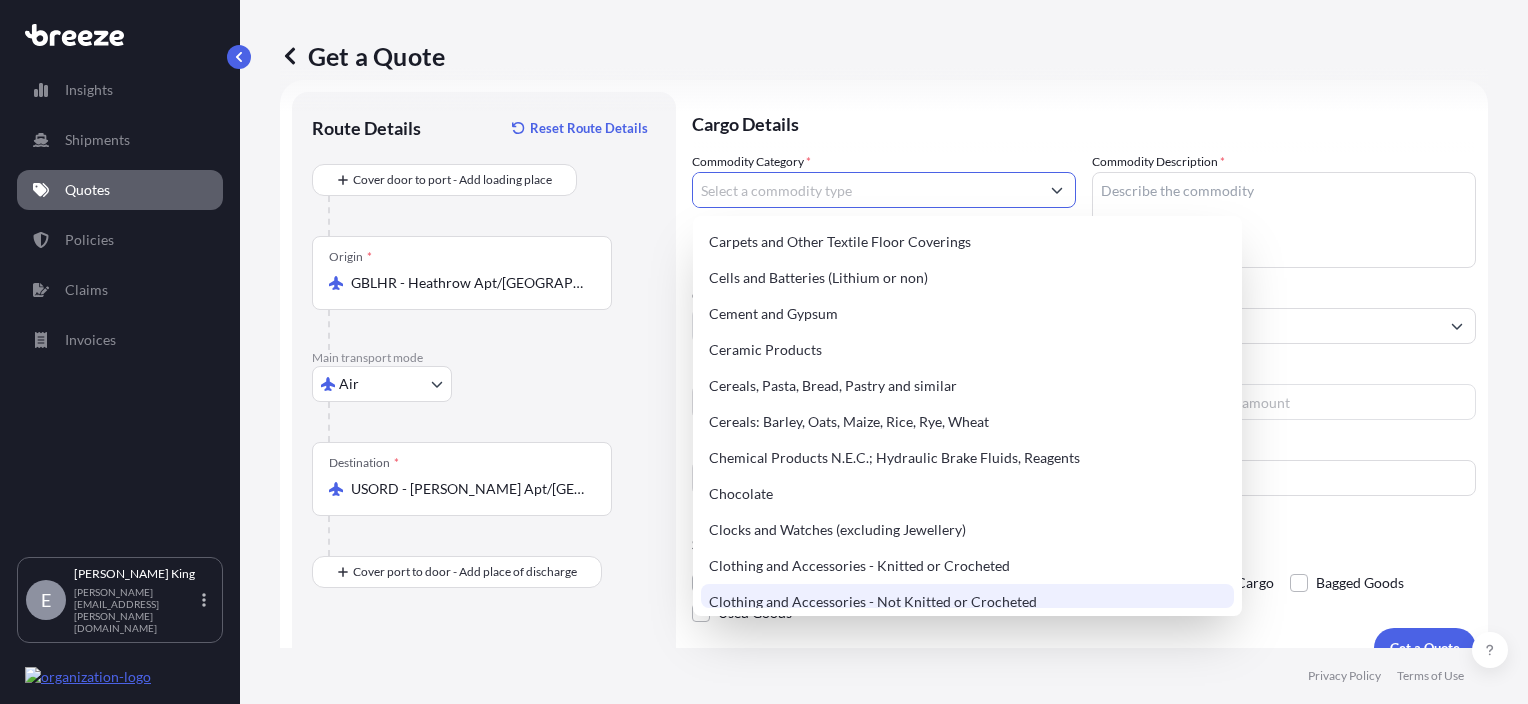 scroll, scrollTop: 756, scrollLeft: 0, axis: vertical 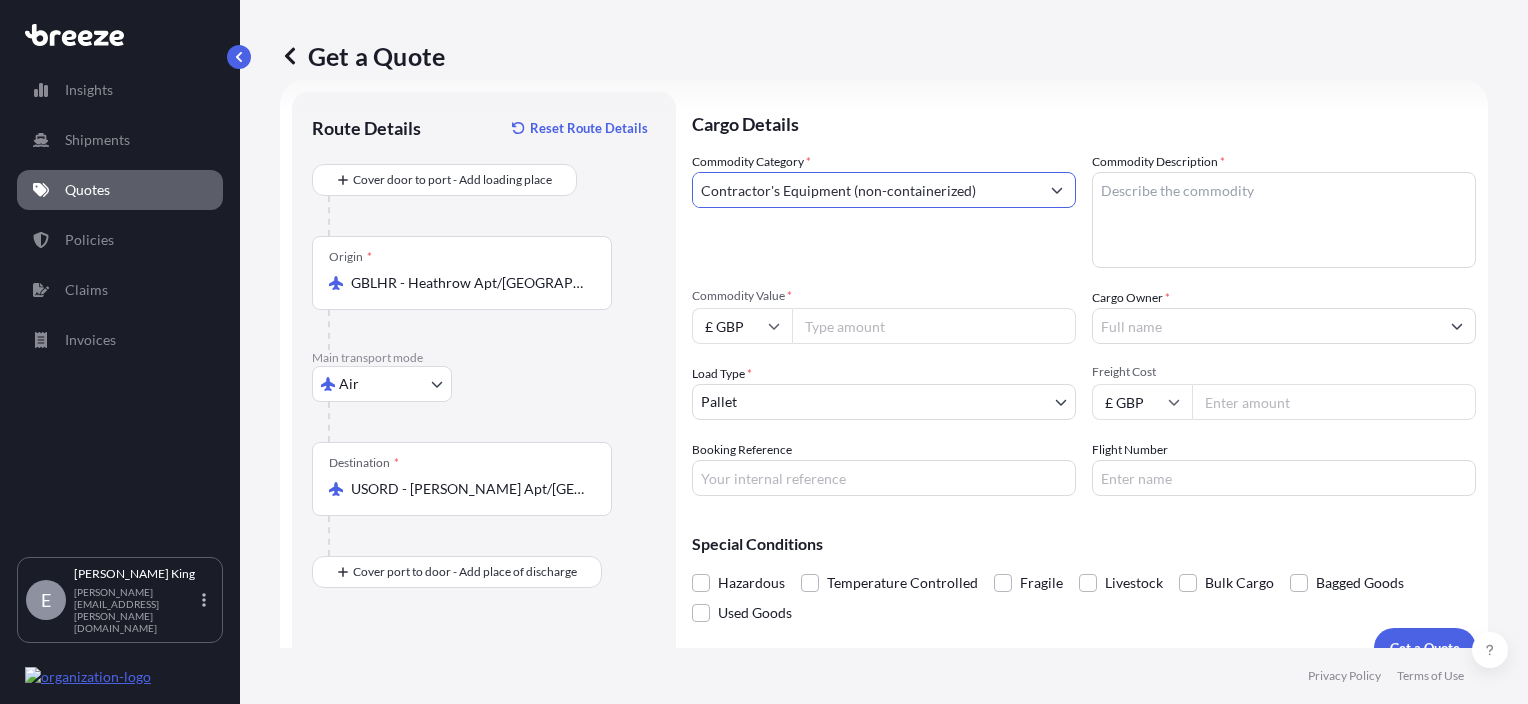 type on "Contractor's Equipment (non-containerized)" 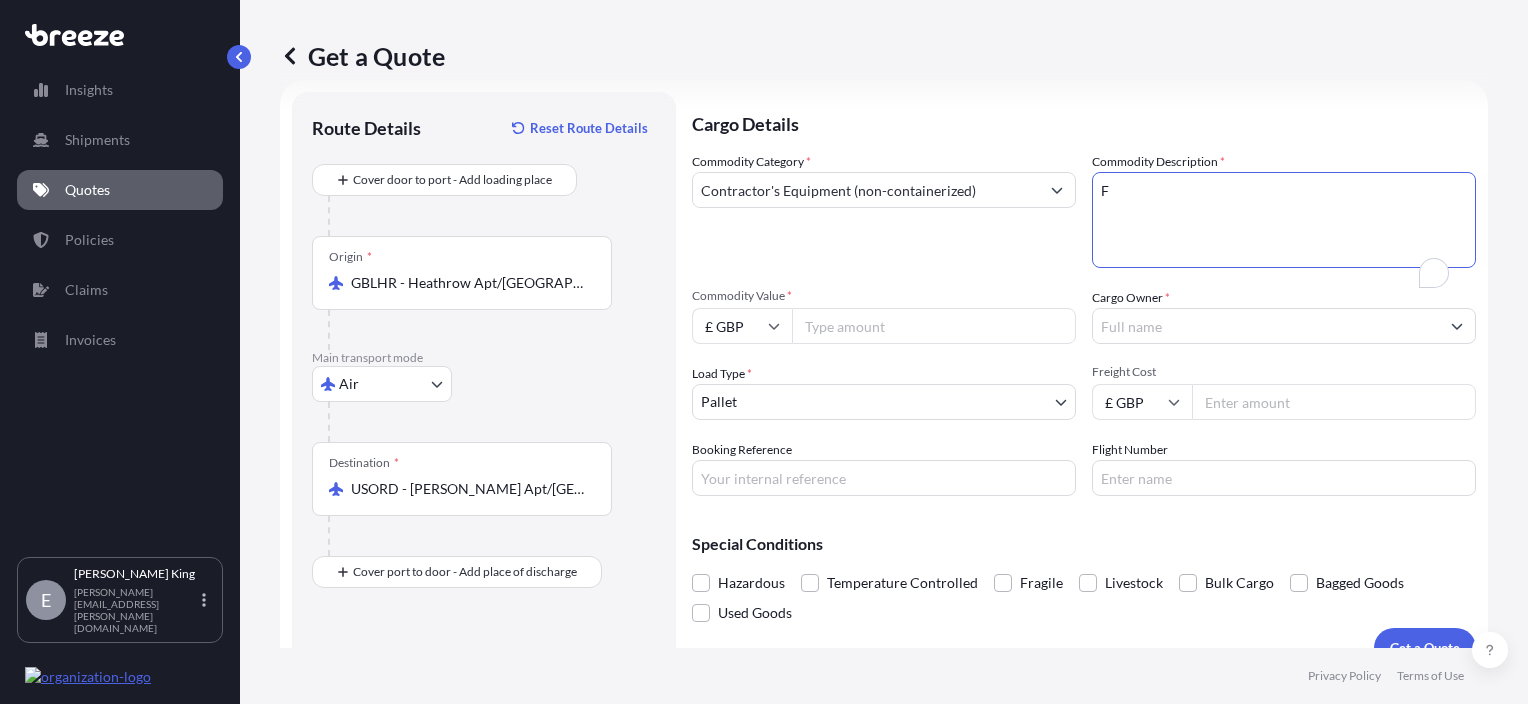 scroll, scrollTop: 32, scrollLeft: 0, axis: vertical 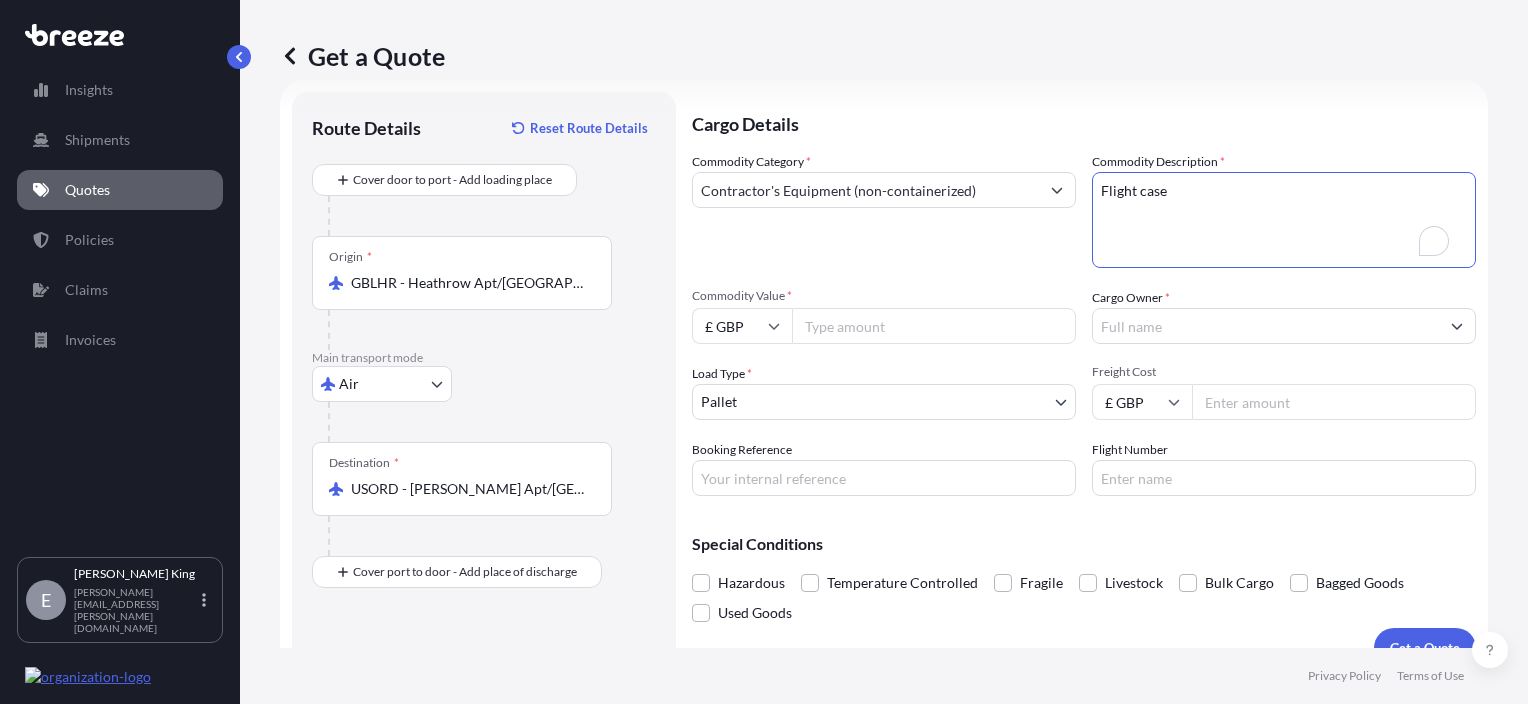 type on "Flight case" 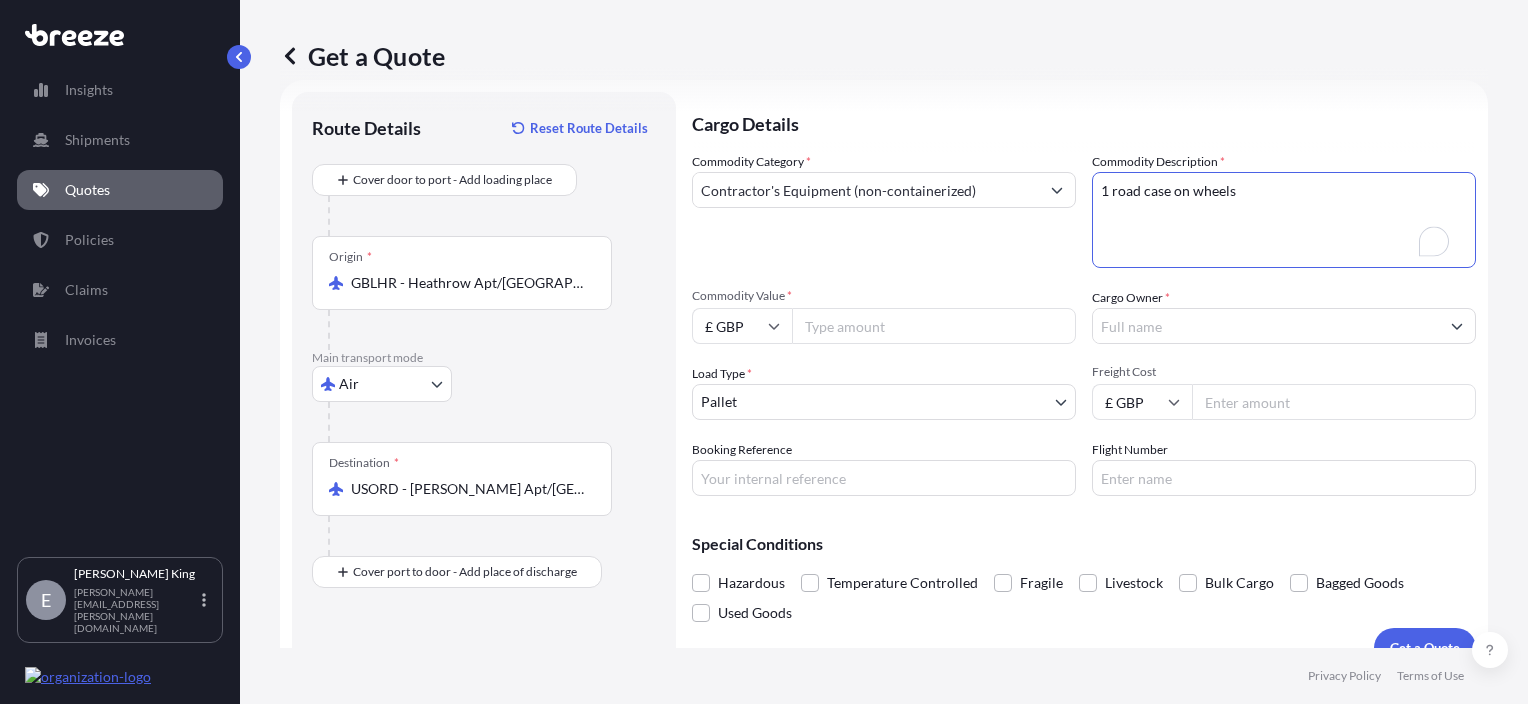 type on "1 road case on wheels" 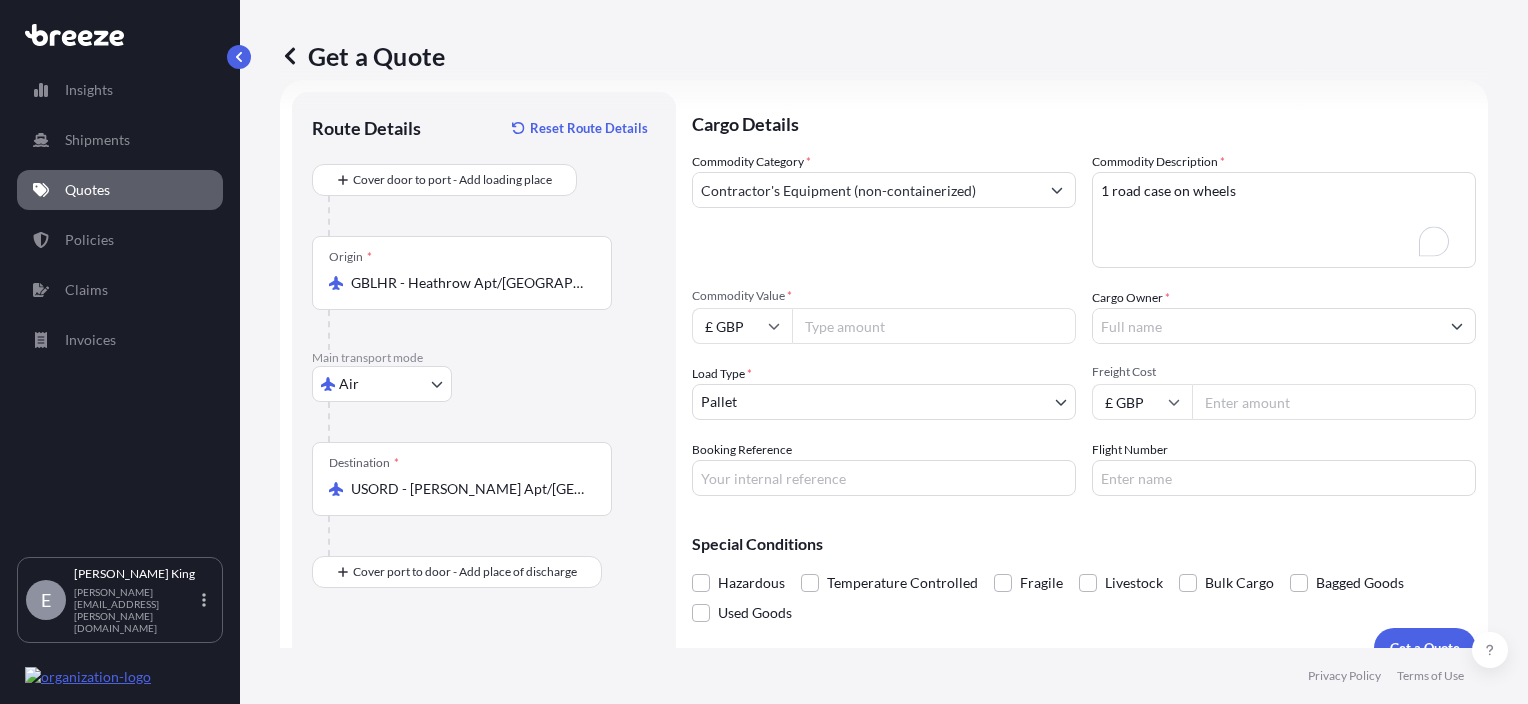 click on "Commodity Value   *" at bounding box center [934, 326] 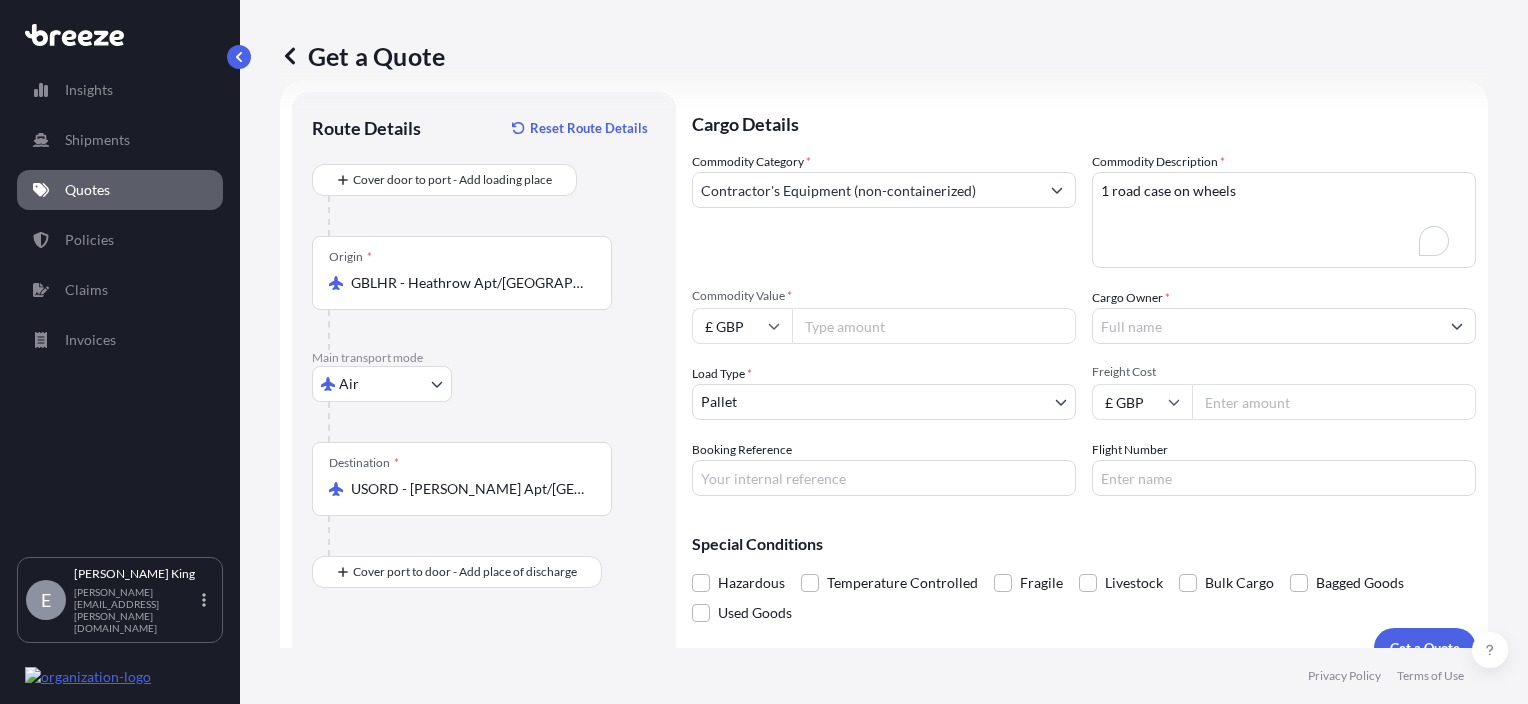 click 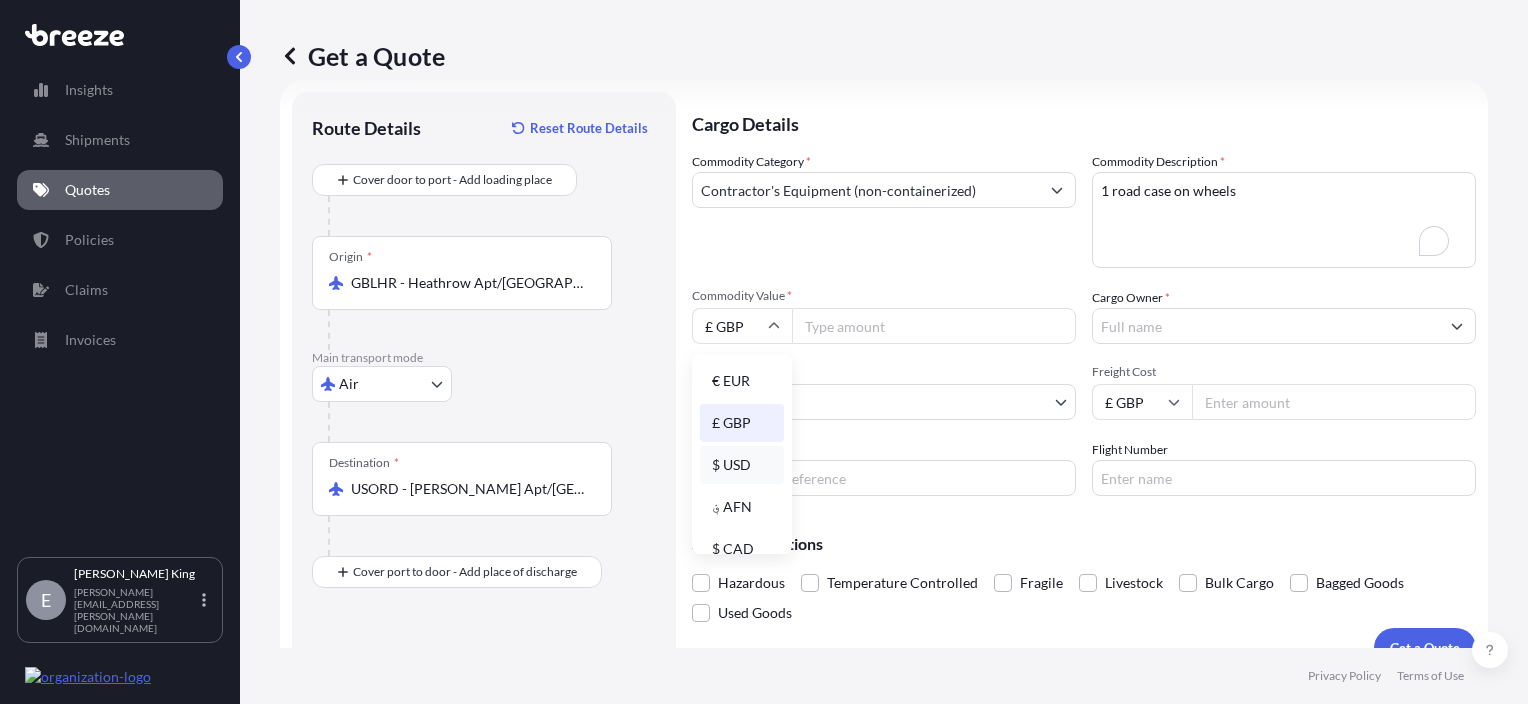 click on "$ USD" at bounding box center (742, 465) 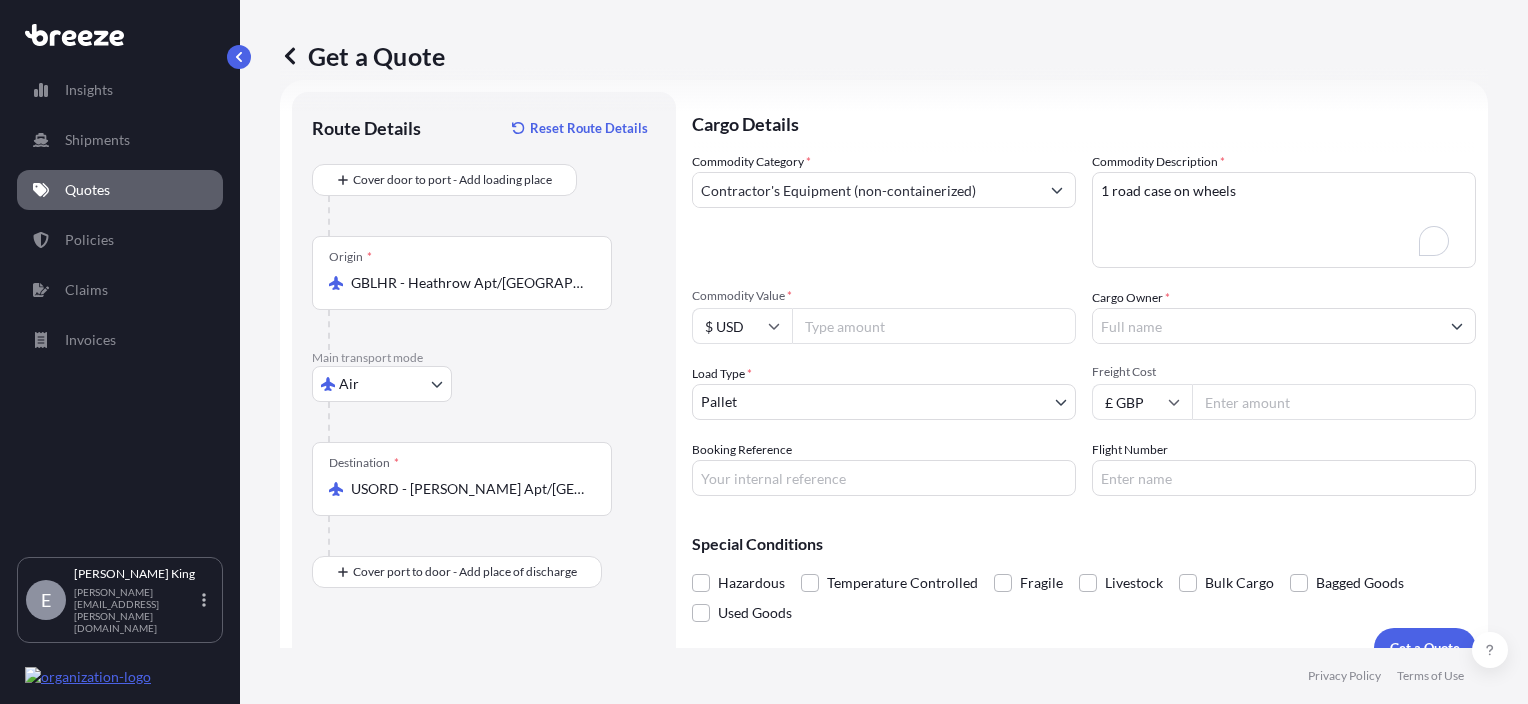 click on "Commodity Value   *" at bounding box center [934, 326] 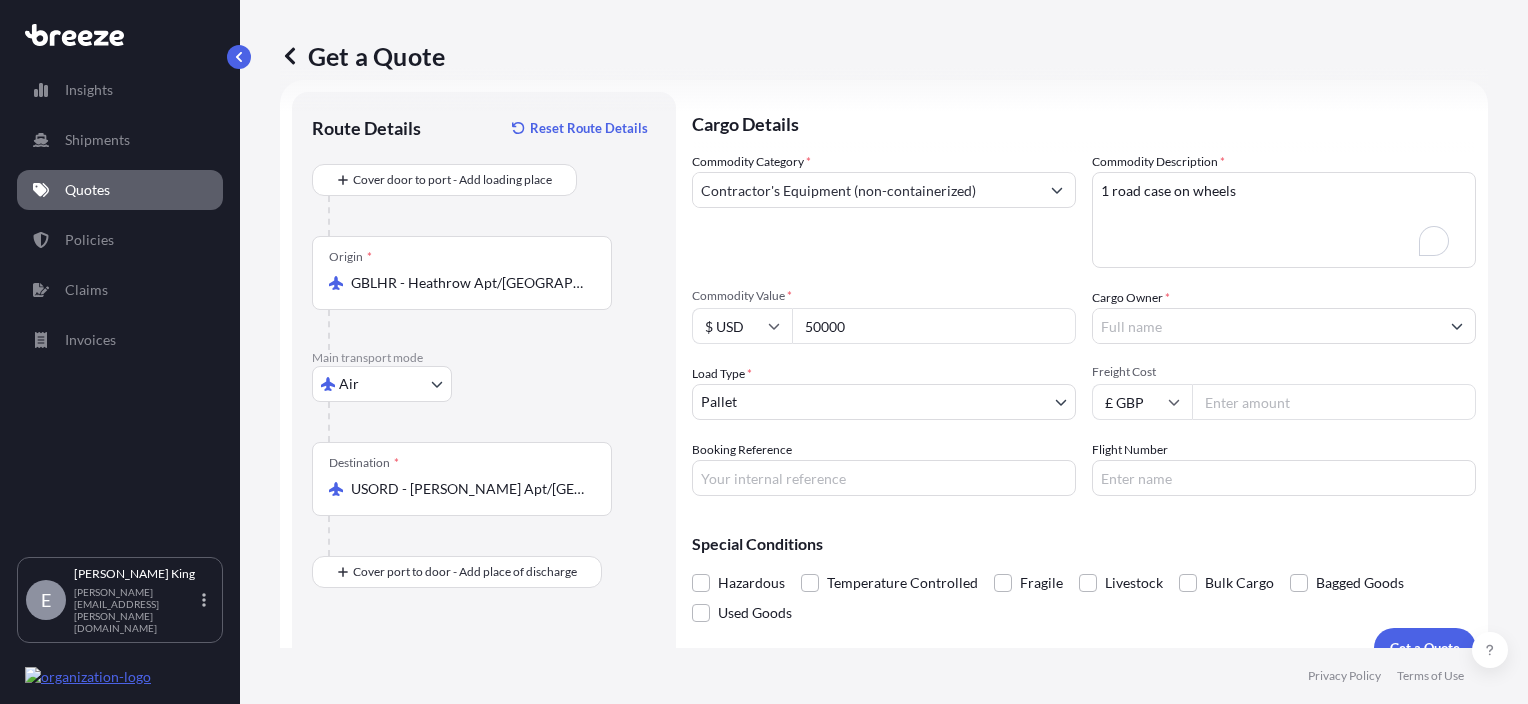 type on "50000" 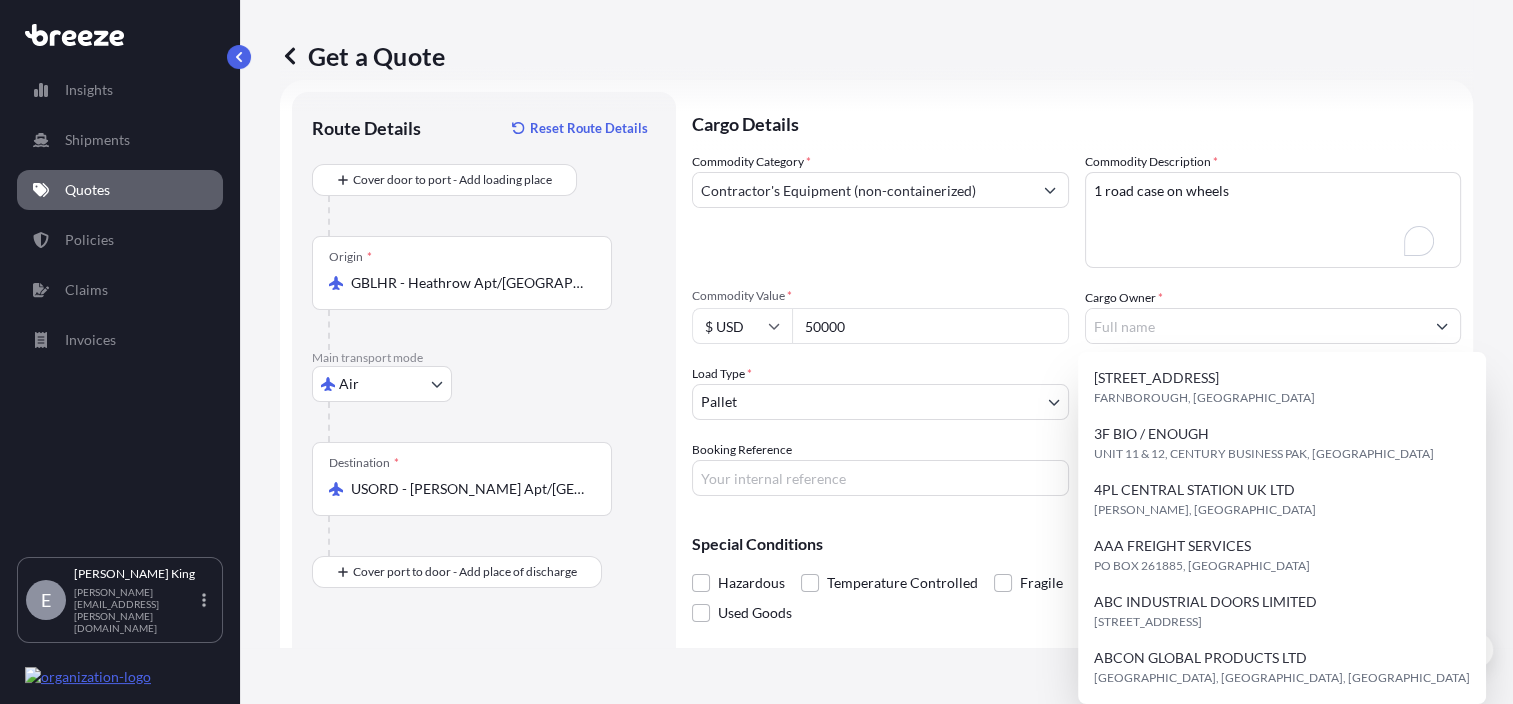 click on "50000" at bounding box center [930, 326] 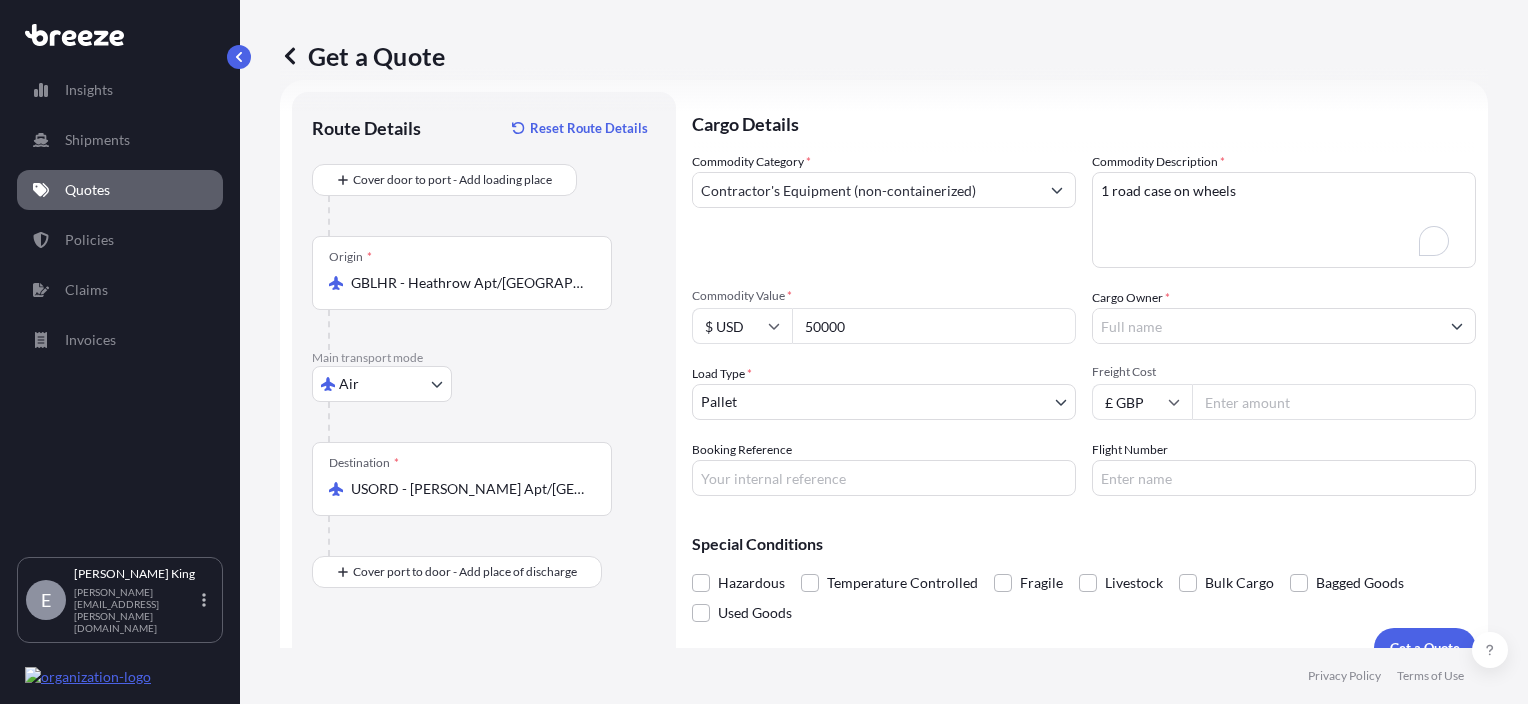 drag, startPoint x: 900, startPoint y: 330, endPoint x: 742, endPoint y: 327, distance: 158.02847 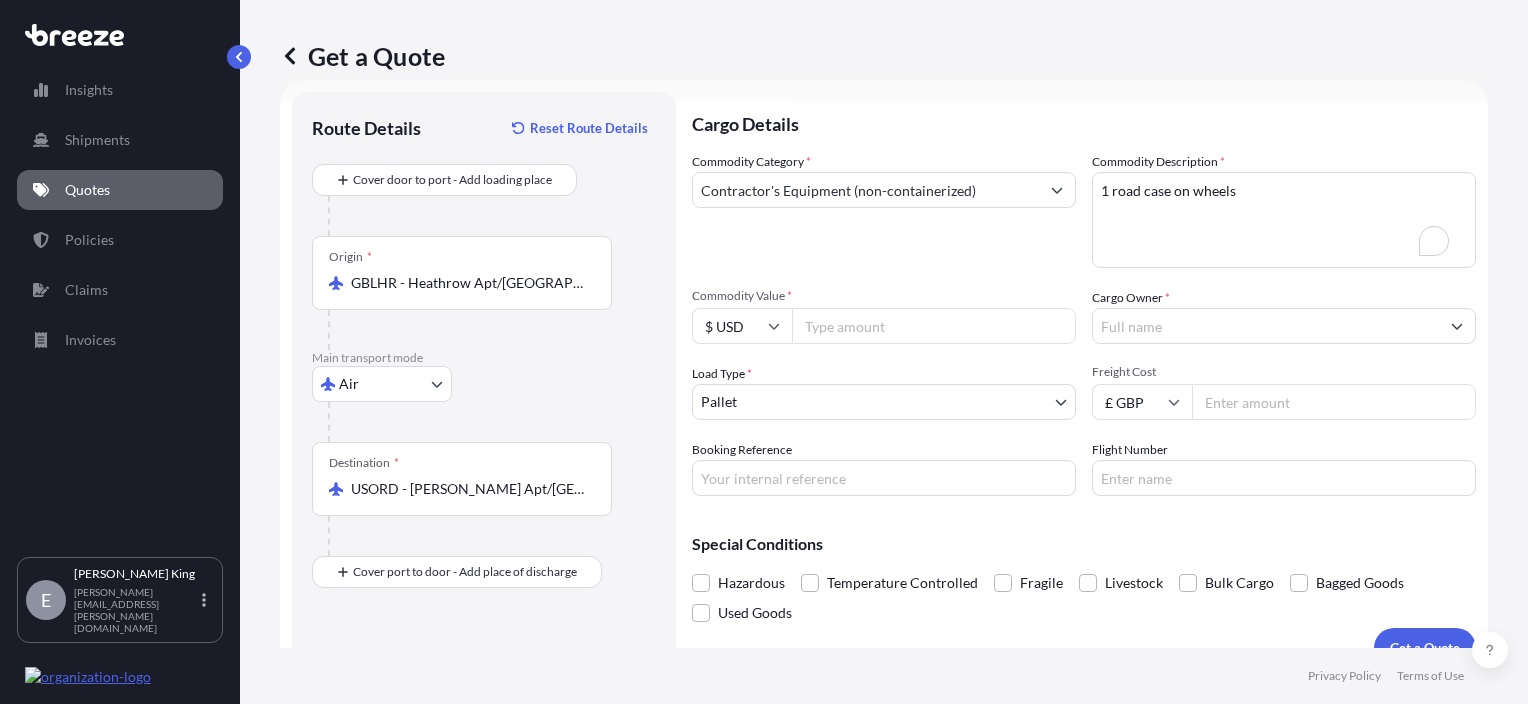 paste on "50000" 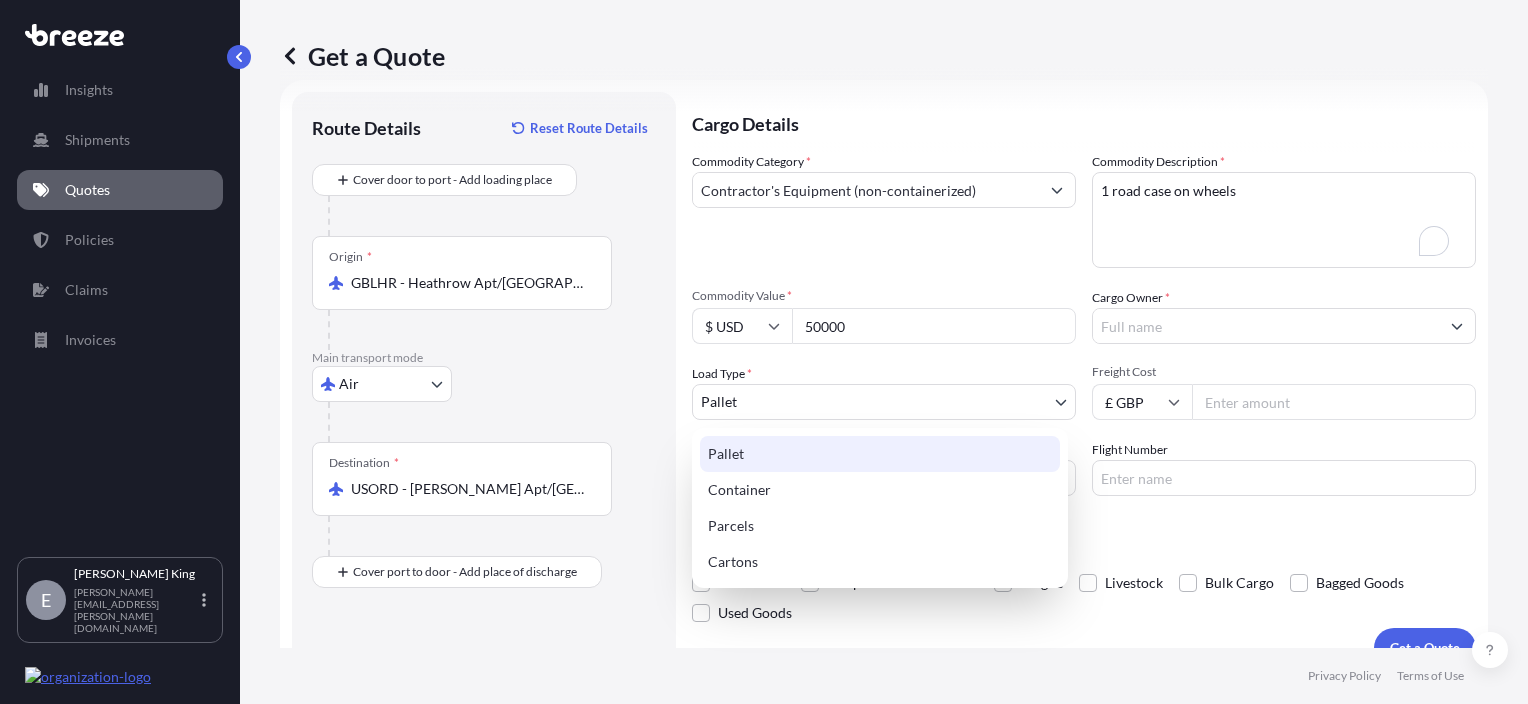 click on "Insights Shipments Quotes Policies Claims Invoices E [PERSON_NAME] [PERSON_NAME][EMAIL_ADDRESS][PERSON_NAME][DOMAIN_NAME] Get a Quote Route Details Reset Route Details   Cover door to port - Add loading place Place of loading Road Road Rail Origin * GBLHR - Heathrow Apt/[GEOGRAPHIC_DATA], [GEOGRAPHIC_DATA] Main transport mode Air Sea Air Road Rail Destination * USORD - [PERSON_NAME] Apt/[GEOGRAPHIC_DATA], [GEOGRAPHIC_DATA] Cover port to door - Add place of discharge Road Road Rail Place of Discharge Cargo Details Commodity Category * Contractor's Equipment (non-containerized) Commodity Description * 1 road case on wheels Commodity Value   * $ USD 50000 Cargo Owner * Load Type * Pallet PALLET CONTAINER PARCELS CARTONS Freight Cost   £ GBP Booking Reference Flight Number Special Conditions Hazardous Temperature Controlled Fragile Livestock Bulk Cargo Bagged Goods Used Goods Get a Quote Privacy Policy Terms of Use
0 Pallet Container Parcels Cartons" at bounding box center [764, 352] 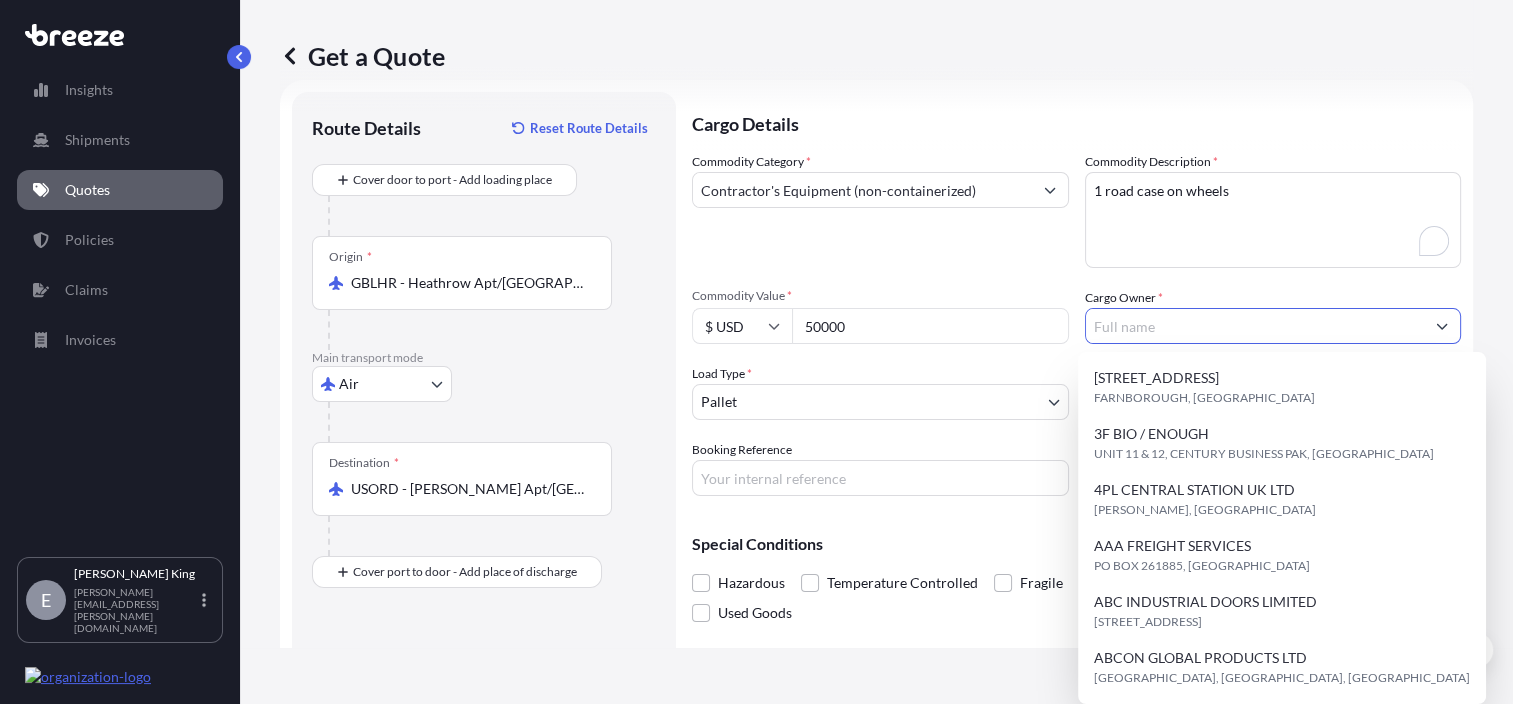 click on "Cargo Owner *" at bounding box center (1255, 326) 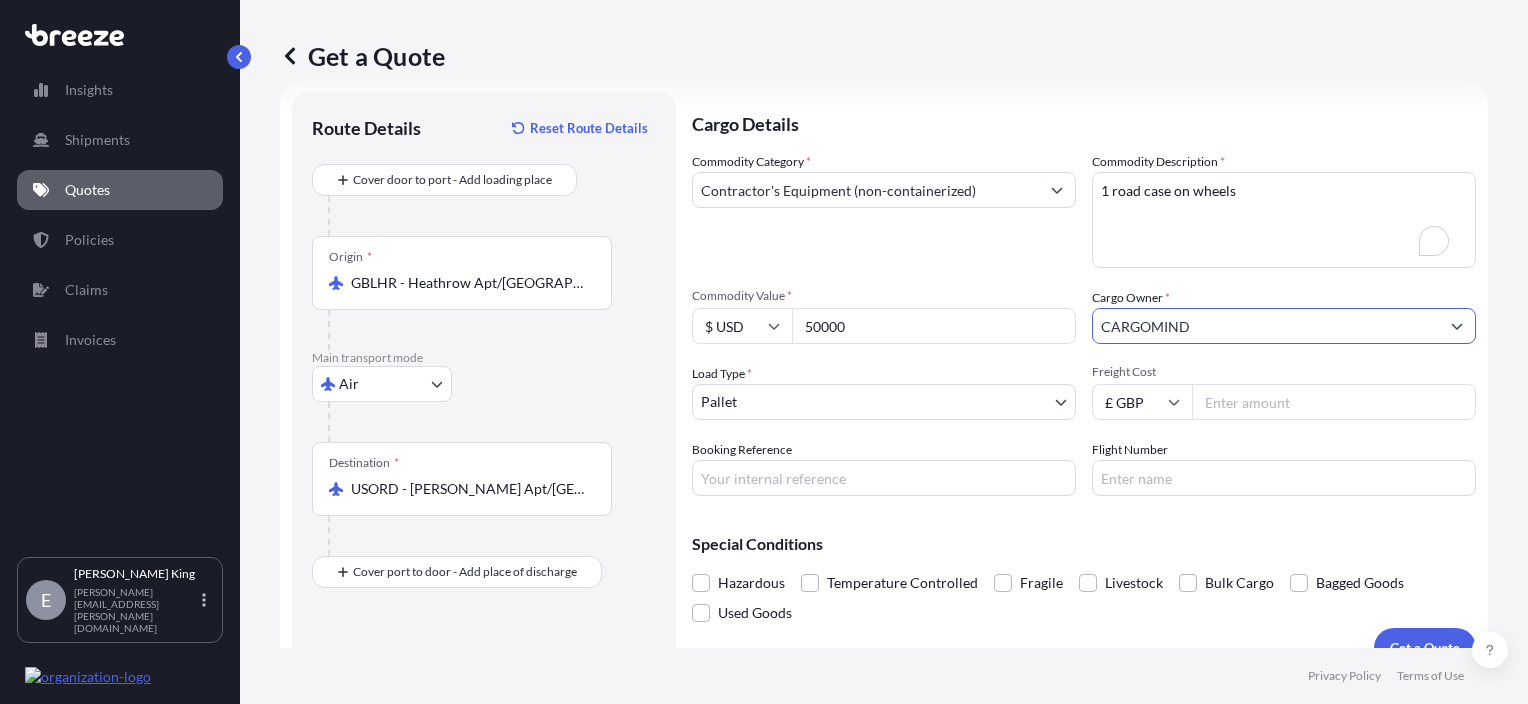 type on "CARGOMIND" 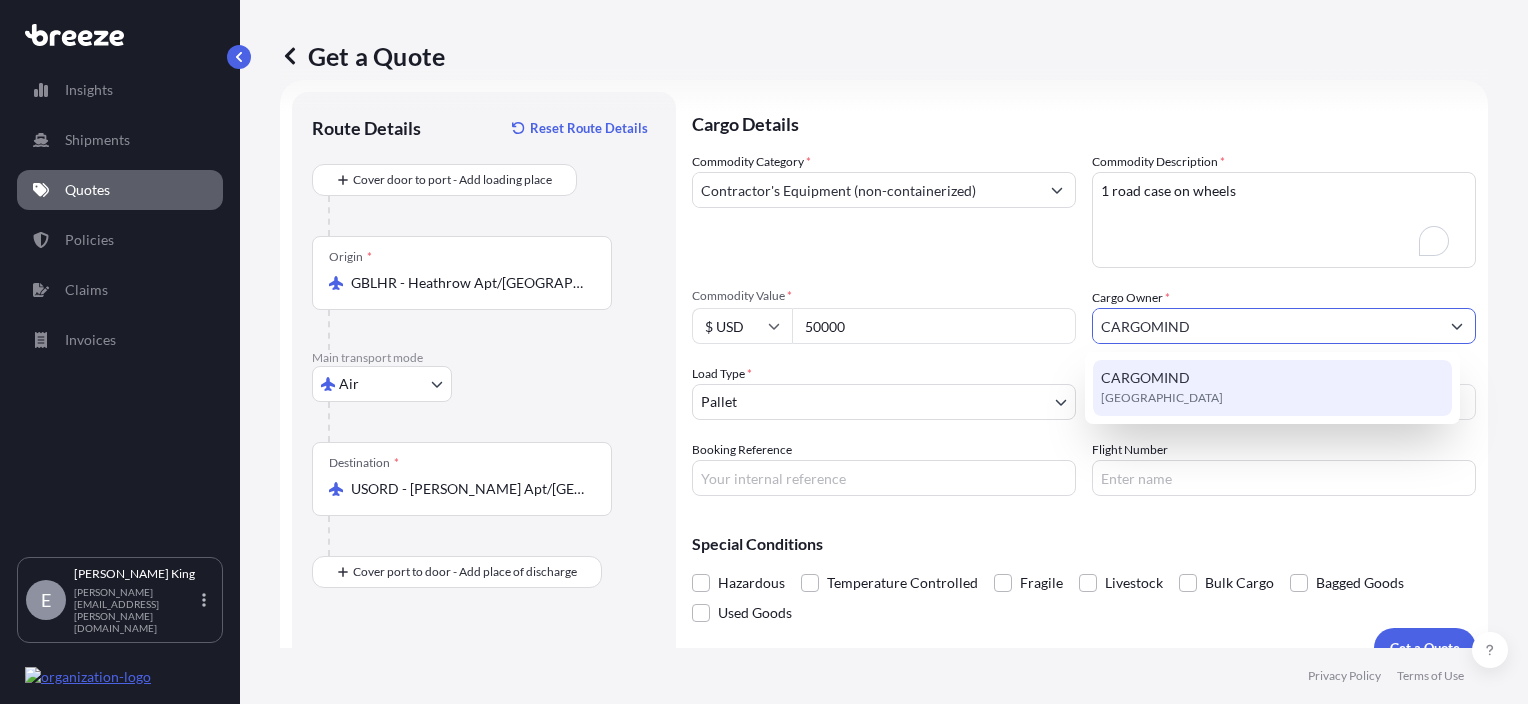click on "CARGOMIND [GEOGRAPHIC_DATA]" at bounding box center [1272, 388] 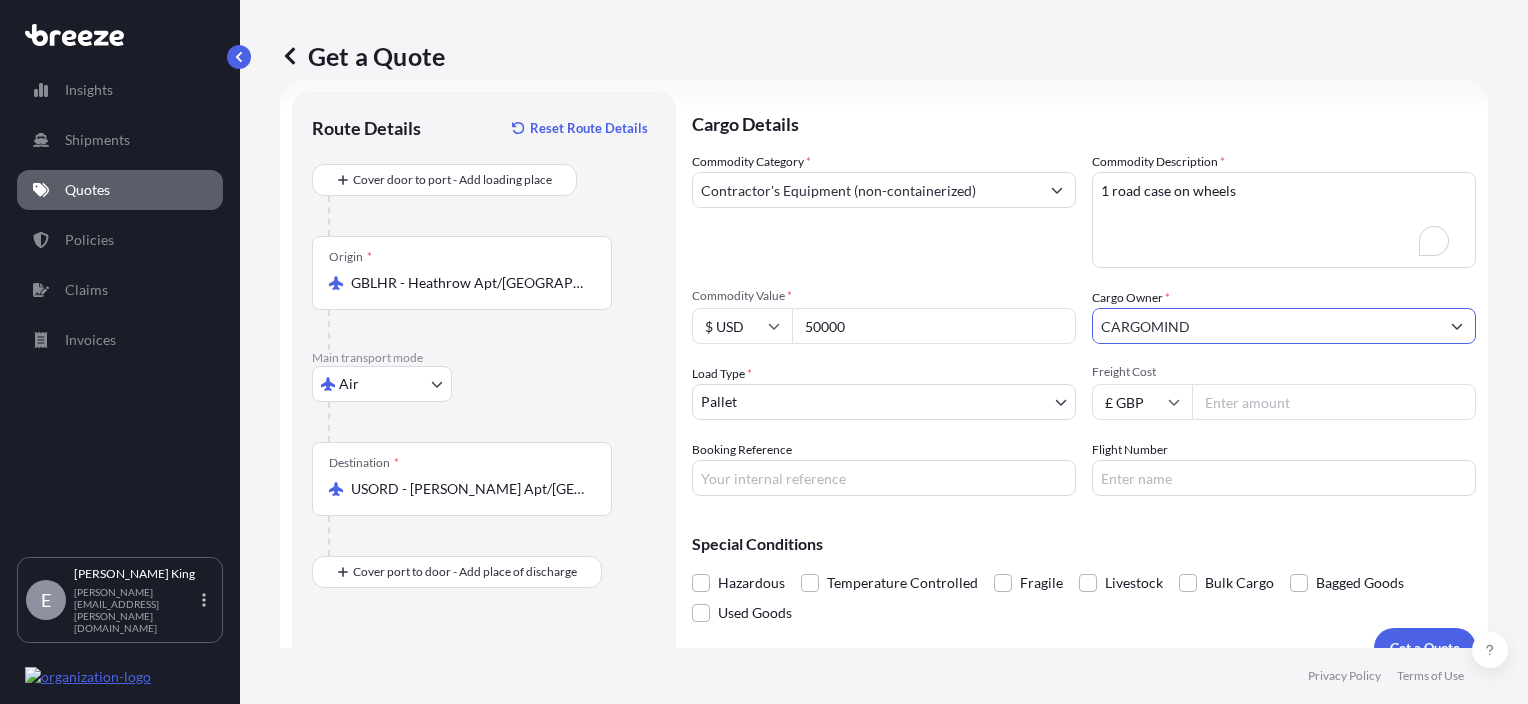 click on "Booking Reference" at bounding box center (884, 478) 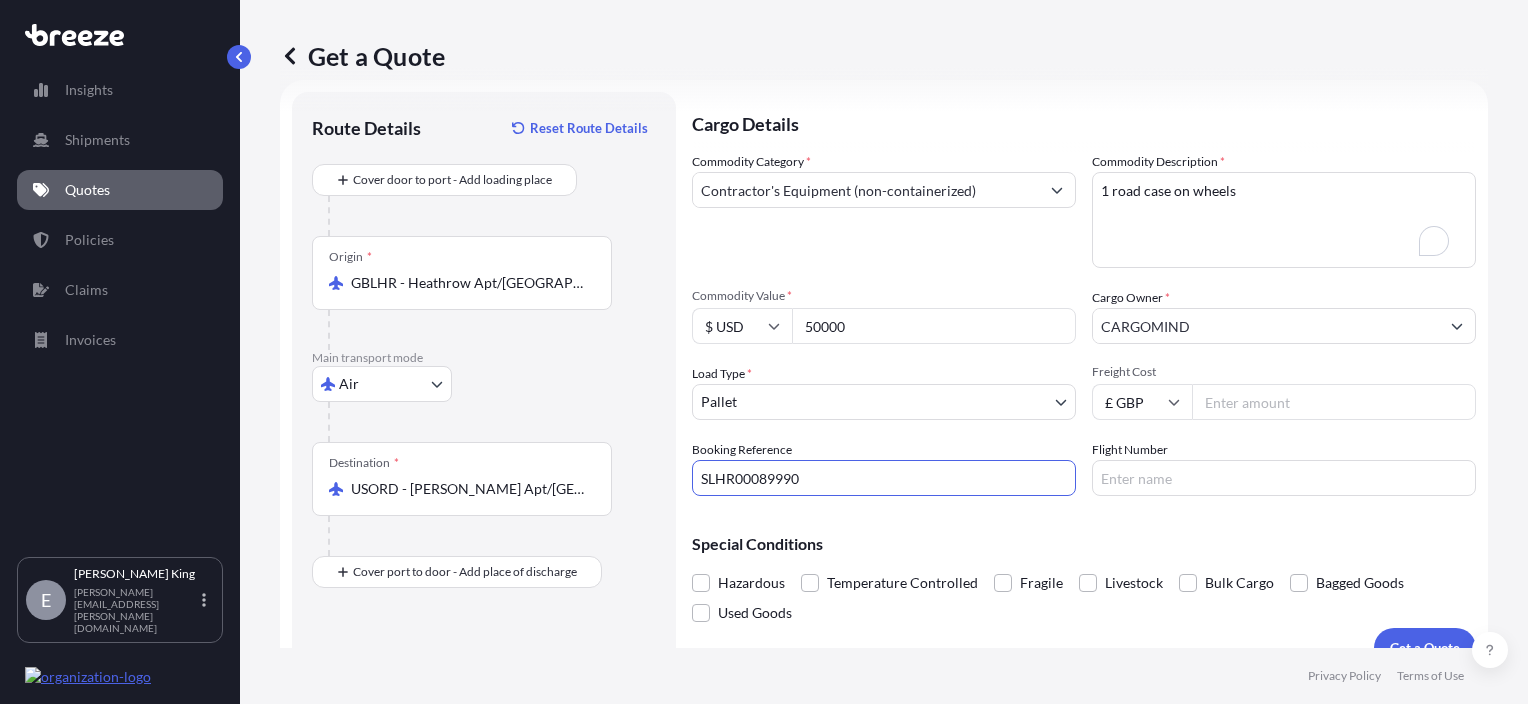 type on "SLHR00089990" 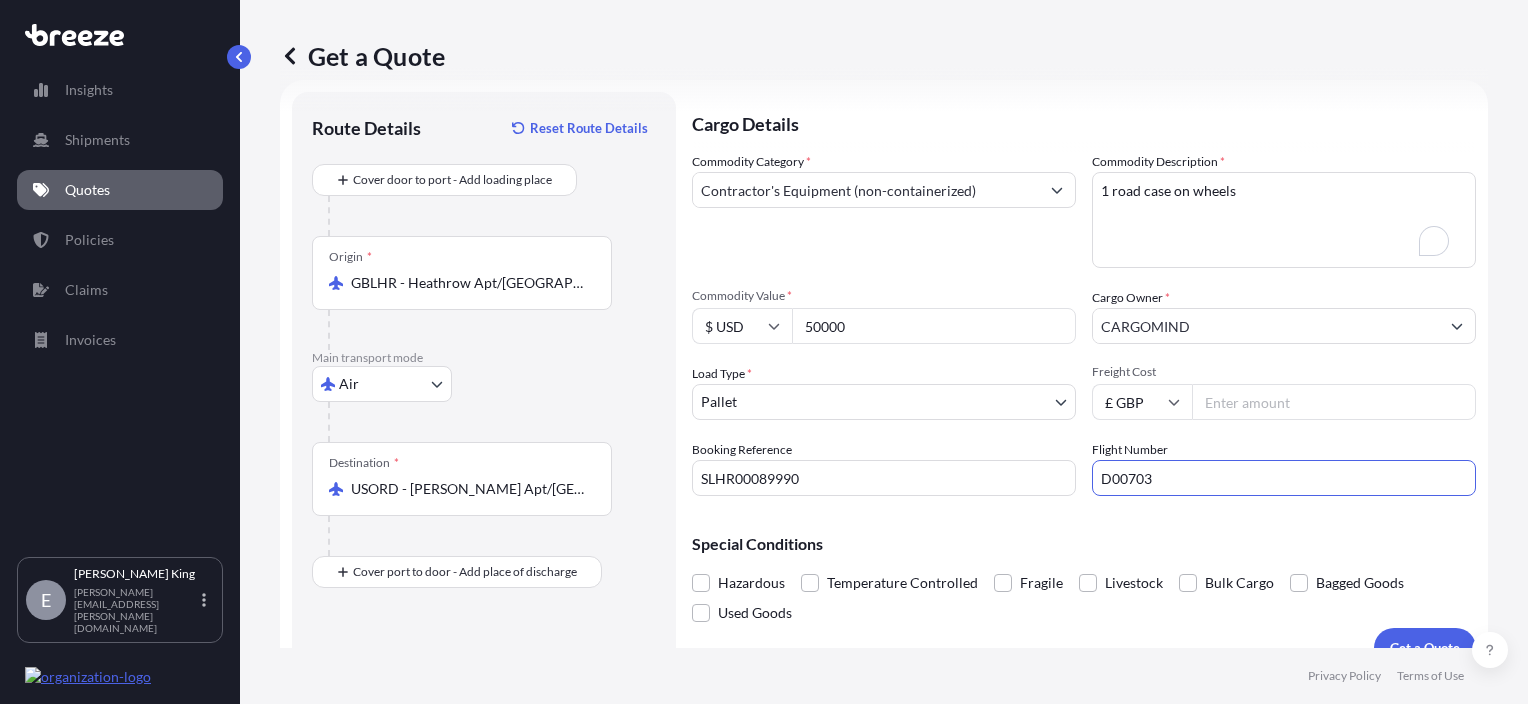 scroll, scrollTop: 40, scrollLeft: 0, axis: vertical 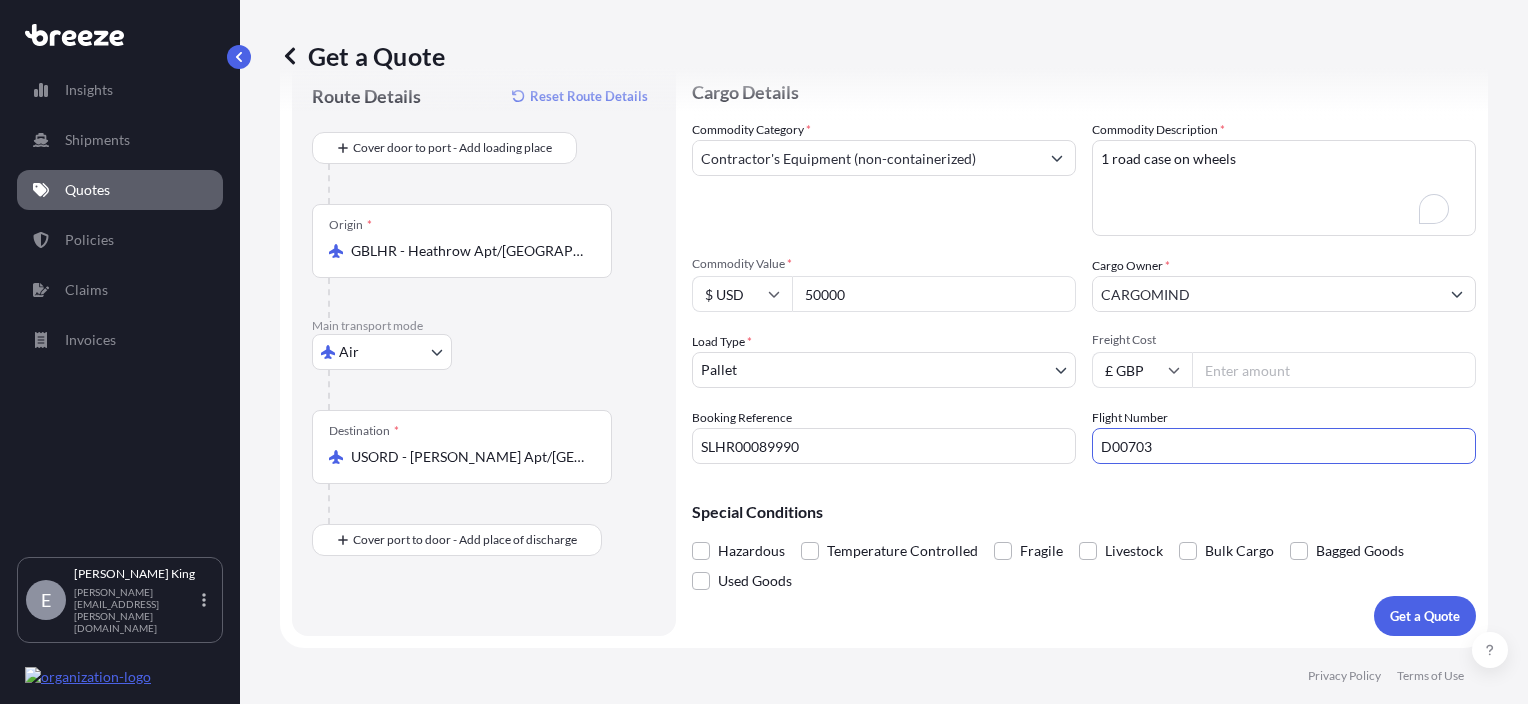 type on "D00703" 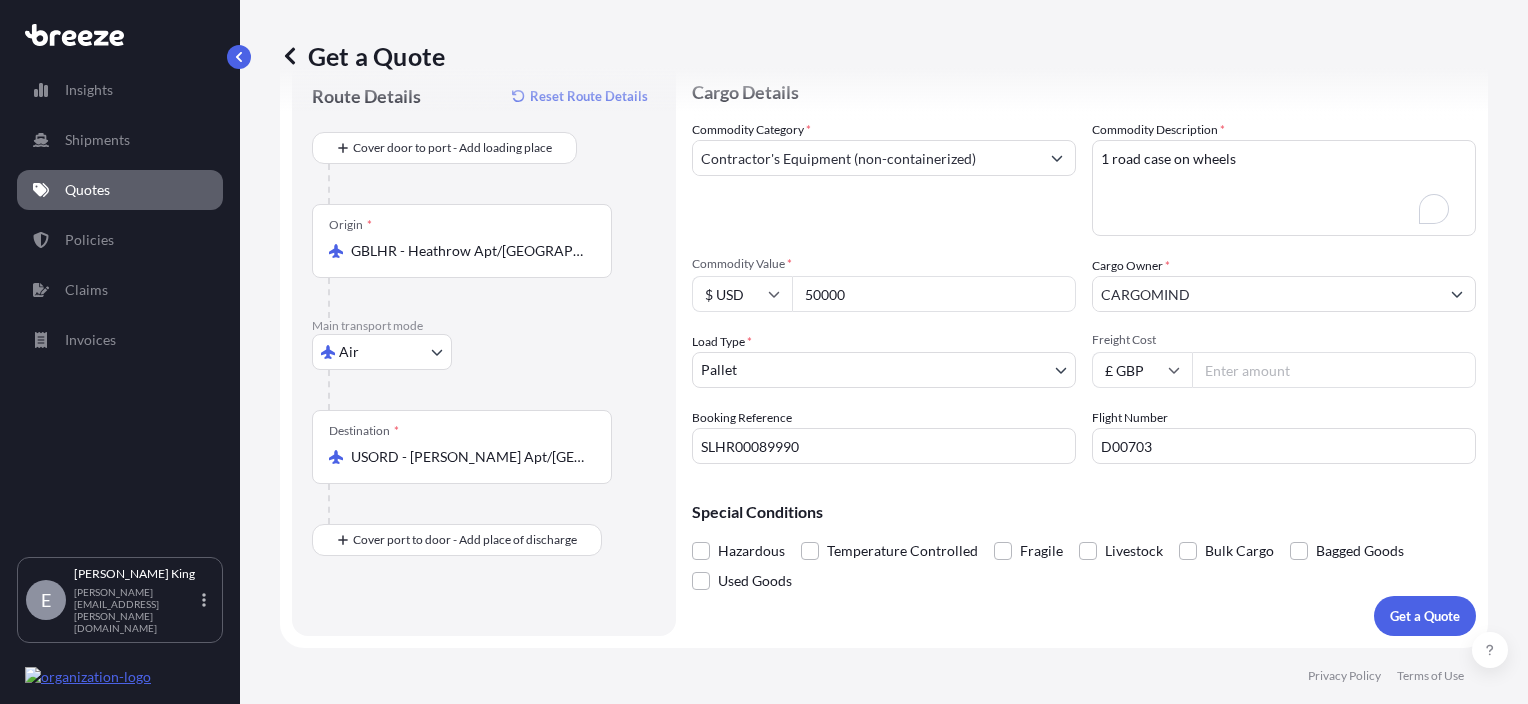 click on "50000" at bounding box center (934, 294) 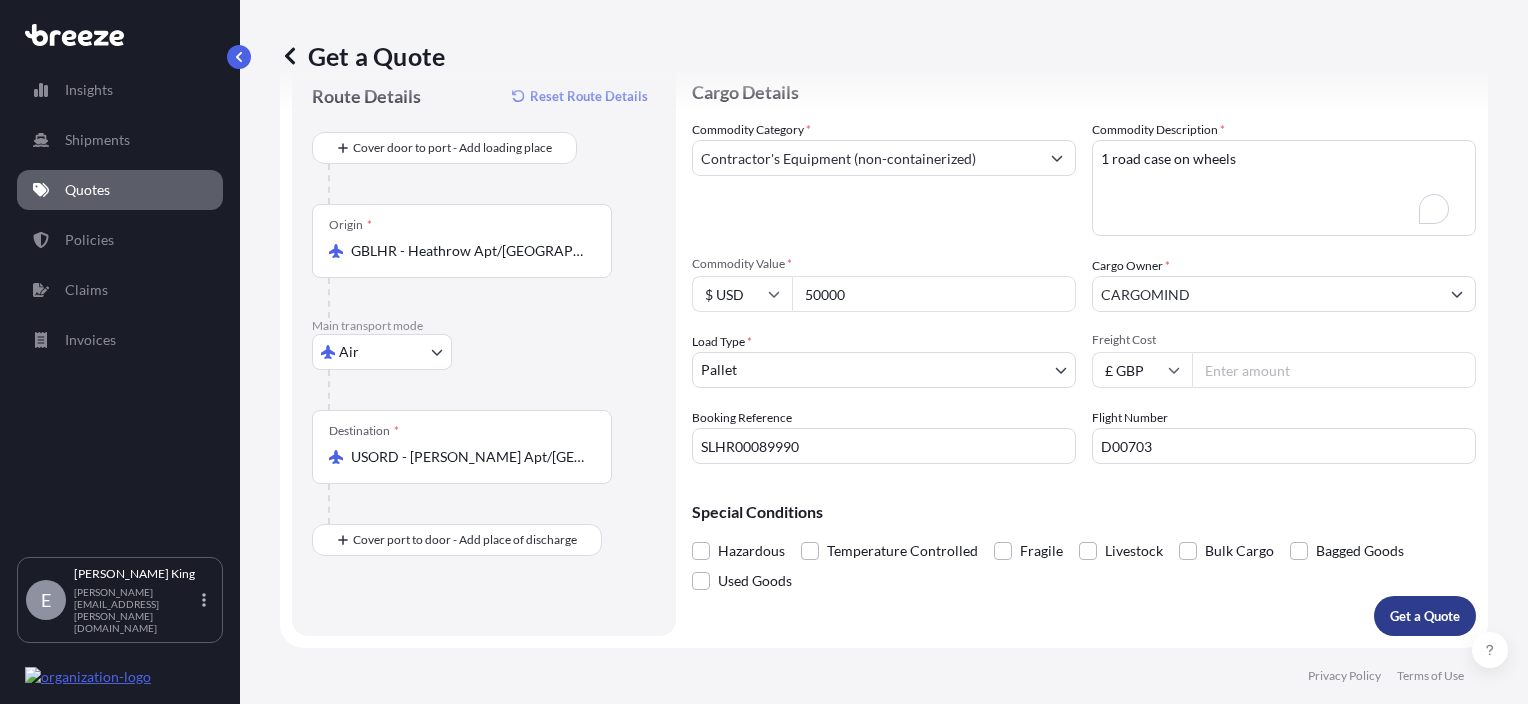 click on "Get a Quote" at bounding box center [1425, 616] 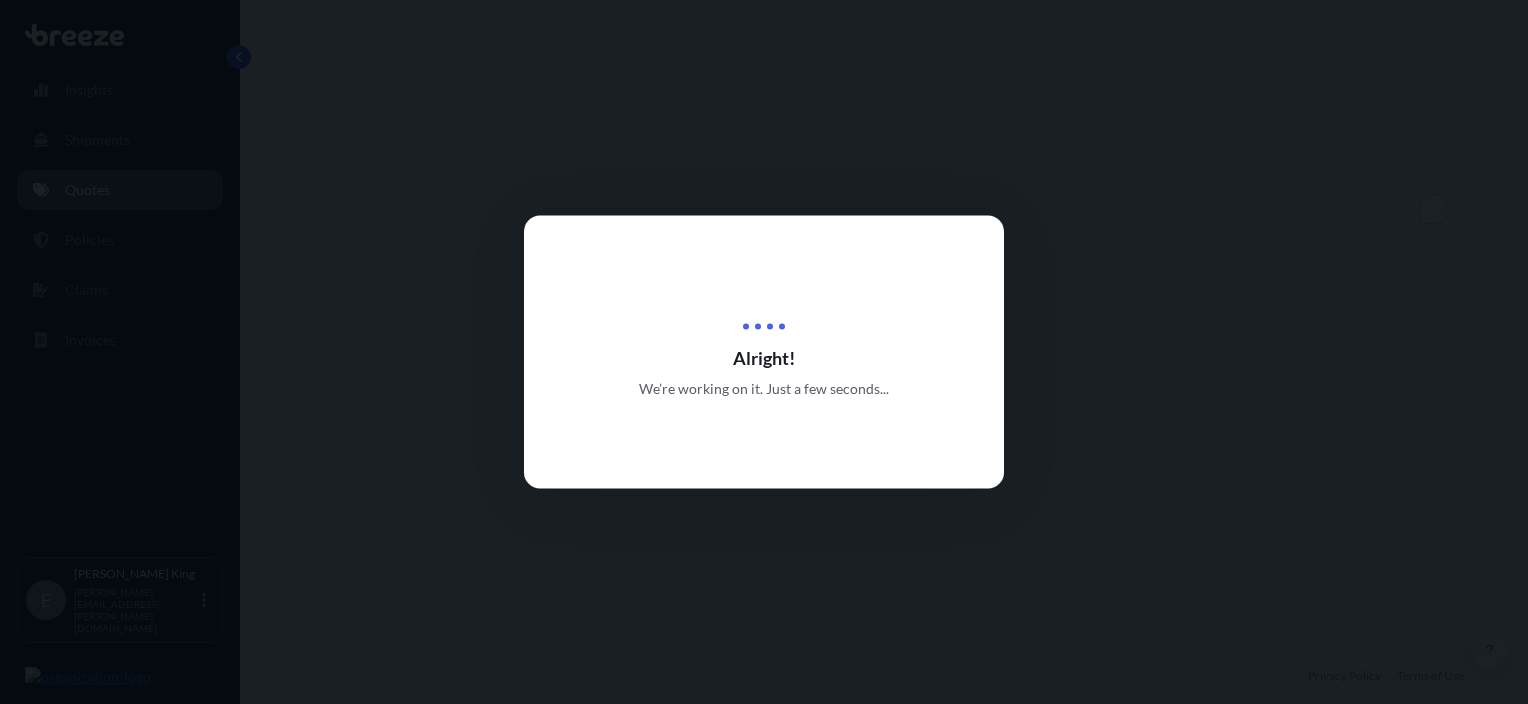 scroll, scrollTop: 0, scrollLeft: 0, axis: both 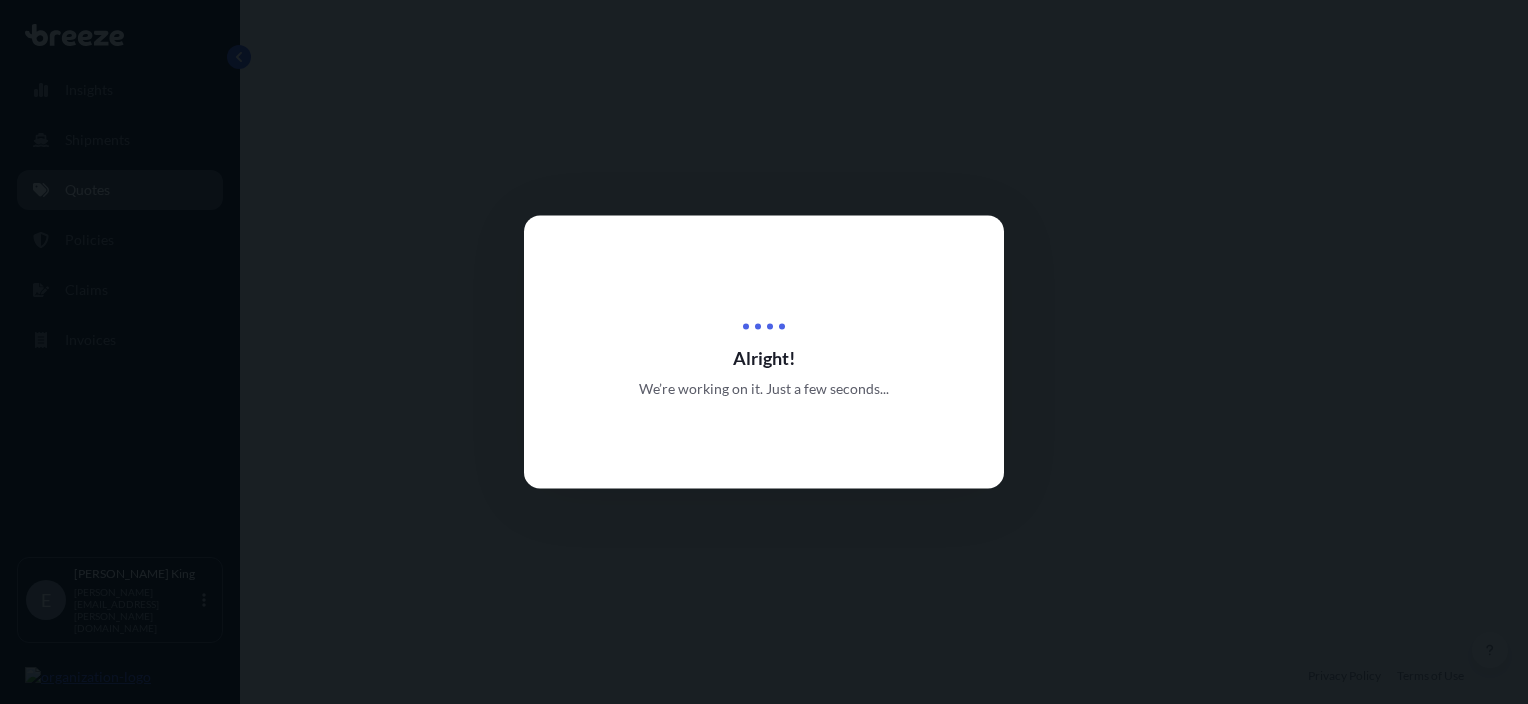 select on "Air" 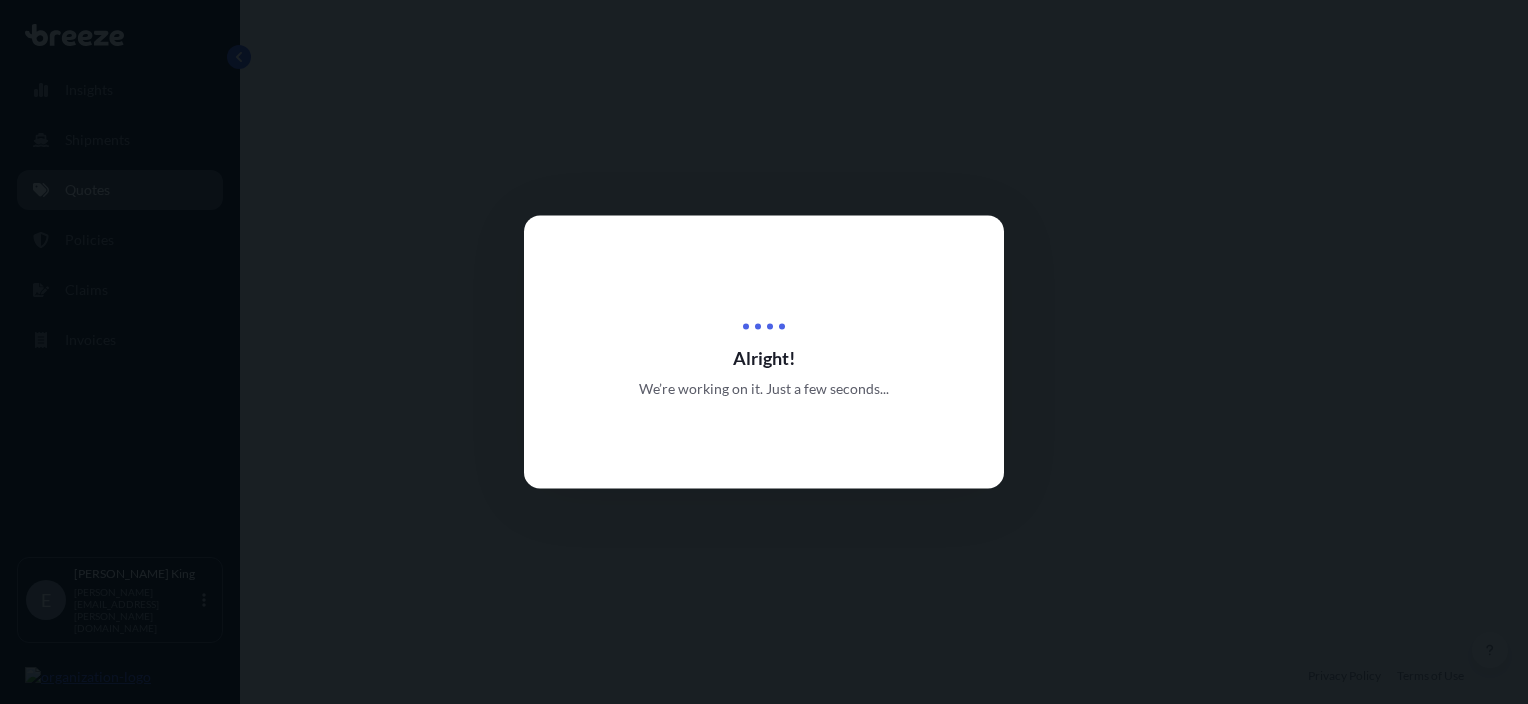 select on "1" 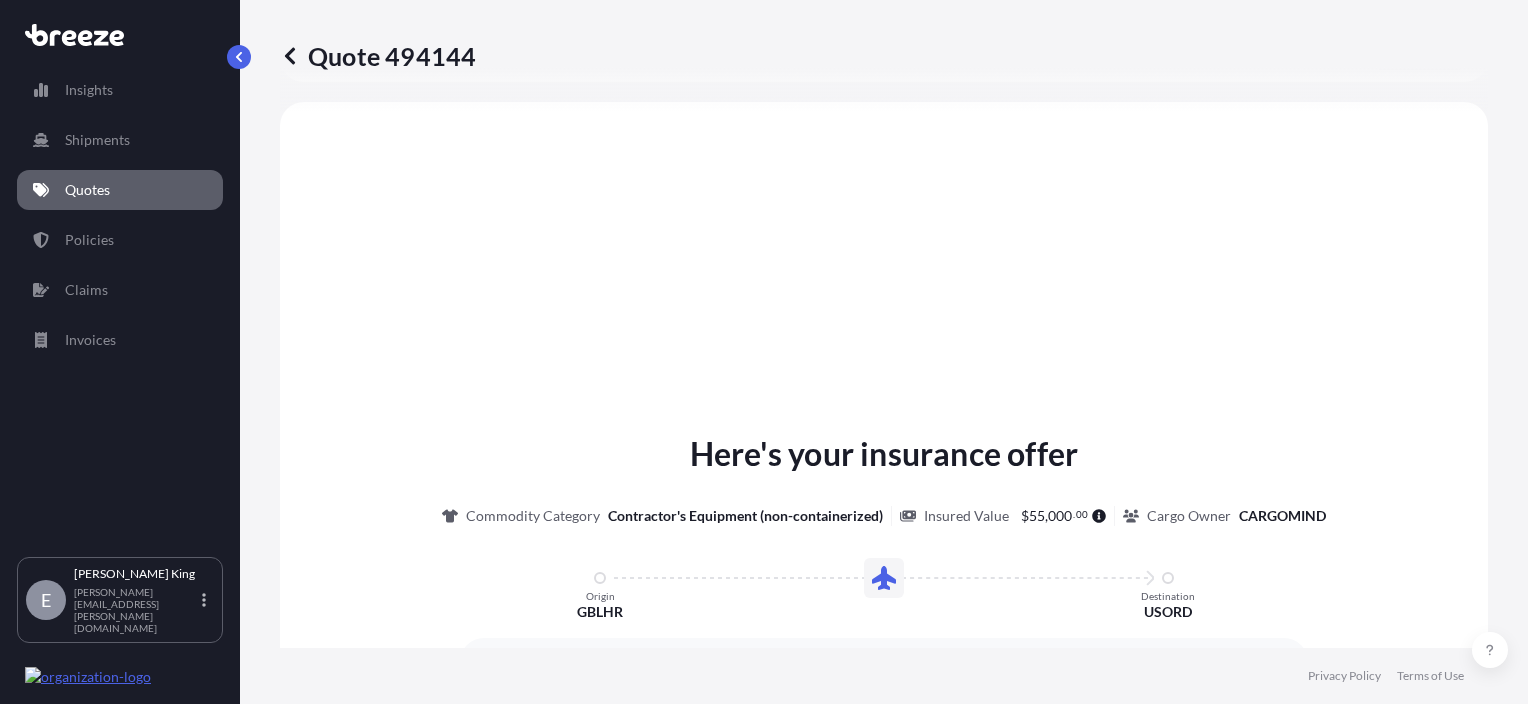 scroll, scrollTop: 632, scrollLeft: 0, axis: vertical 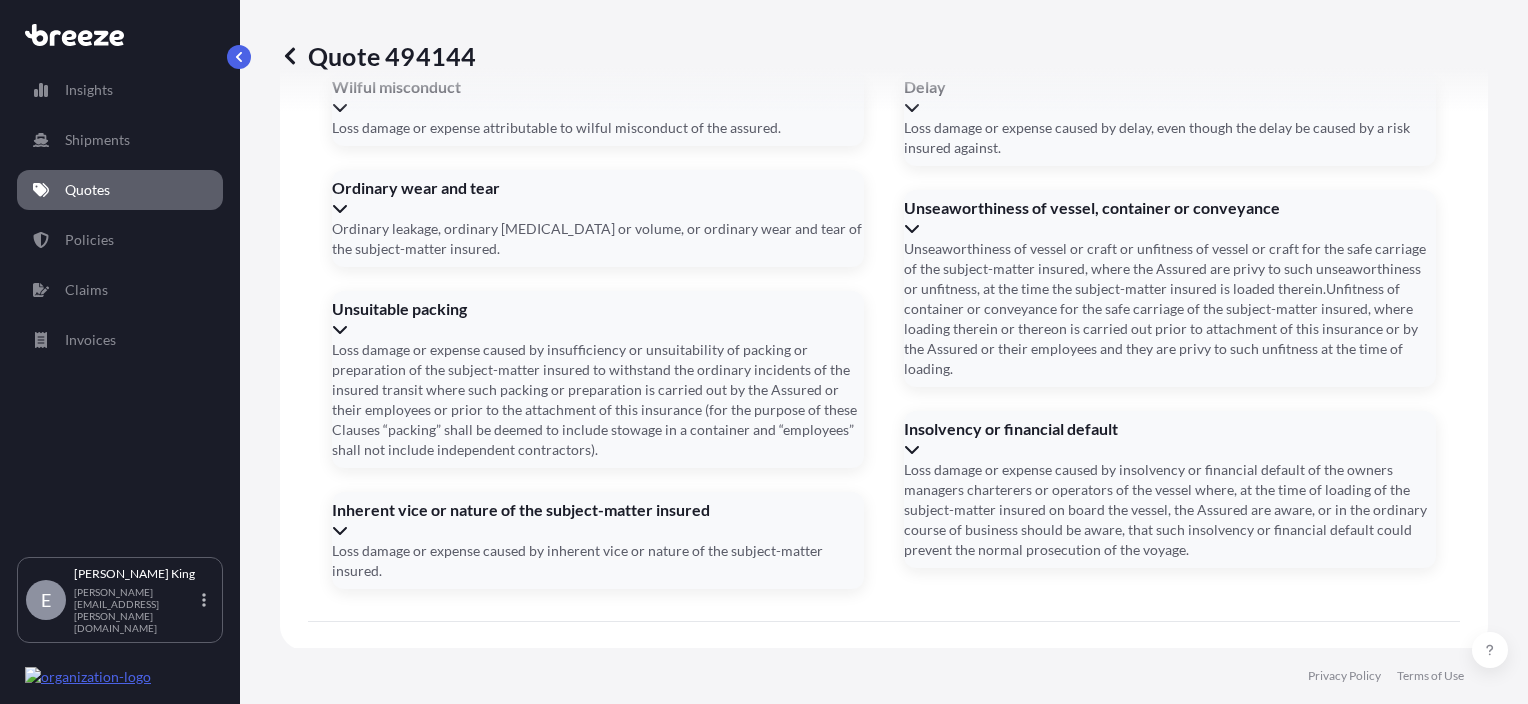 click on "Date of Departure   *" at bounding box center (502, 992) 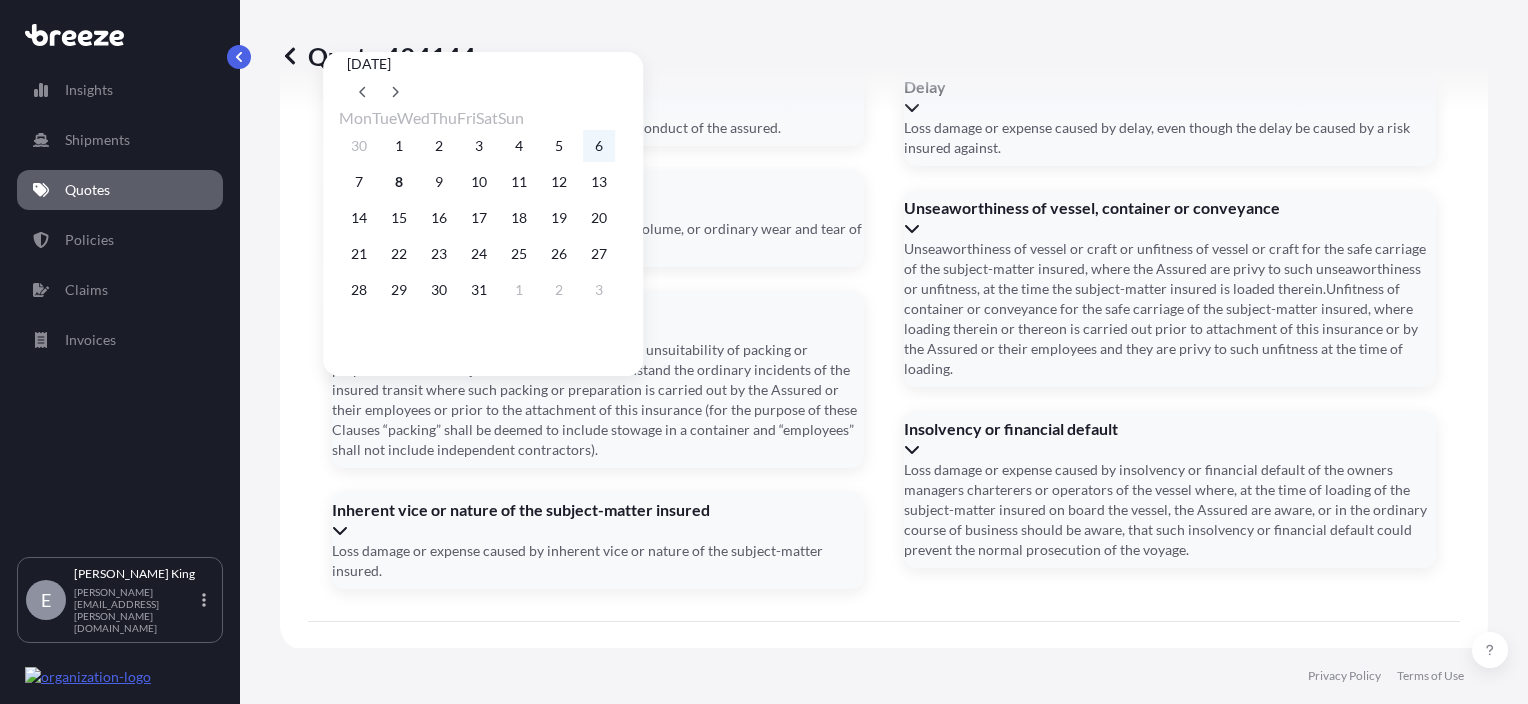 click on "6" at bounding box center (599, 146) 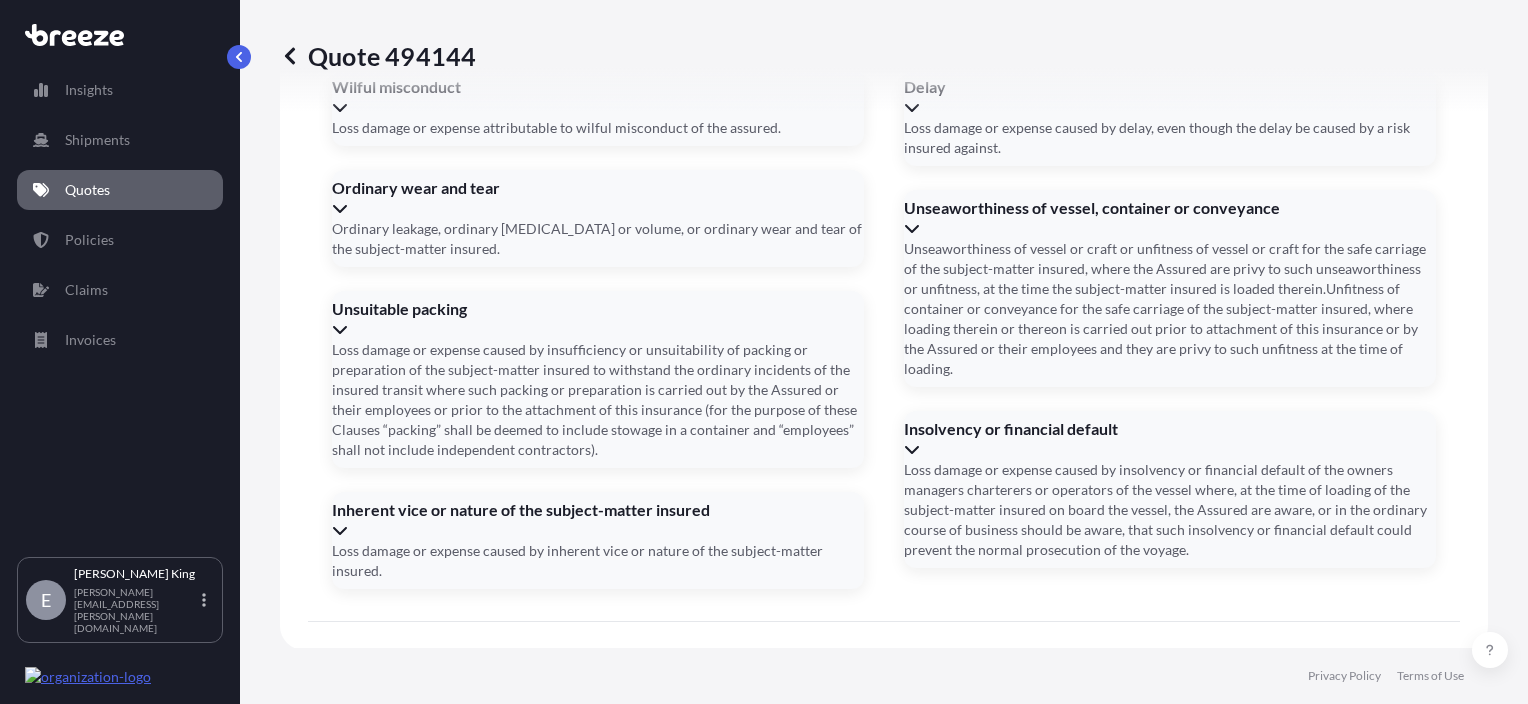 type on "[DATE]" 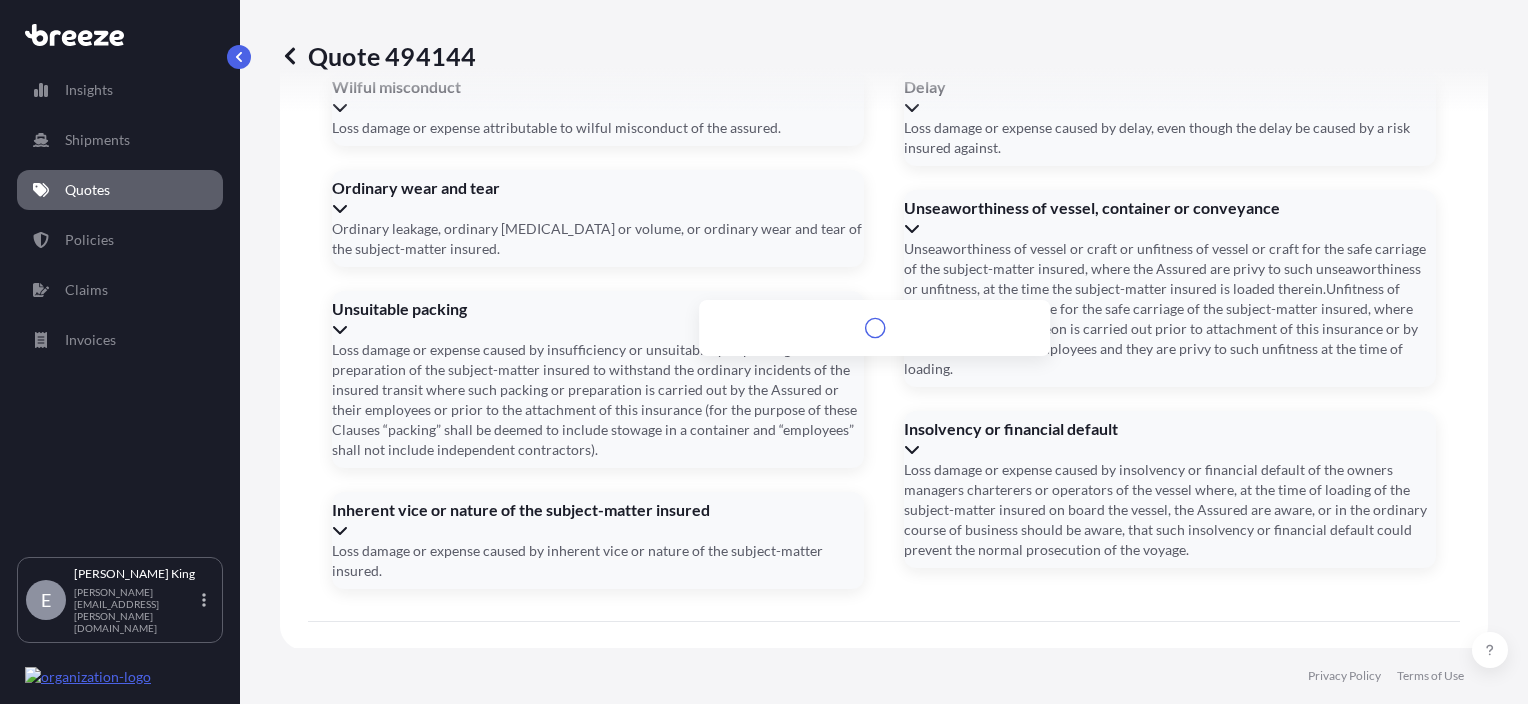 click on "Address   *" at bounding box center [882, 864] 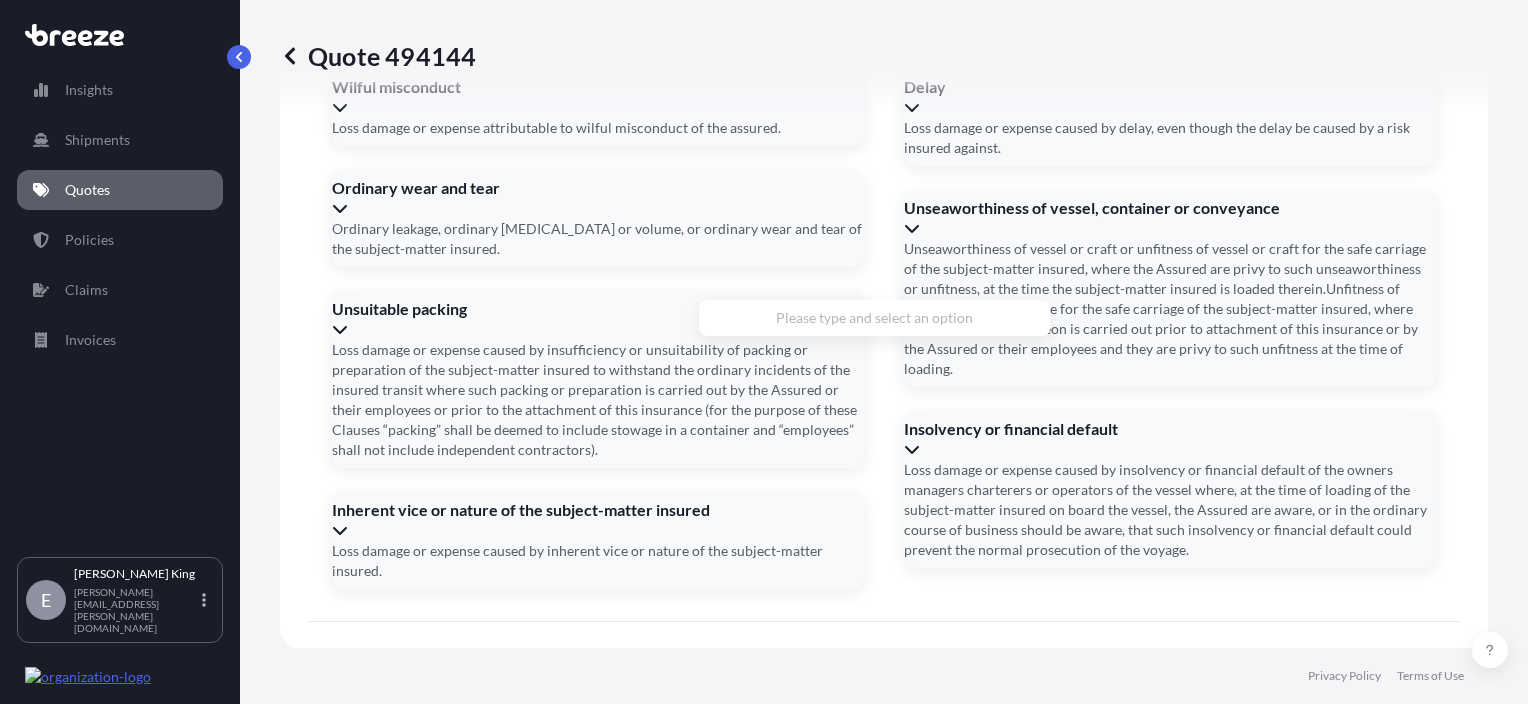 click on "Please type and select an option" at bounding box center (874, 318) 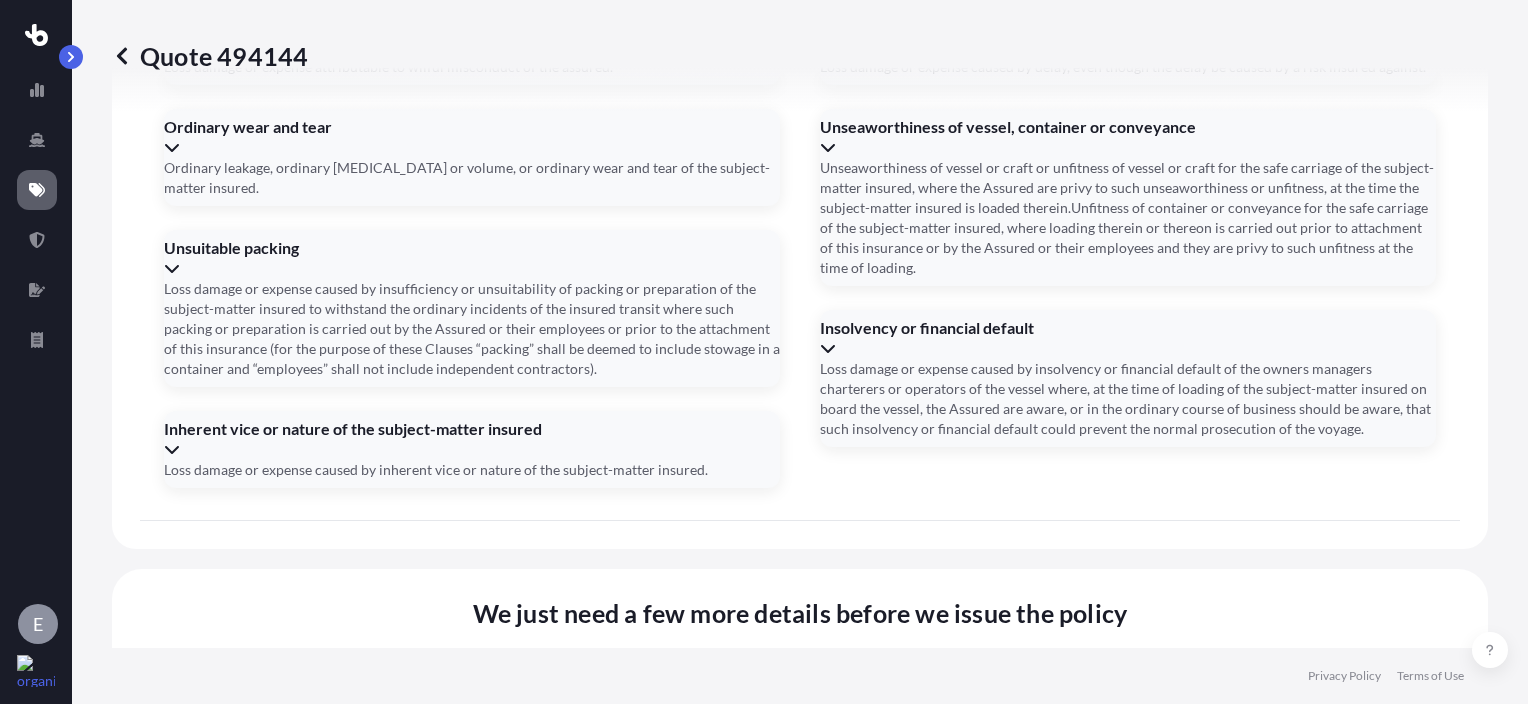 scroll, scrollTop: 2413, scrollLeft: 0, axis: vertical 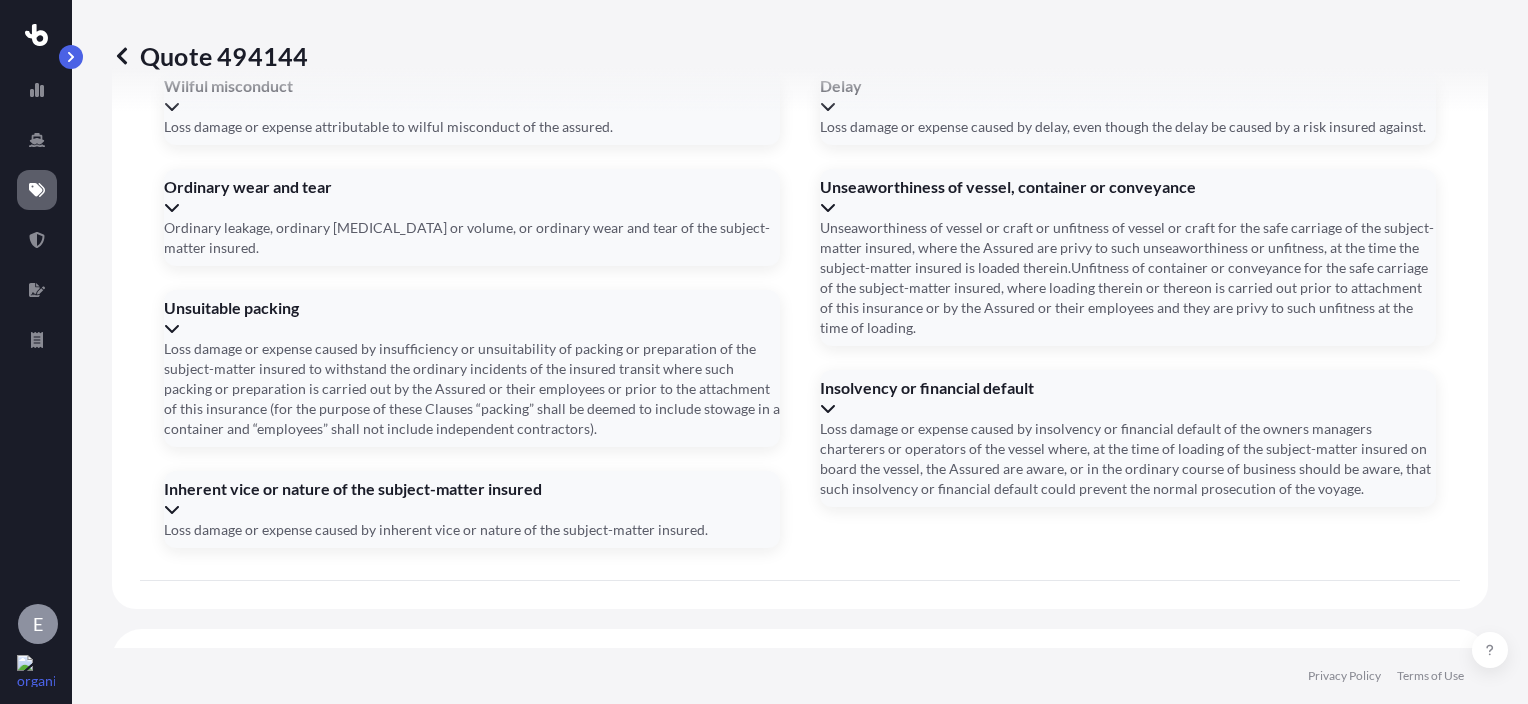 type on "£ GBP" 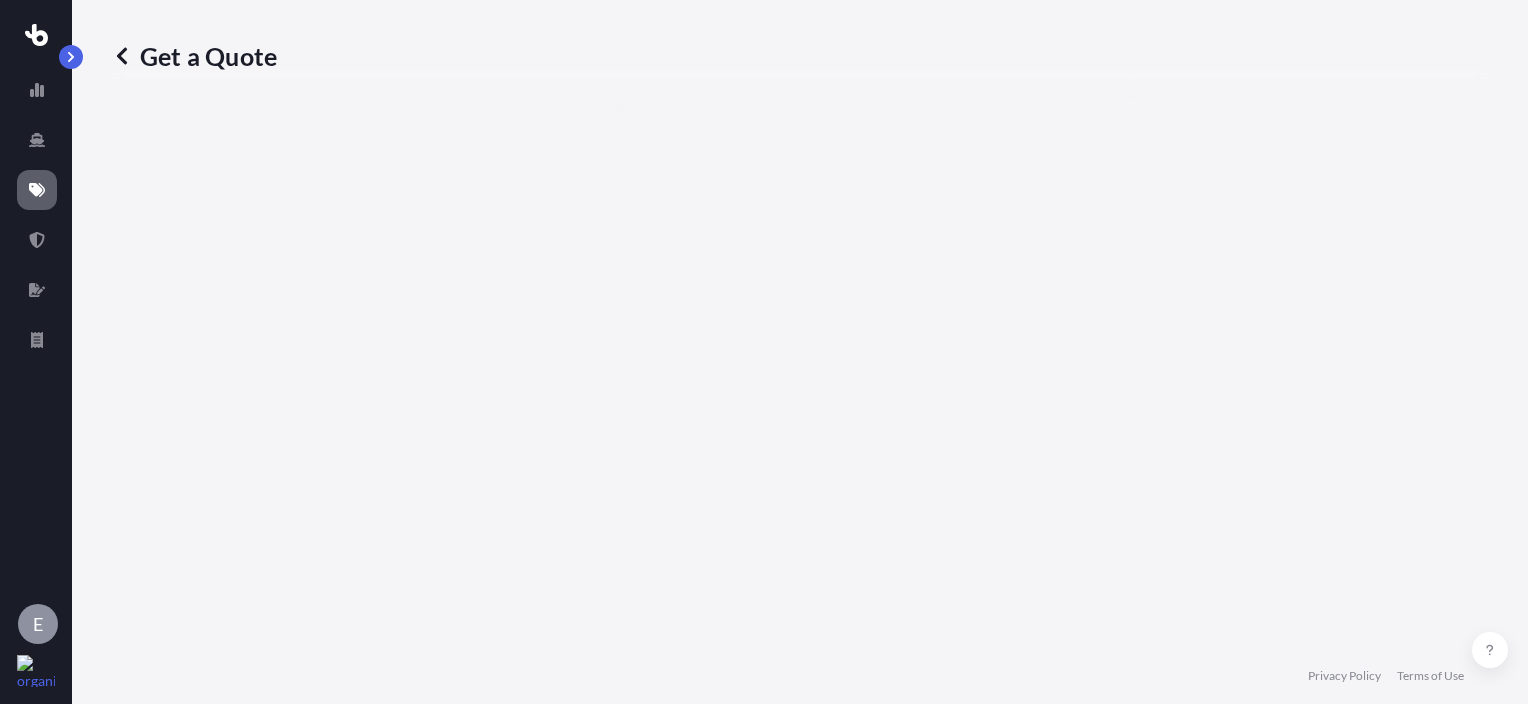scroll, scrollTop: 604, scrollLeft: 0, axis: vertical 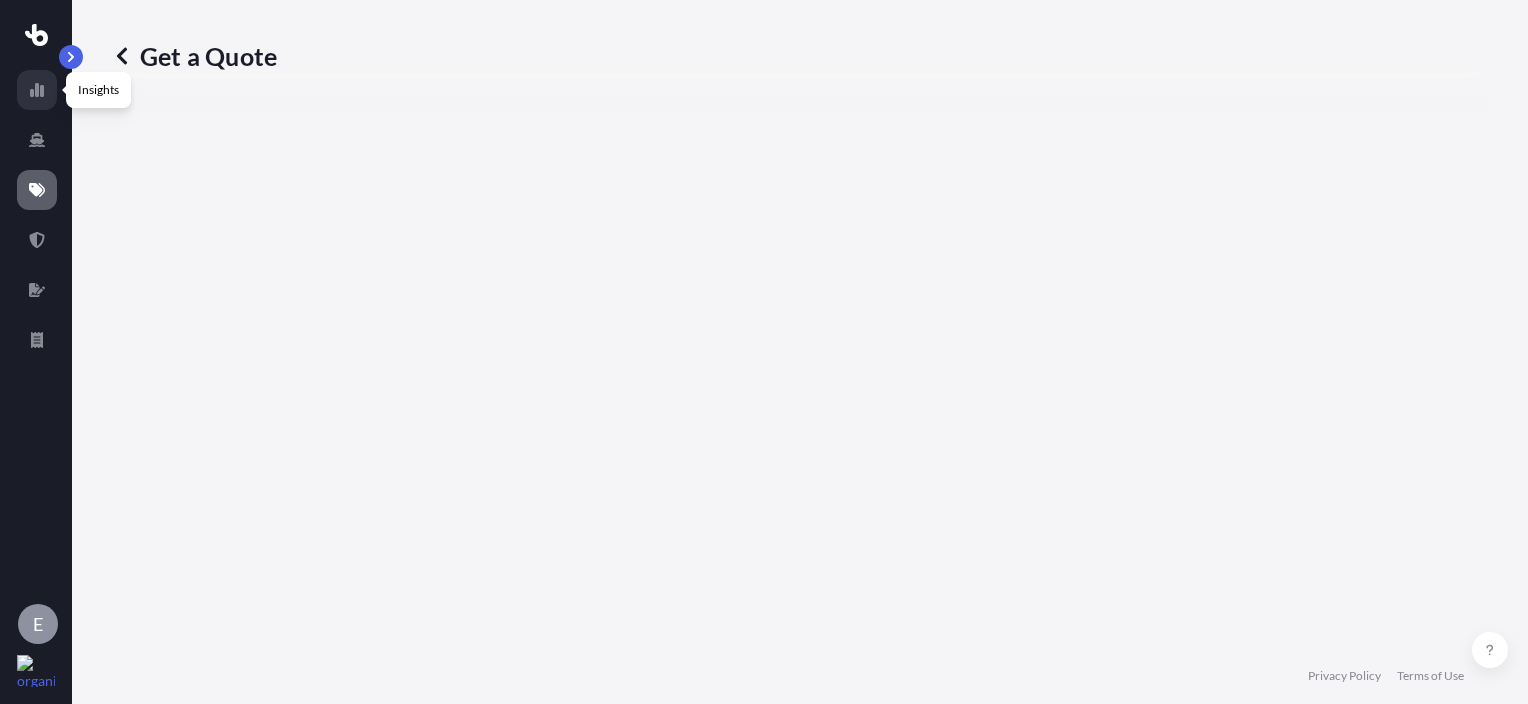 click at bounding box center (71, 57) 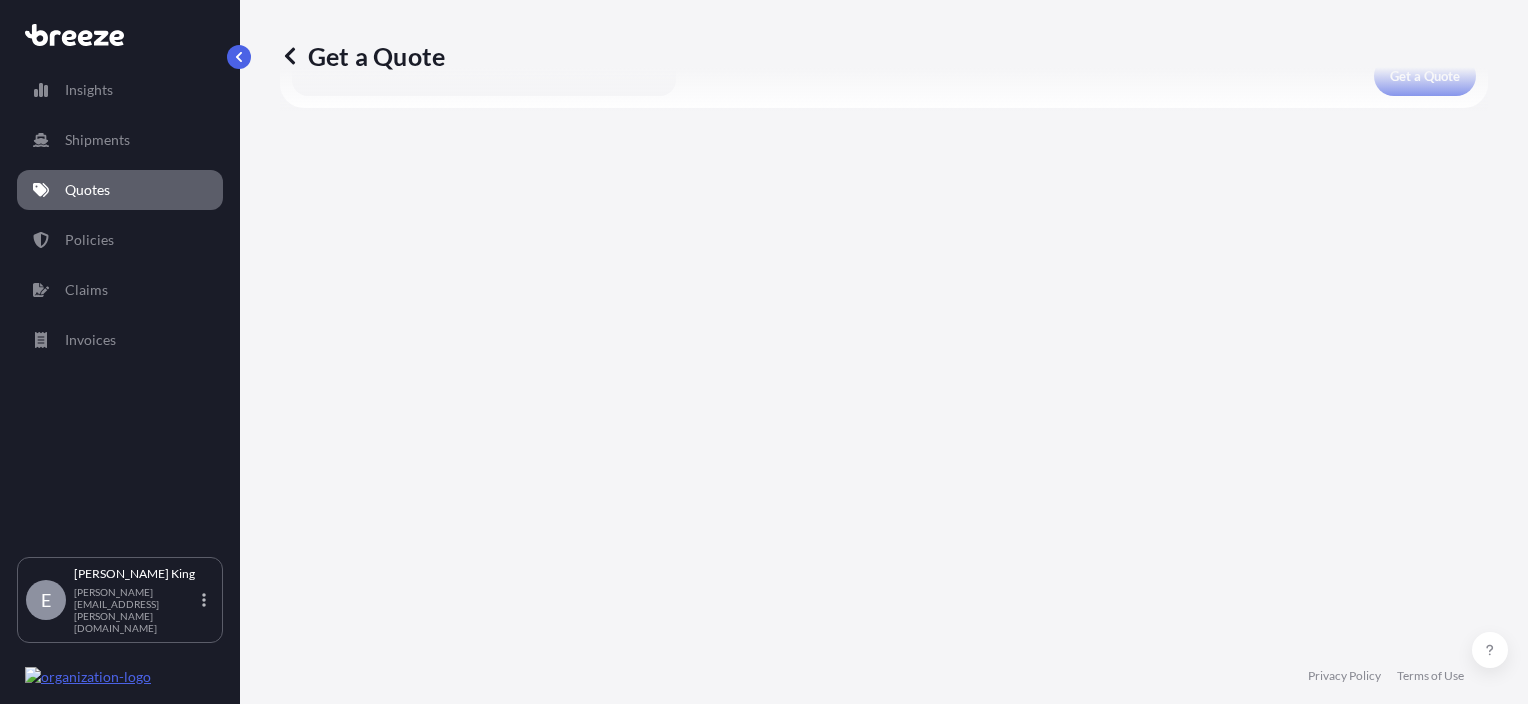 click on "Quotes" at bounding box center [120, 190] 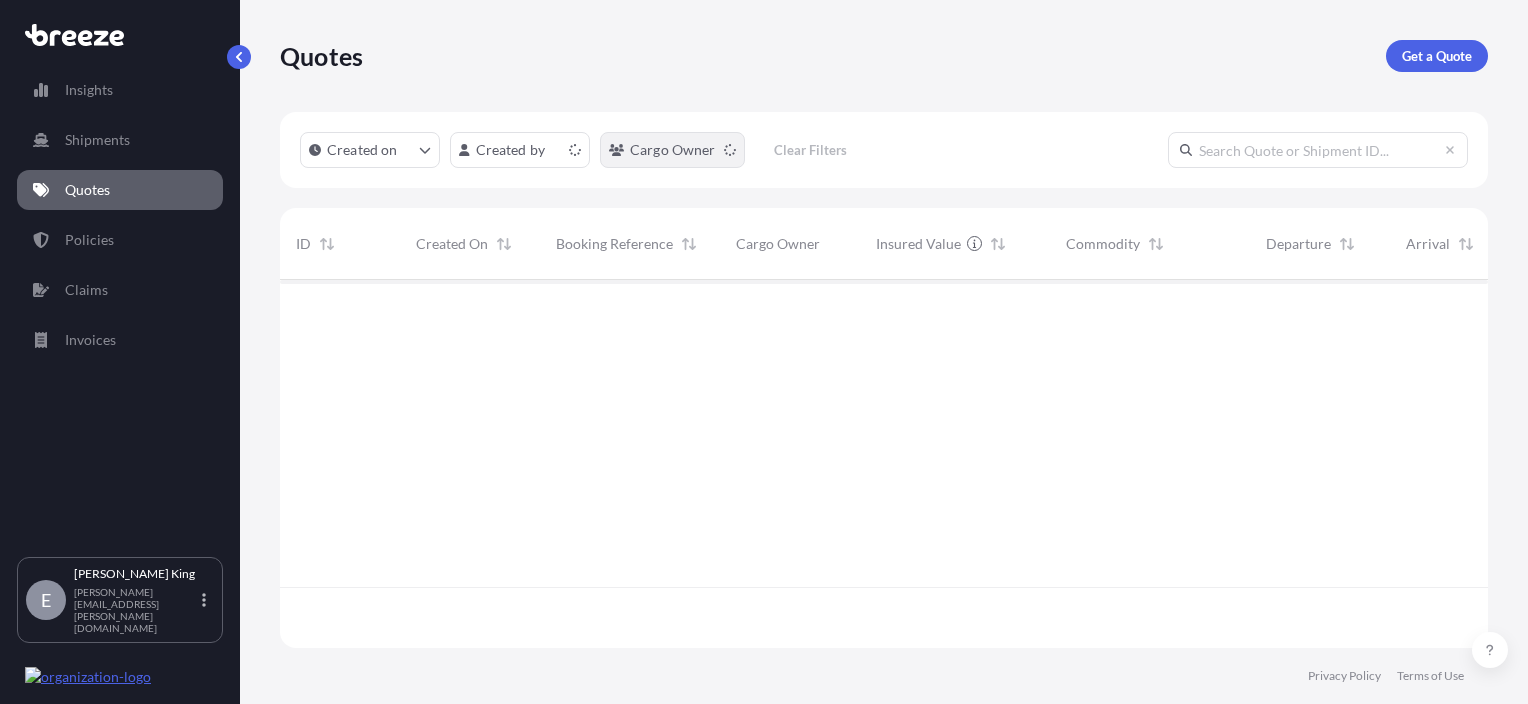 scroll, scrollTop: 0, scrollLeft: 0, axis: both 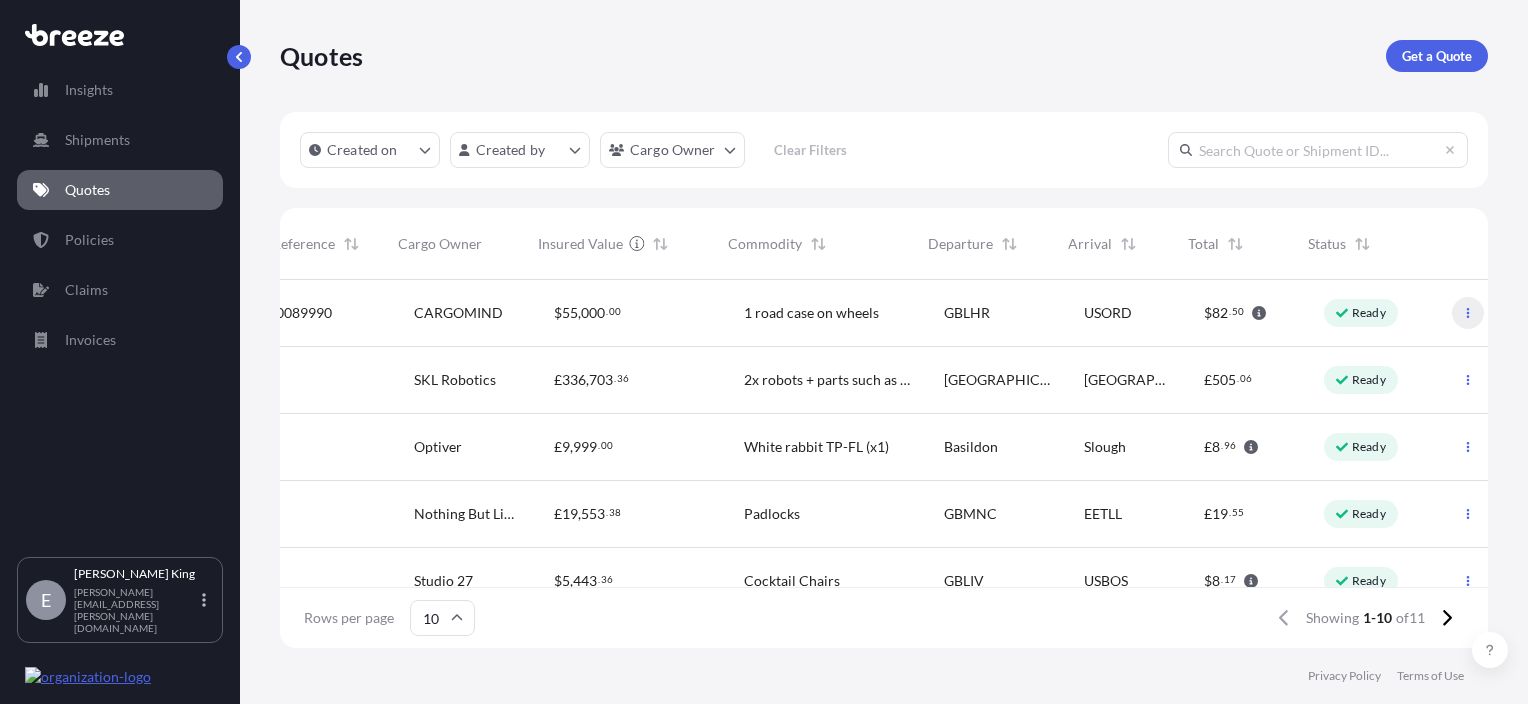 click 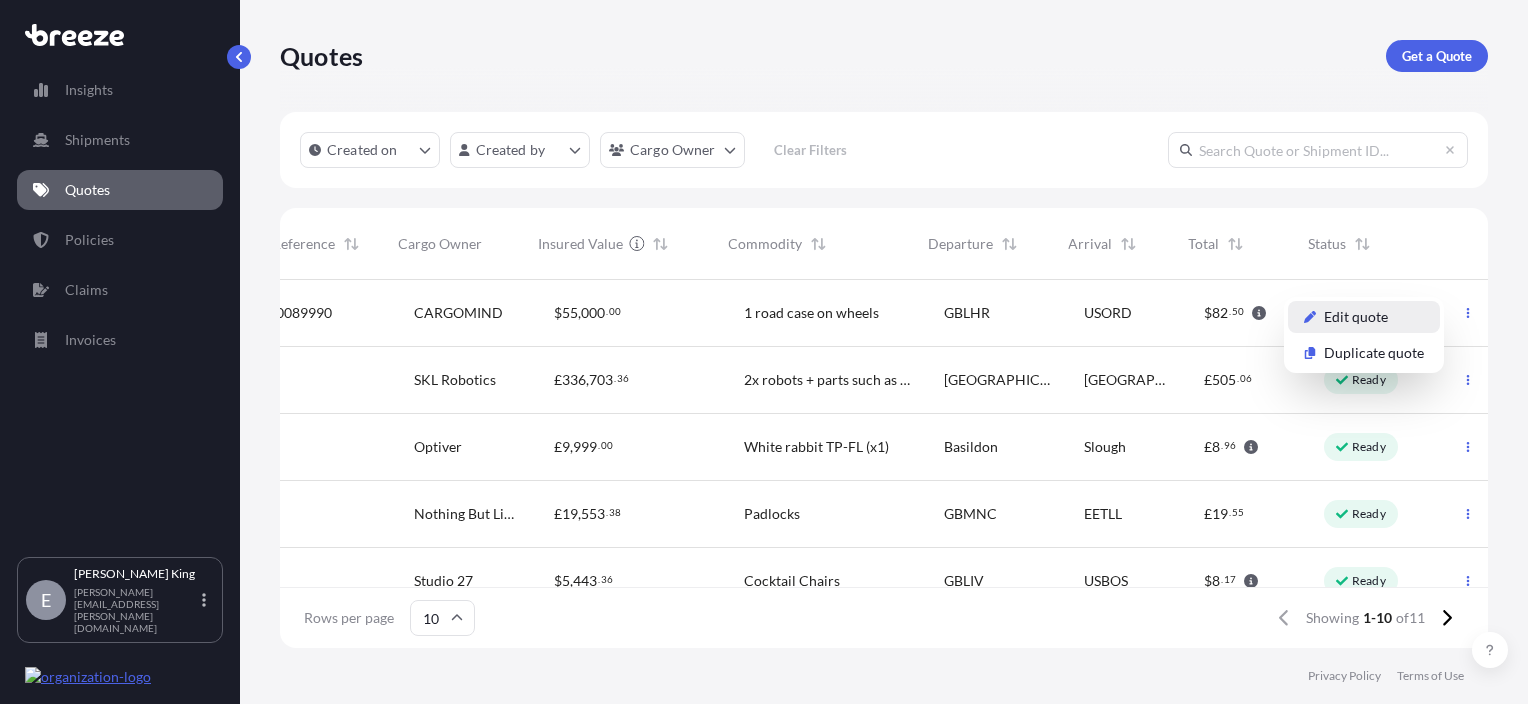 click on "Edit quote" at bounding box center (1356, 317) 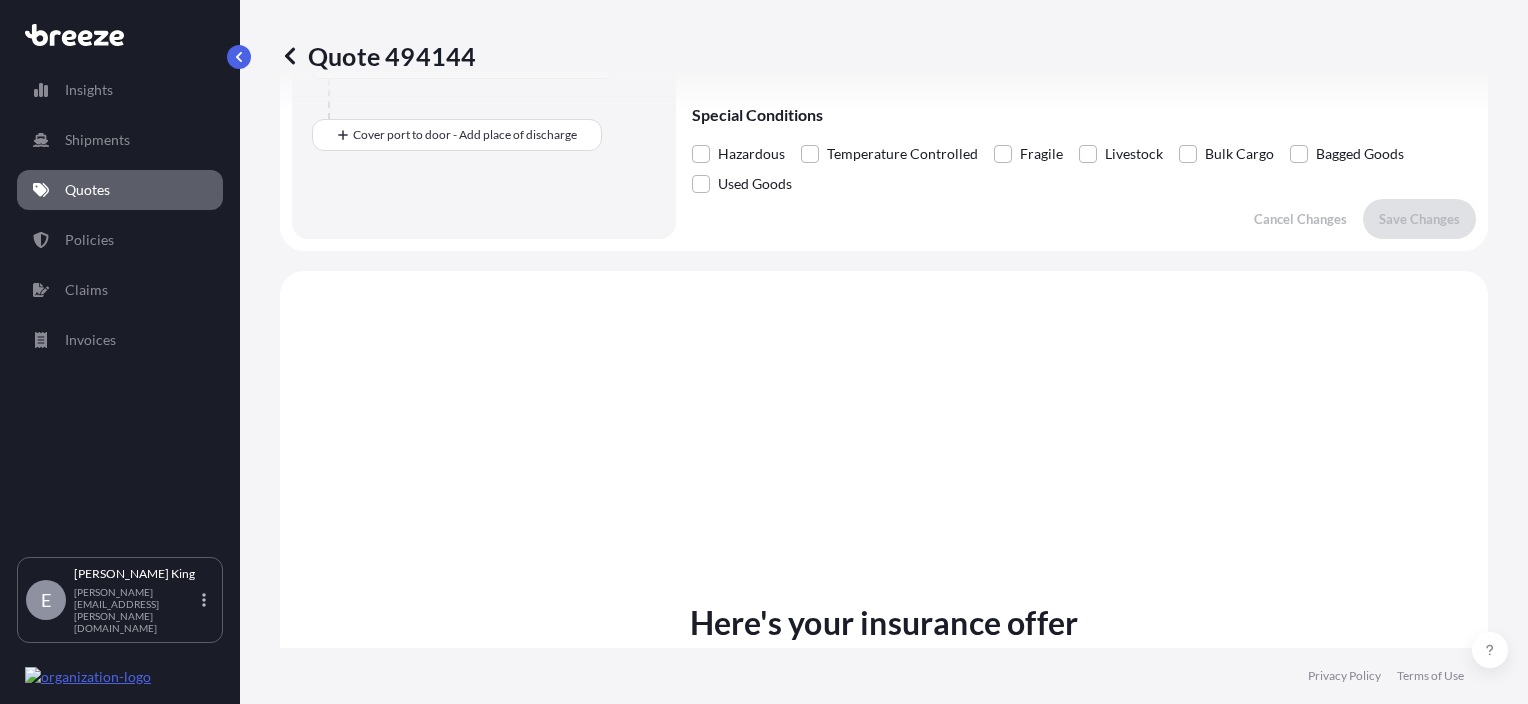 scroll, scrollTop: 632, scrollLeft: 0, axis: vertical 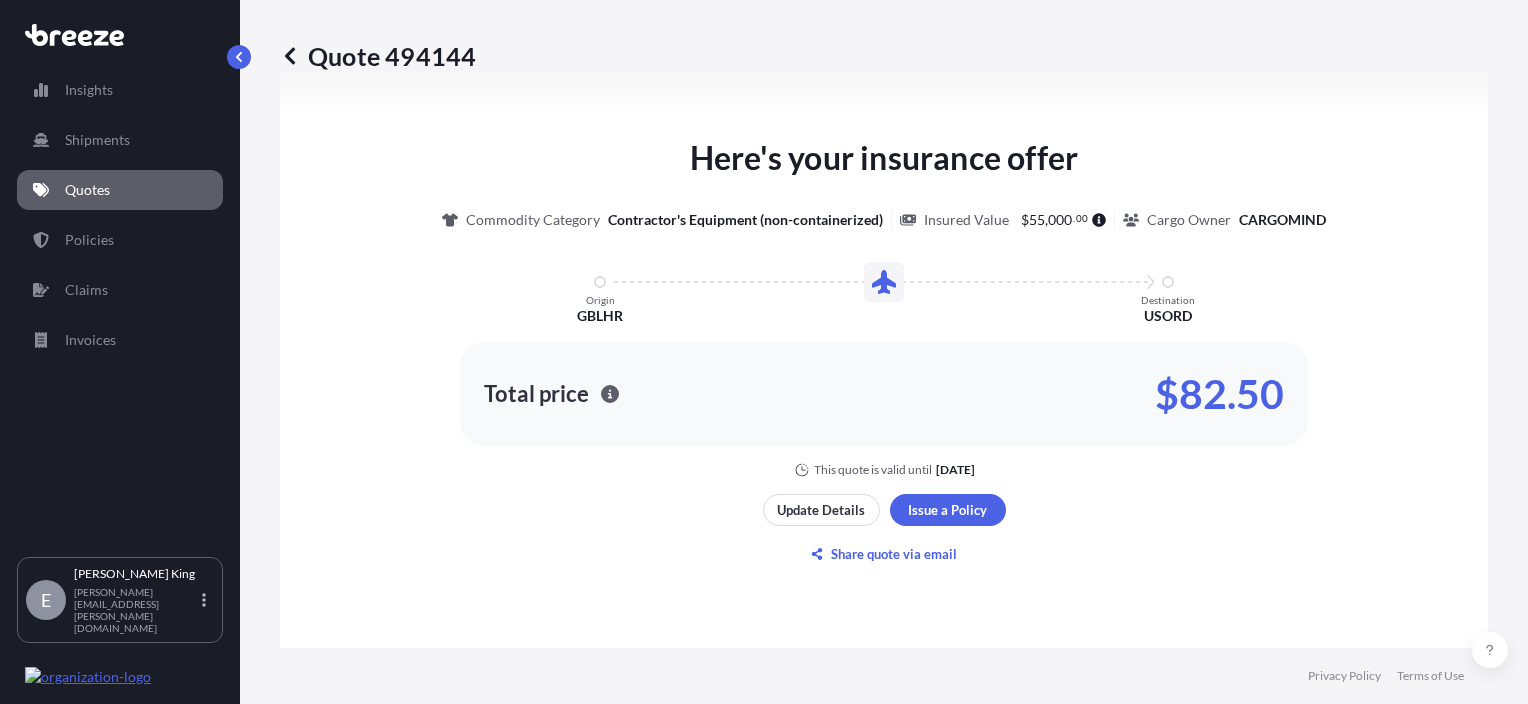 click on "CARGOMIND" at bounding box center [1282, 220] 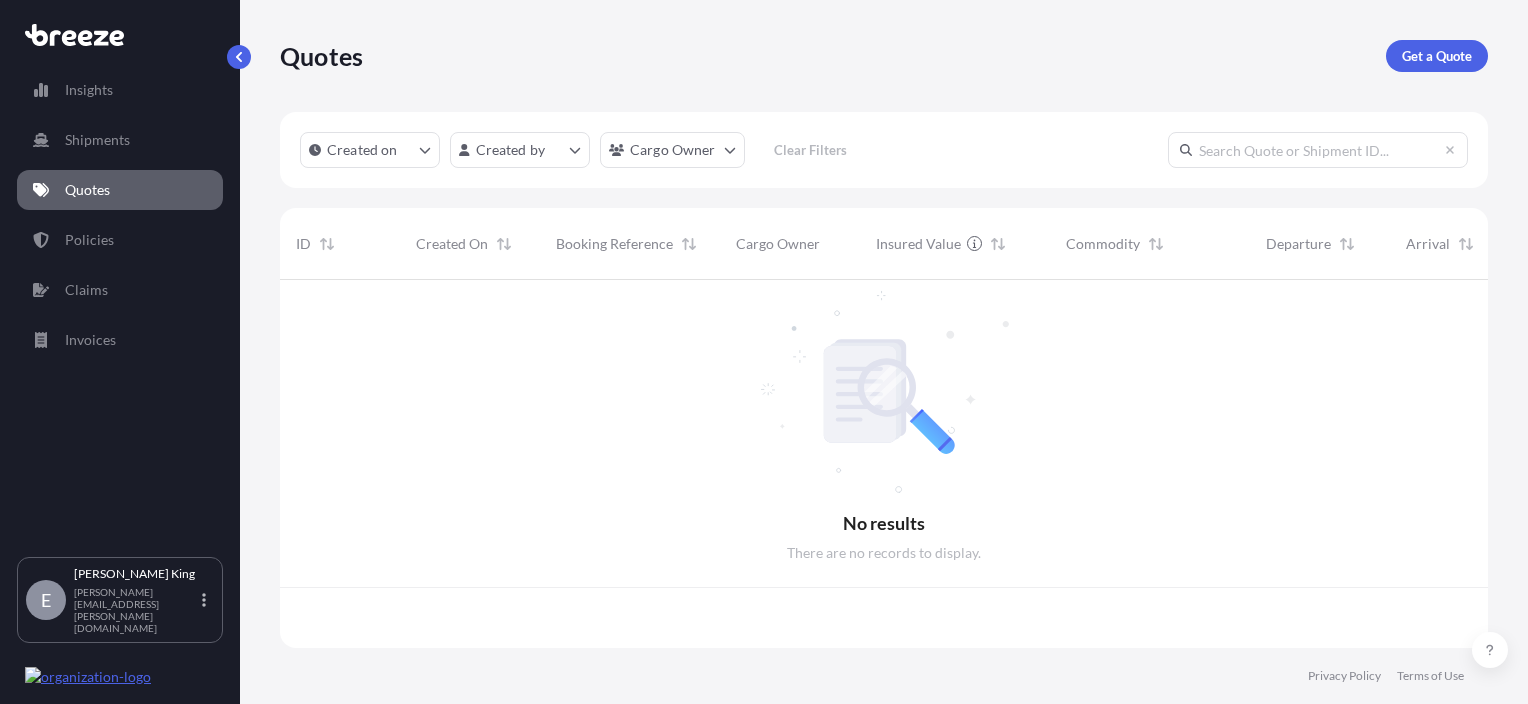 scroll, scrollTop: 0, scrollLeft: 0, axis: both 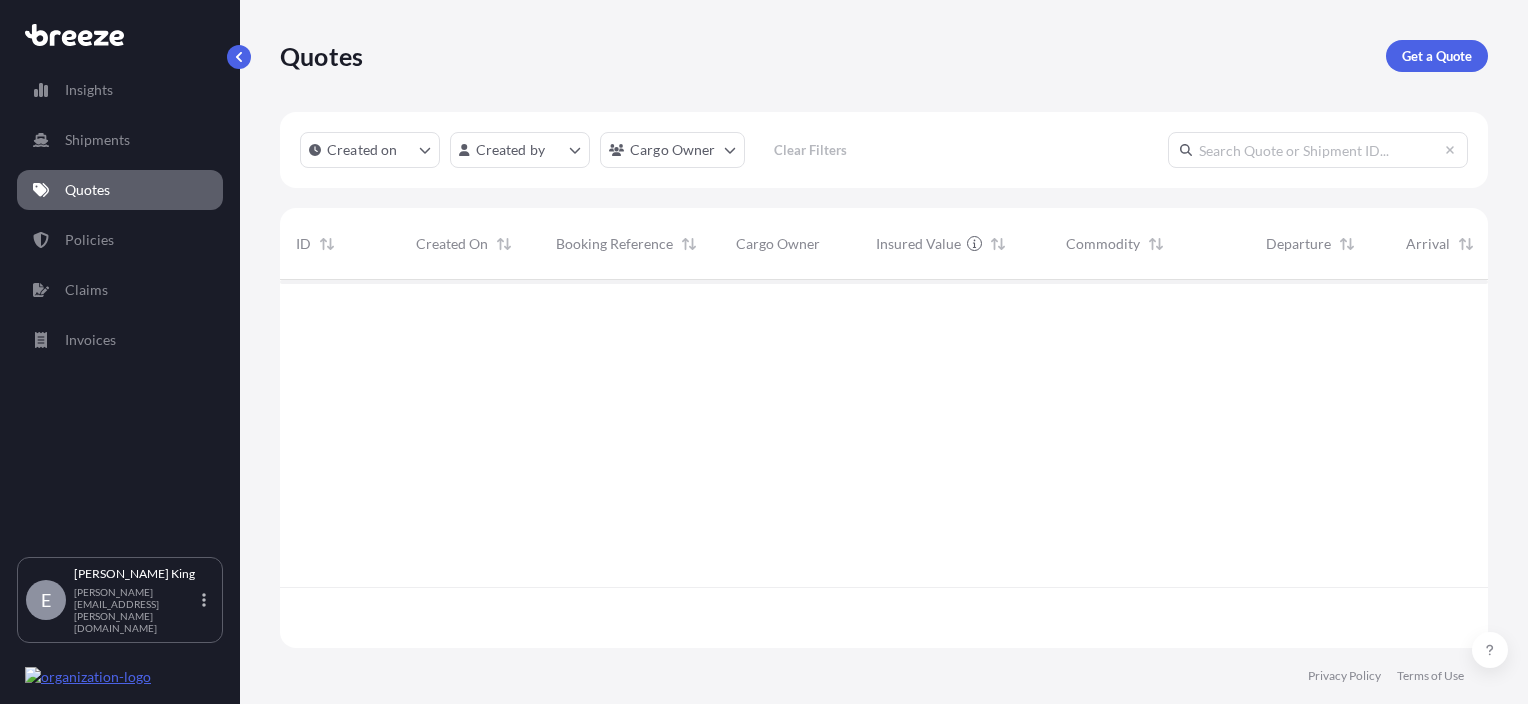 click on "Quotes Get a Quote" at bounding box center (884, 56) 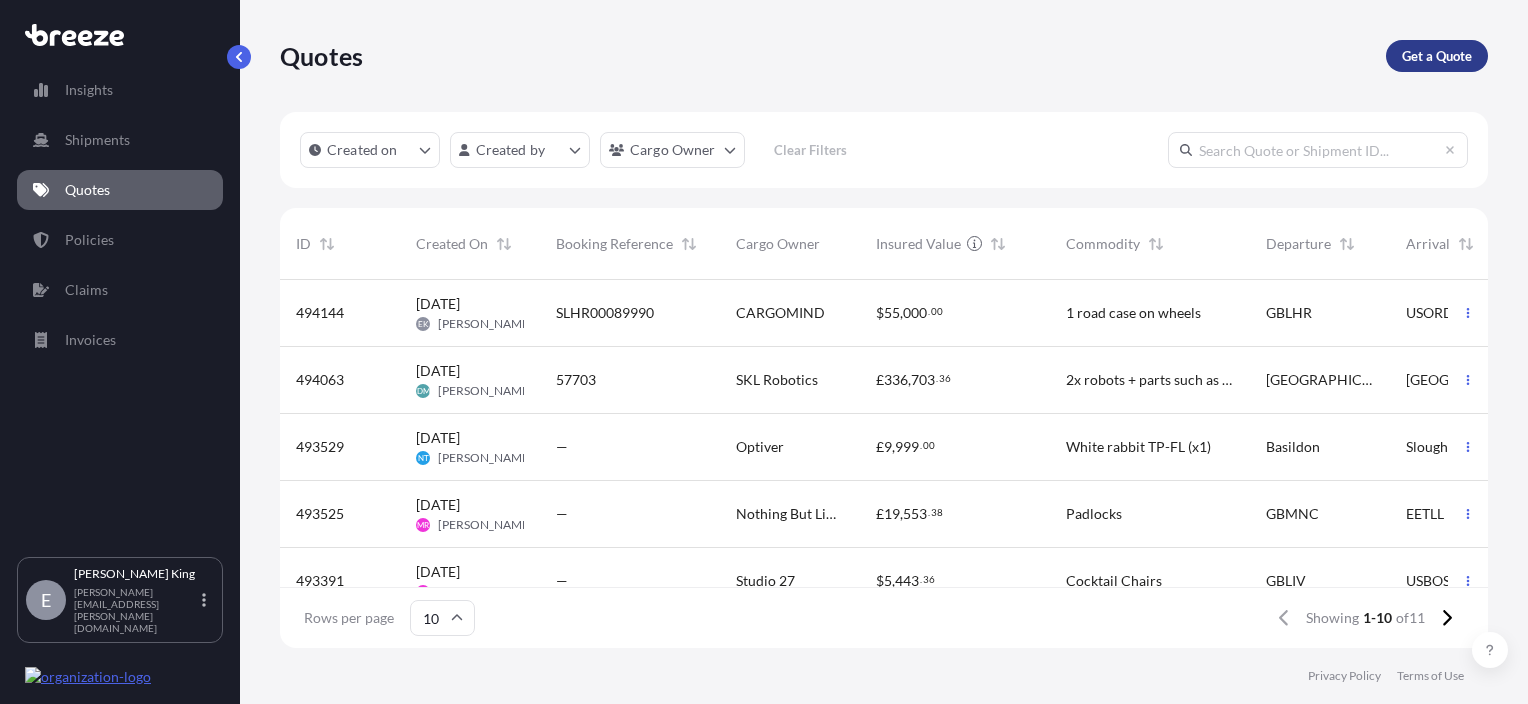 click on "Get a Quote" at bounding box center [1437, 56] 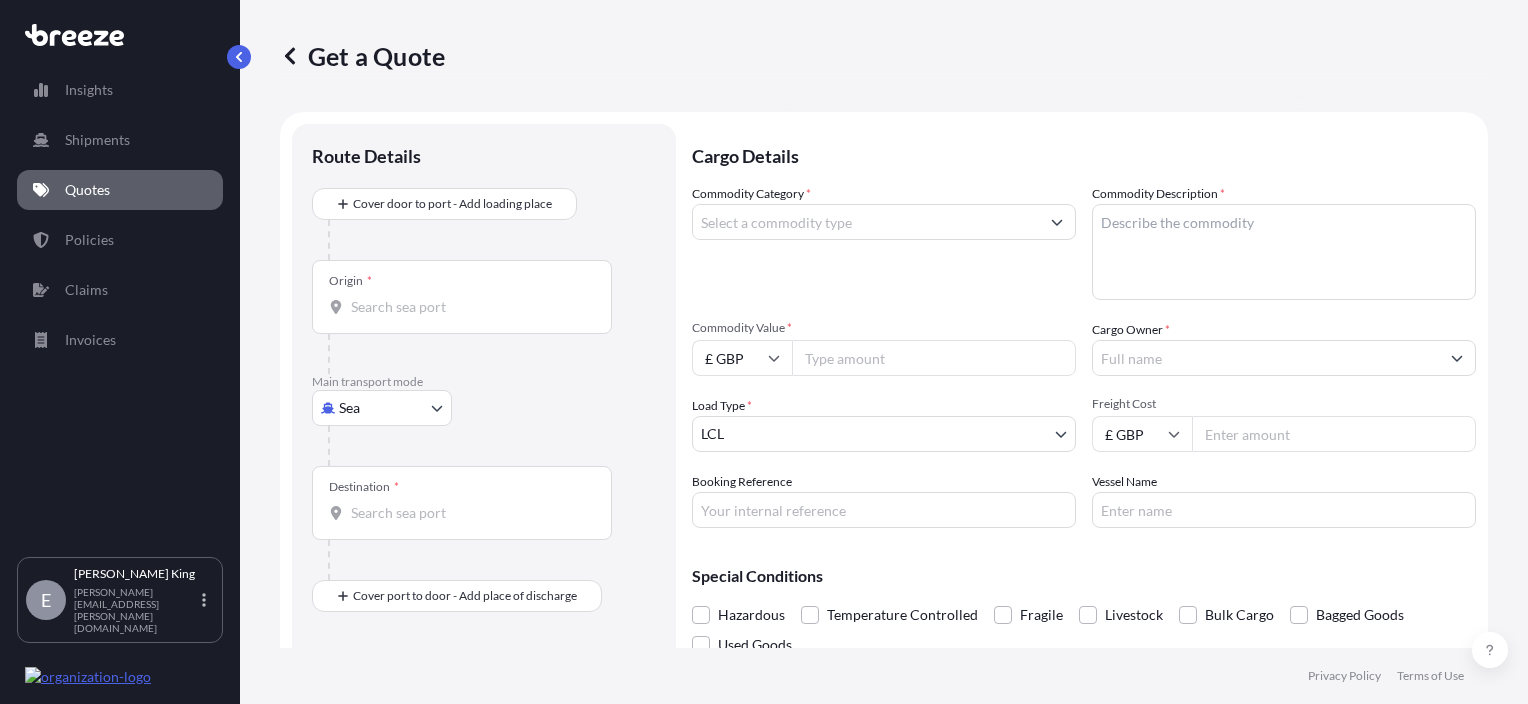 scroll, scrollTop: 32, scrollLeft: 0, axis: vertical 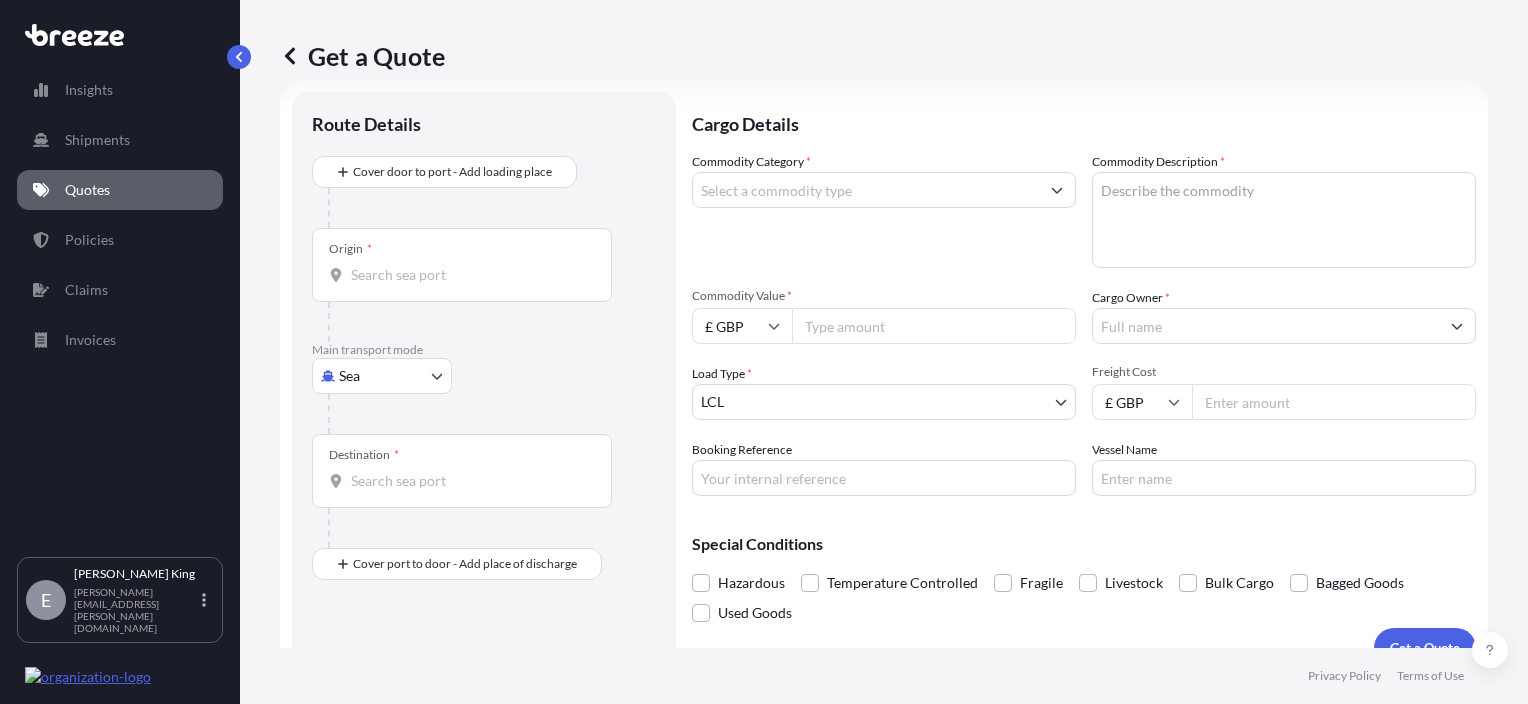click on "Origin *" at bounding box center (462, 265) 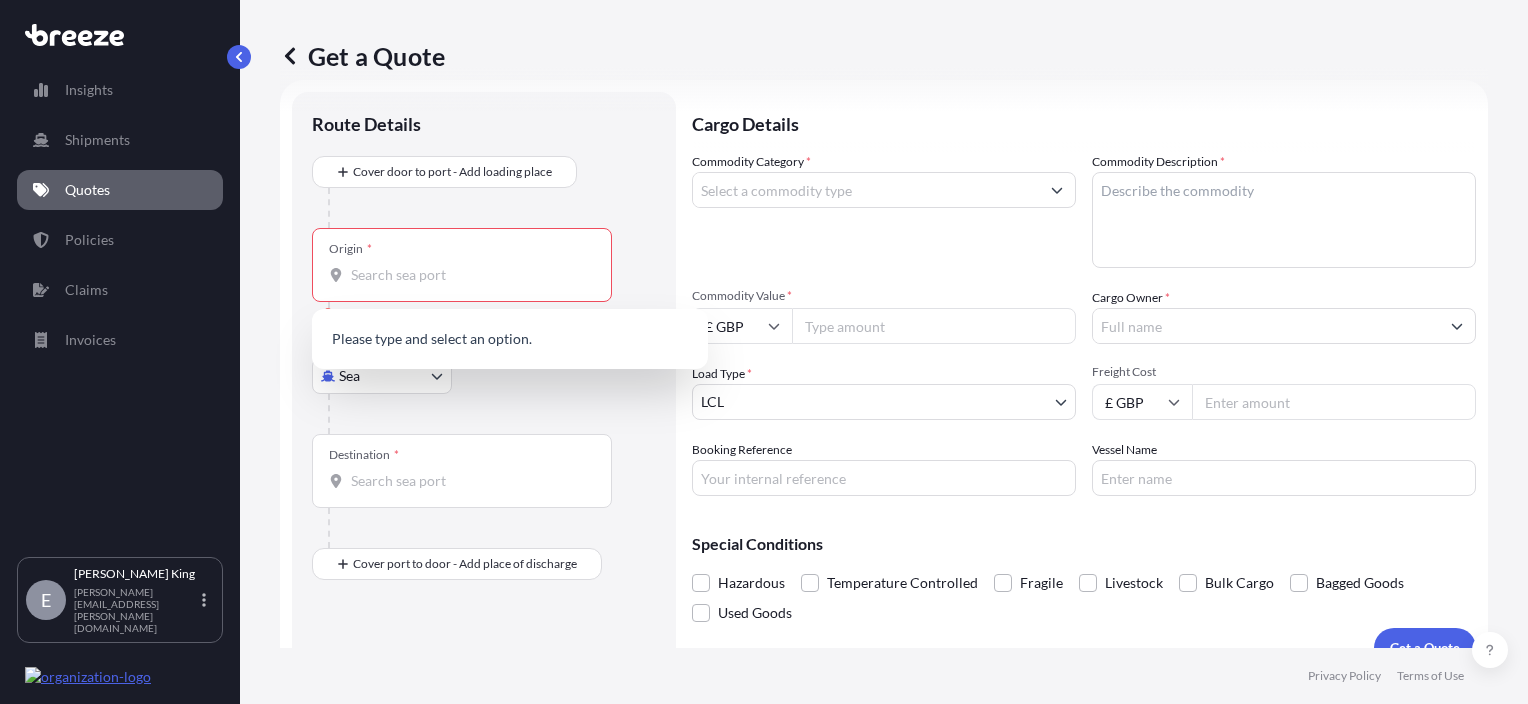 click at bounding box center (492, 414) 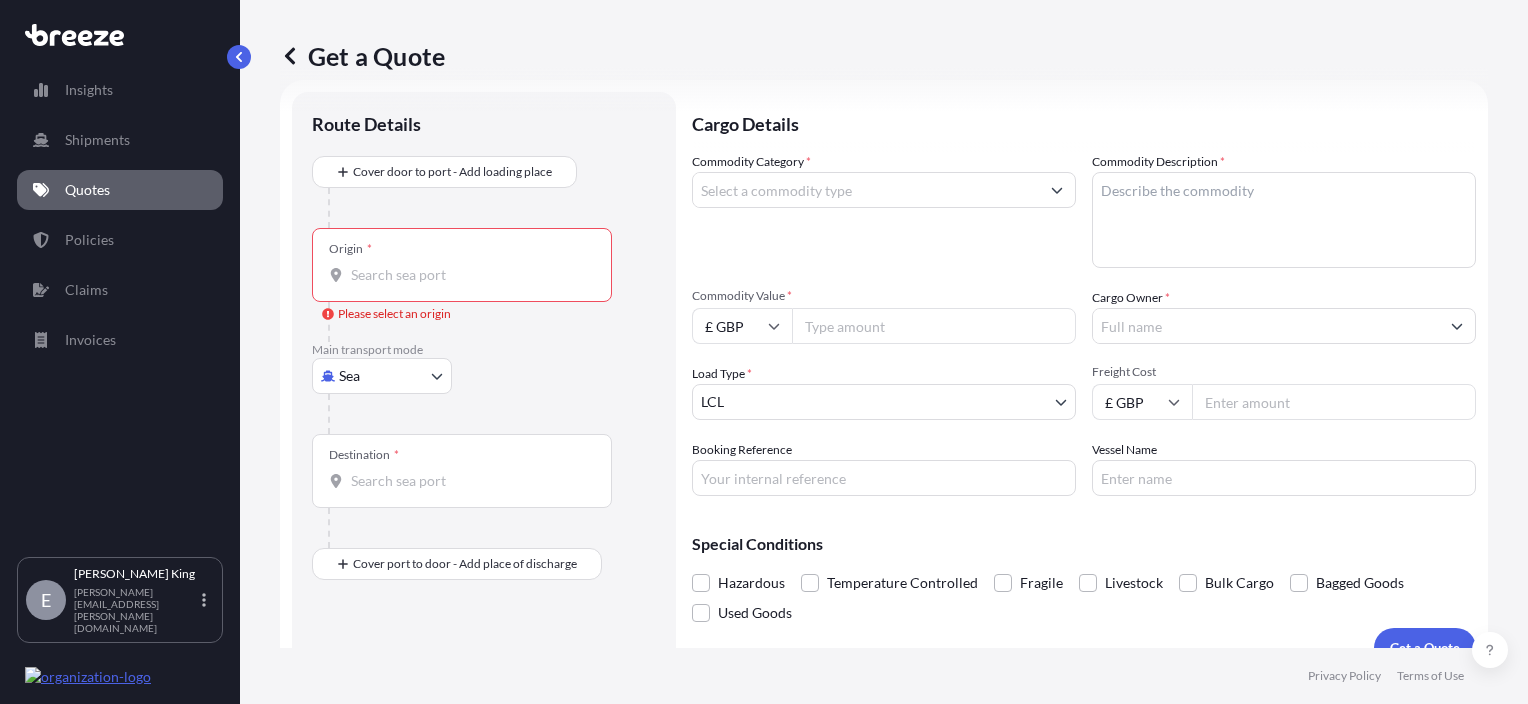 click on "0 options available.
Insights Shipments Quotes Policies Claims Invoices E [PERSON_NAME] [PERSON_NAME][EMAIL_ADDRESS][PERSON_NAME][DOMAIN_NAME] Get a Quote Route Details   Cover door to port - Add loading place Place of loading Road Road Rail Origin * Please select an origin Main transport mode Sea Sea Air Road Rail Destination * Cover port to door - Add place of discharge Road Road Rail Place of Discharge Cargo Details Commodity Category * Commodity Description * Commodity Value   * £ GBP Cargo Owner * Load Type * LCL LCL FCL Freight Cost   £ GBP Booking Reference Vessel Name Special Conditions Hazardous Temperature Controlled Fragile Livestock Bulk Cargo Bagged Goods Used Goods Get a Quote Privacy Policy Terms of Use
0" at bounding box center [764, 352] 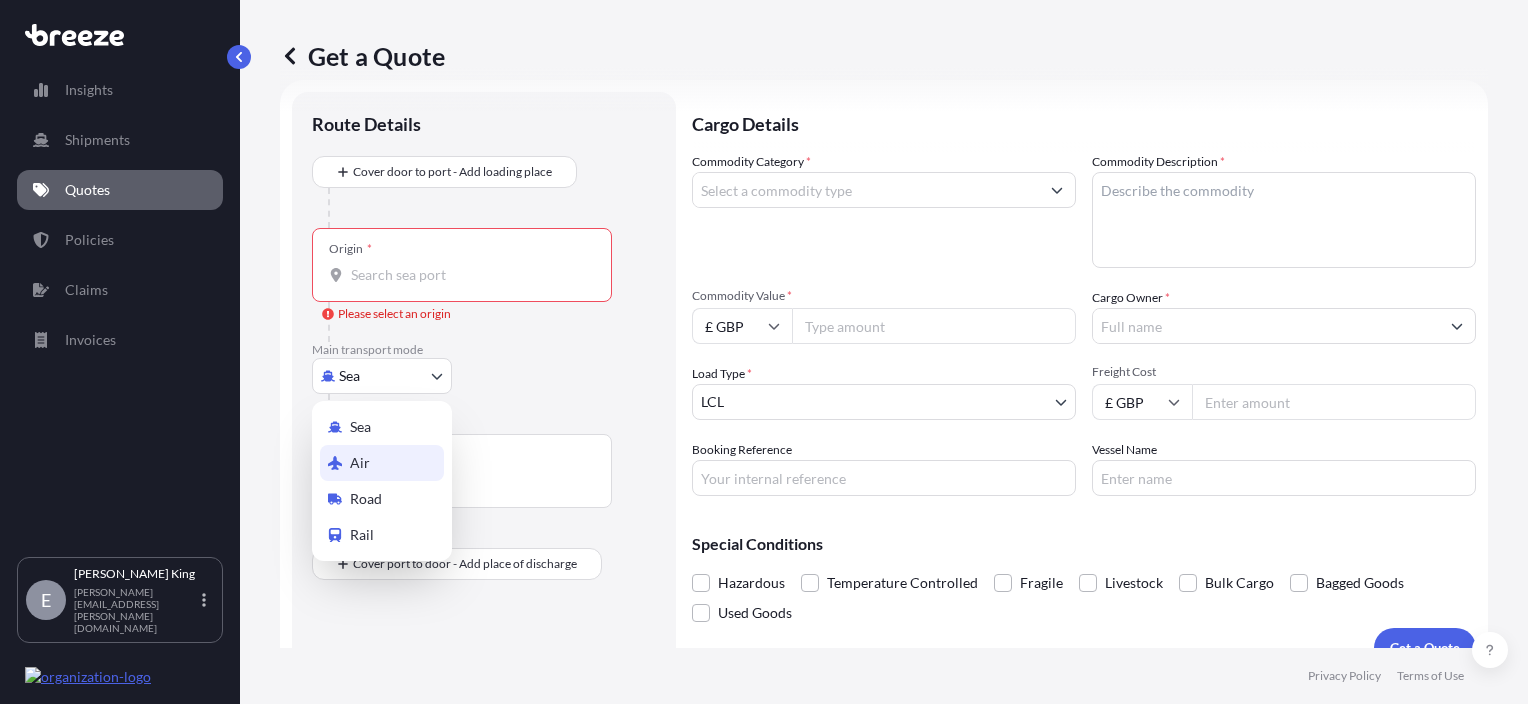 click on "Air" at bounding box center [360, 463] 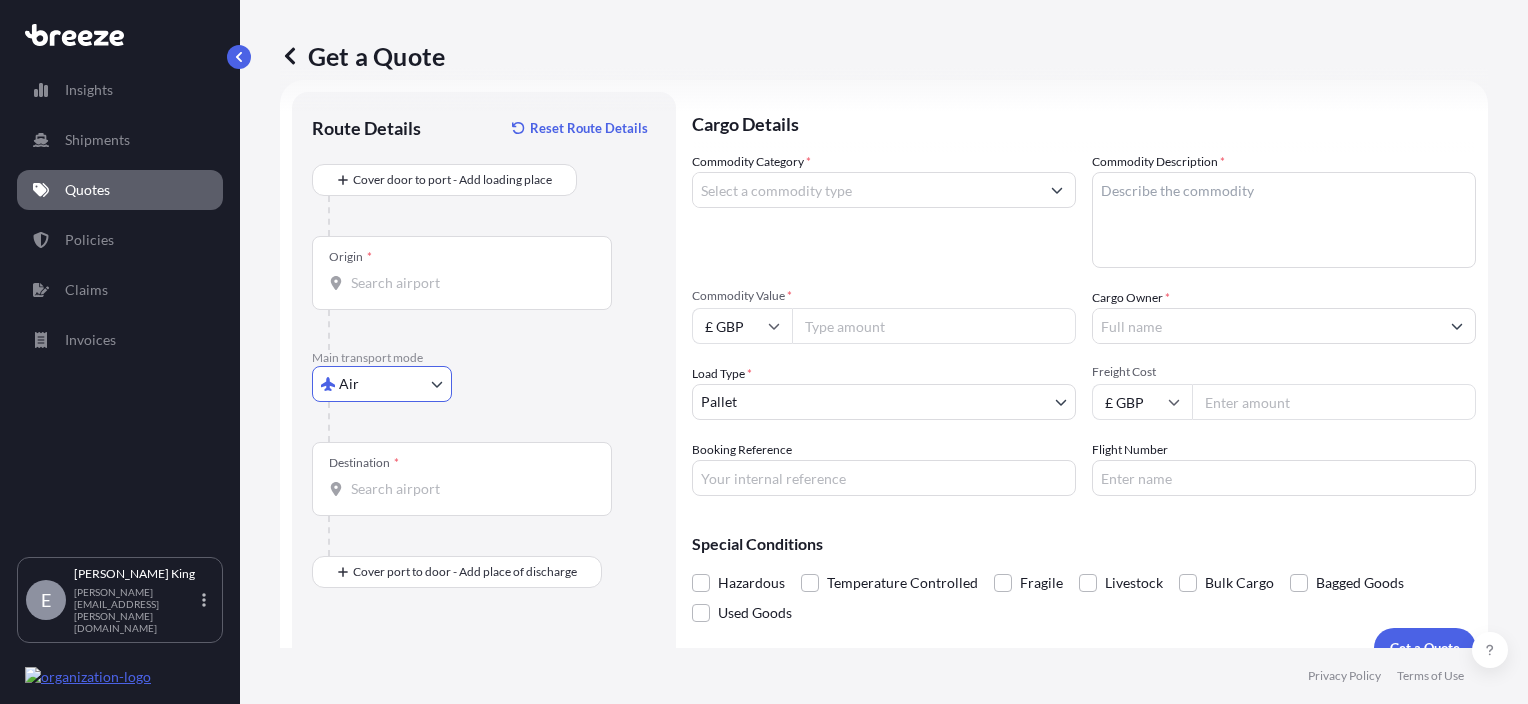 click on "Origin *" at bounding box center [462, 273] 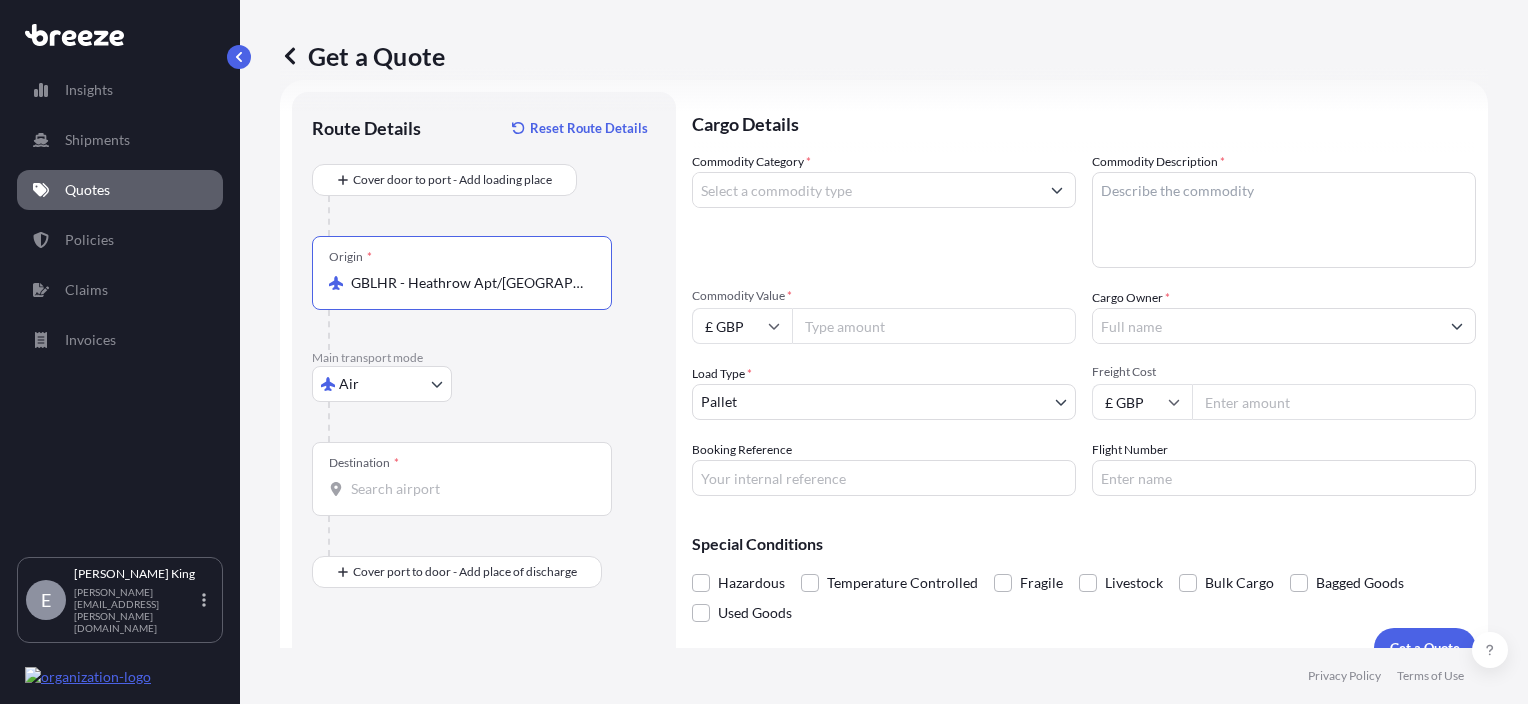 type on "GBLHR - Heathrow Apt/[GEOGRAPHIC_DATA], [GEOGRAPHIC_DATA]" 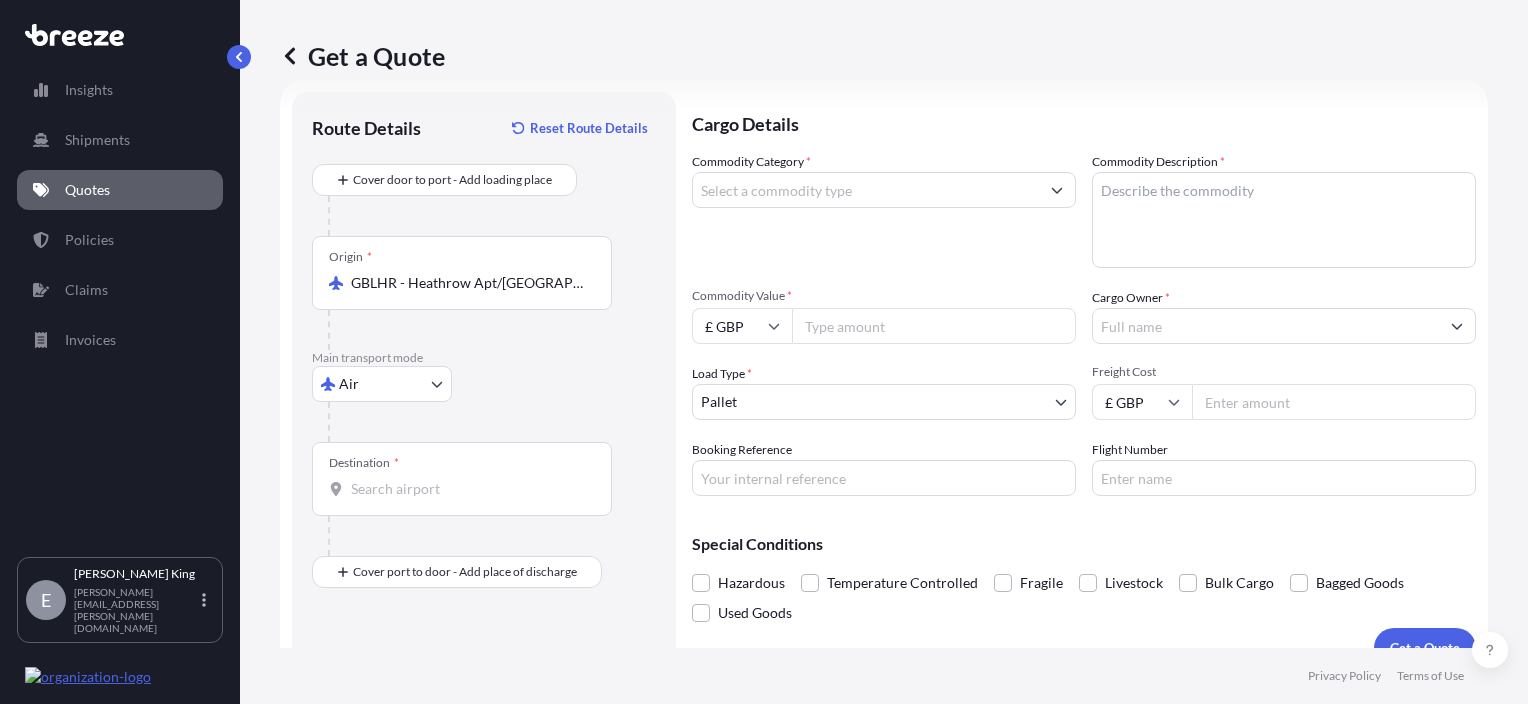 click on "Destination *" at bounding box center [462, 479] 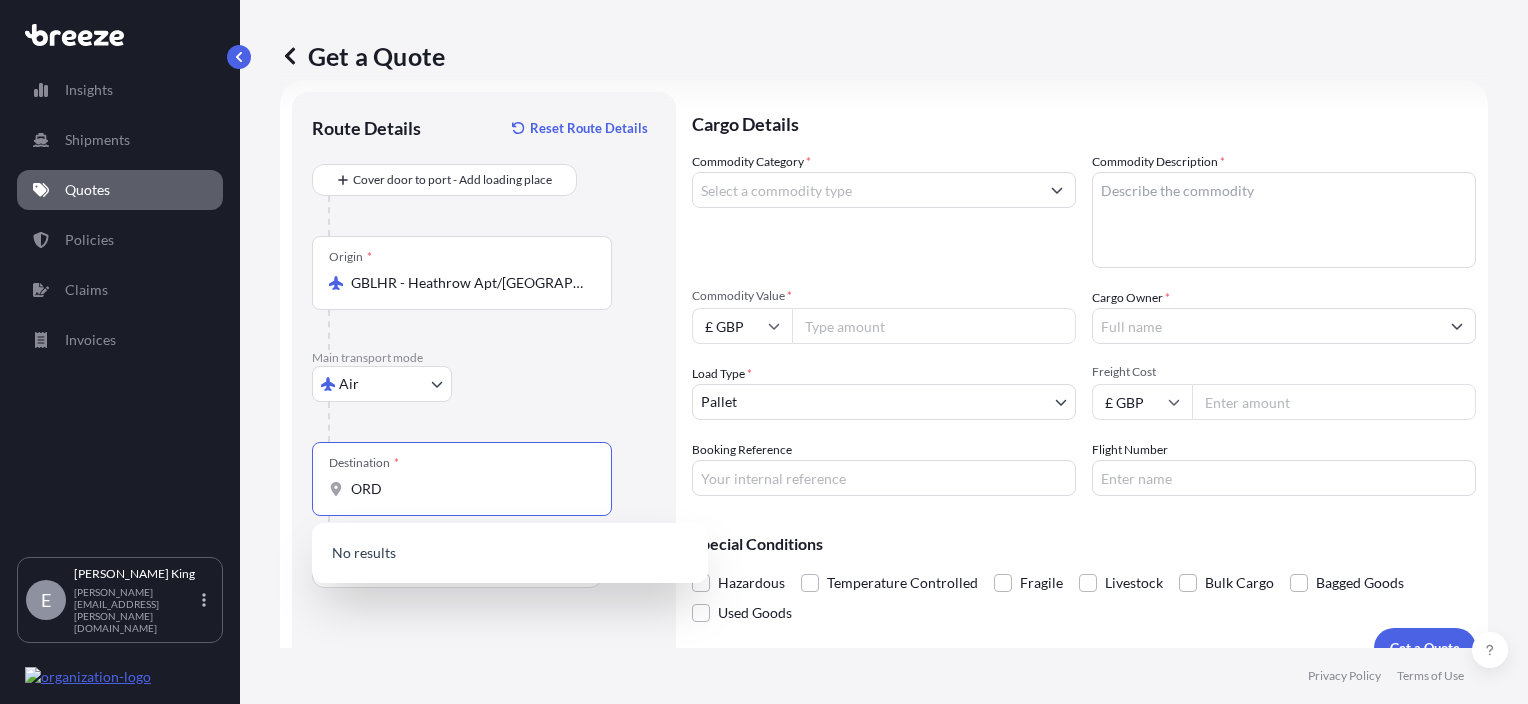 type on "ORD" 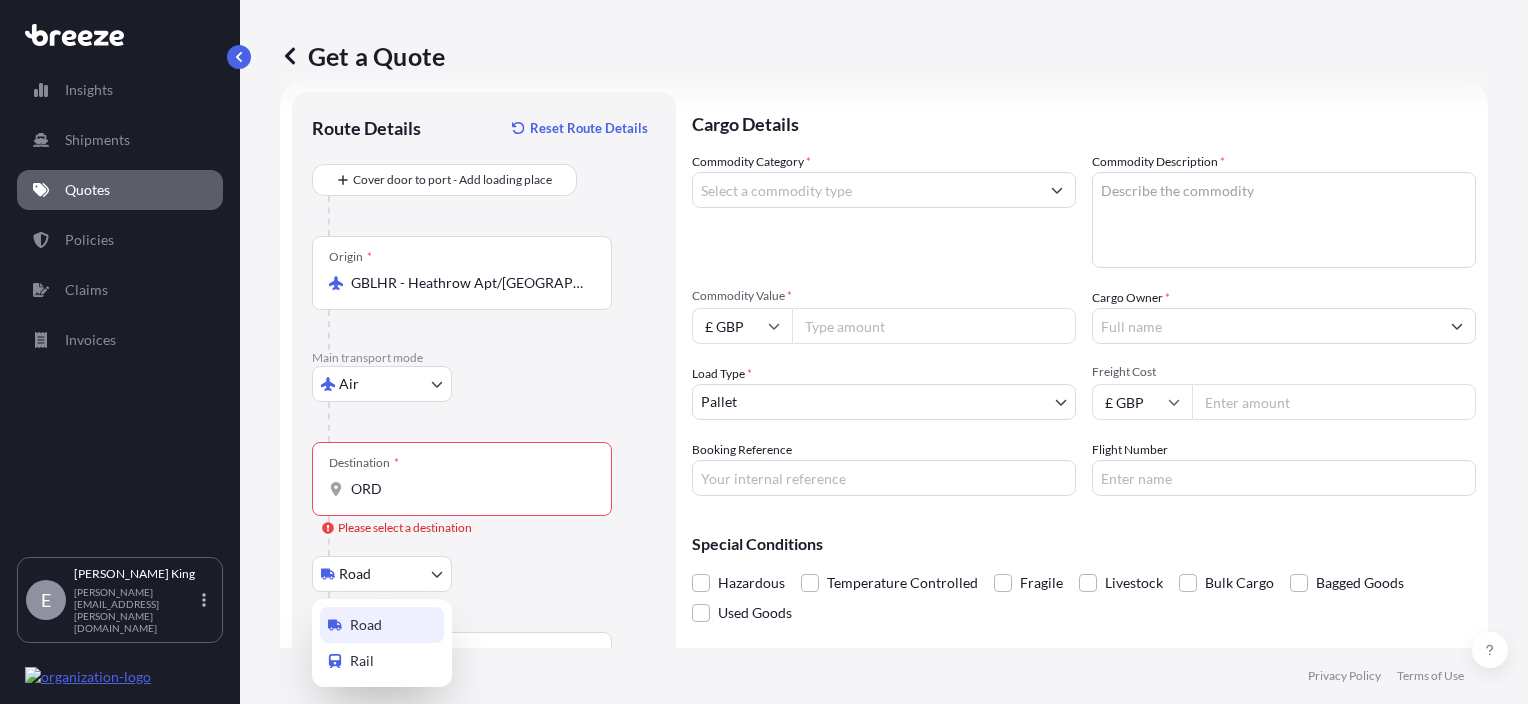 click on "0 options available.
Insights Shipments Quotes Policies Claims Invoices E [PERSON_NAME] [PERSON_NAME][EMAIL_ADDRESS][PERSON_NAME][DOMAIN_NAME] Get a Quote Route Details Reset Route Details   Cover door to port - Add loading place Place of loading Road Road Rail Origin * GBLHR - Heathrow Apt/[GEOGRAPHIC_DATA], [GEOGRAPHIC_DATA] Main transport mode Air Sea Air Road Rail Destination * ORD Please select a destination Road Road Rail Place of Discharge Cargo Details Commodity Category * Commodity Description * Commodity Value   * £ GBP Cargo Owner * Load Type * Pallet PALLET CONTAINER PARCELS CARTONS Freight Cost   £ GBP Booking Reference Flight Number Special Conditions Hazardous Temperature Controlled Fragile Livestock Bulk Cargo Bagged Goods Used Goods Get a Quote Privacy Policy Terms of Use
0 Road Rail" at bounding box center (764, 352) 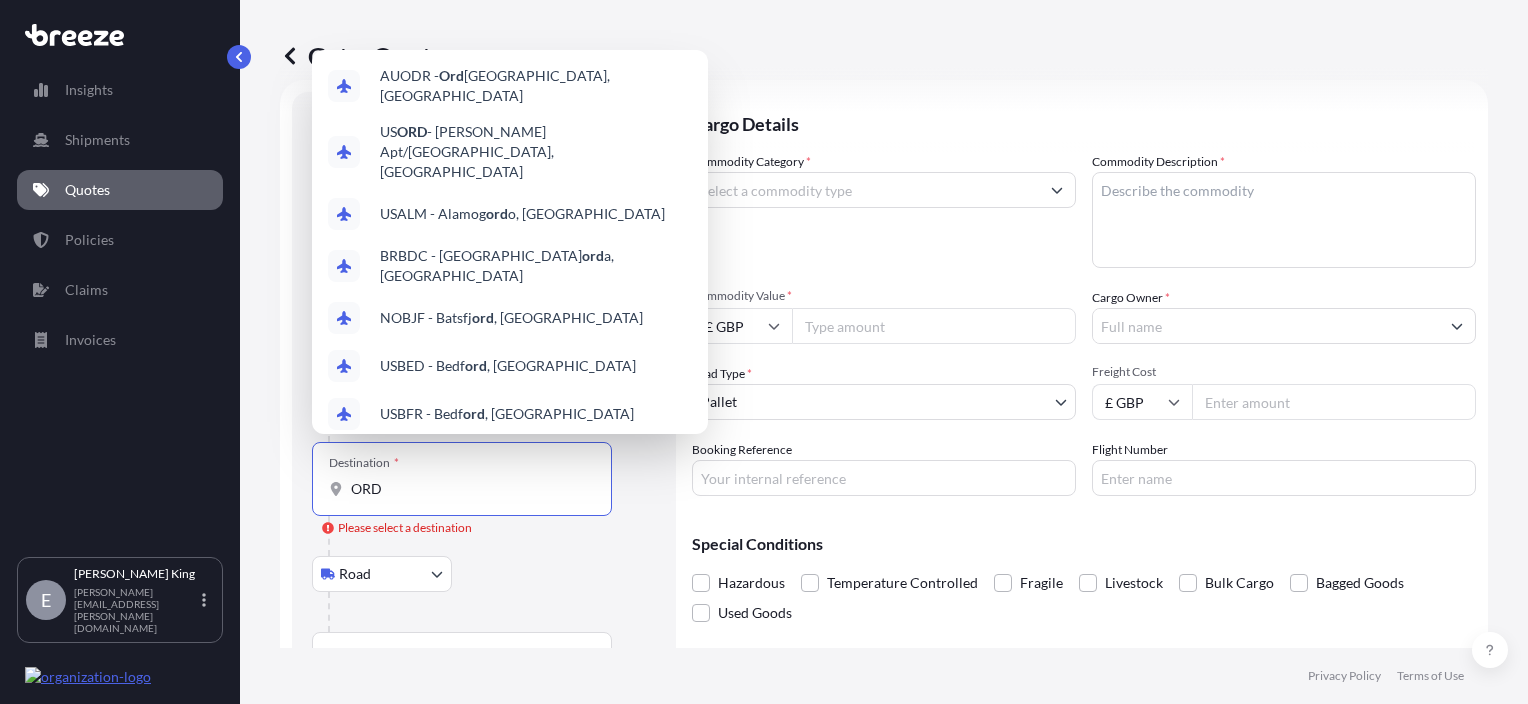 click on "ORD" at bounding box center [469, 489] 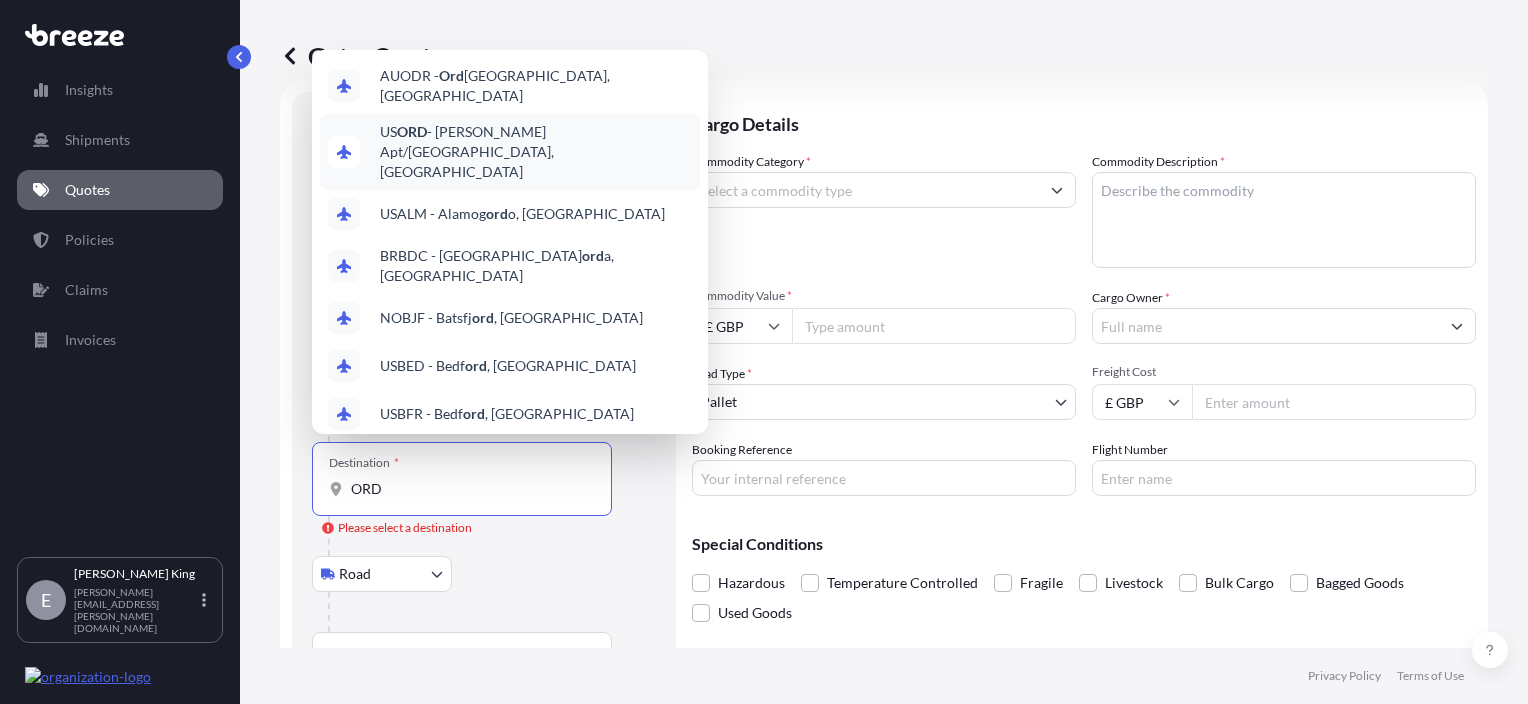 click on "US [PERSON_NAME] Apt/[GEOGRAPHIC_DATA], [GEOGRAPHIC_DATA]" at bounding box center (536, 152) 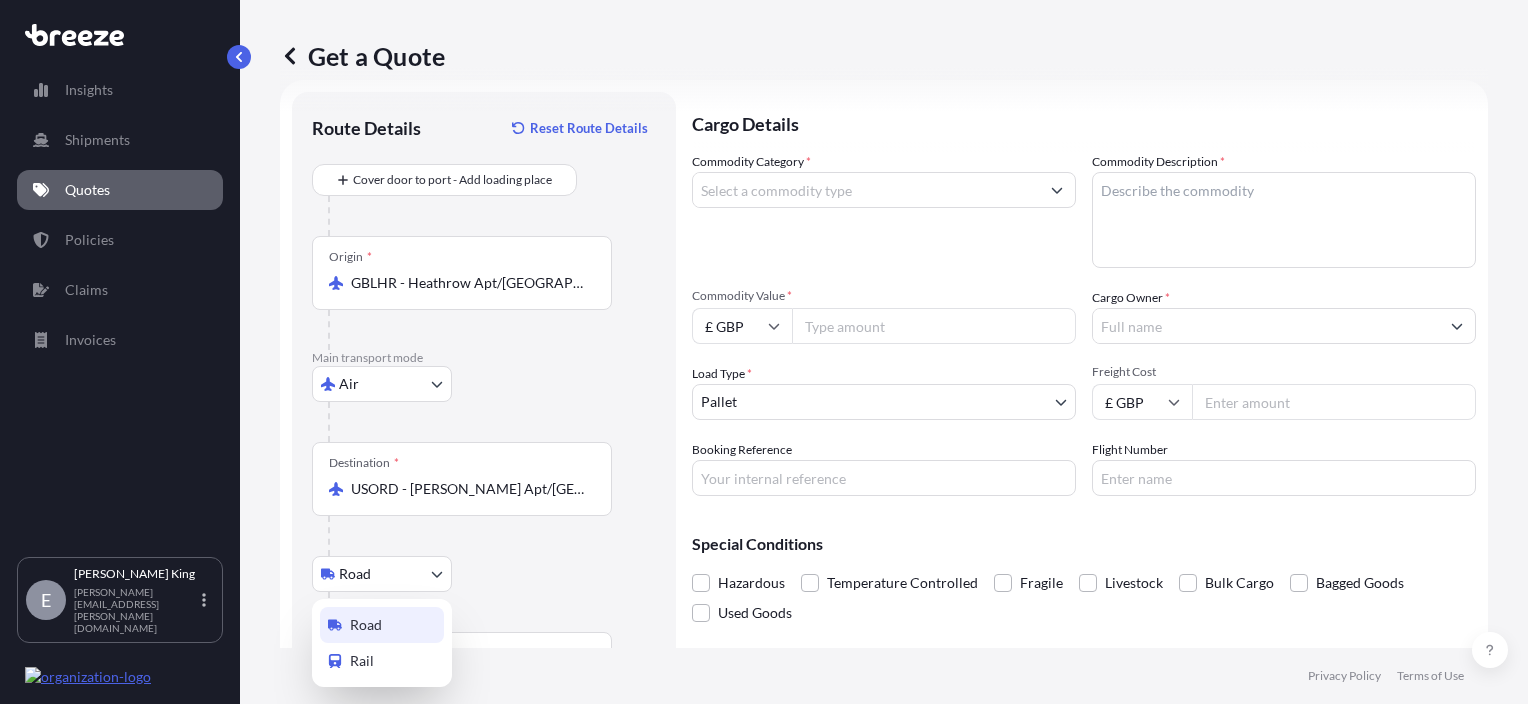 click on "10 options available.
Insights Shipments Quotes Policies Claims Invoices E [PERSON_NAME] [PERSON_NAME][EMAIL_ADDRESS][PERSON_NAME][DOMAIN_NAME] Get a Quote Route Details Reset Route Details   Cover door to port - Add loading place Place of loading Road Road Rail Origin * GBLHR - Heathrow Apt/[GEOGRAPHIC_DATA], [GEOGRAPHIC_DATA] Main transport mode Air Sea Air Road Rail Destination * USORD - [PERSON_NAME] Apt/[GEOGRAPHIC_DATA], [GEOGRAPHIC_DATA] Road Rail Place of Discharge Cargo Details Commodity Category * Commodity Description * Commodity Value   * £ GBP Cargo Owner * Load Type * Pallet PALLET CONTAINER PARCELS CARTONS Freight Cost   £ GBP Booking Reference Flight Number Special Conditions Hazardous Temperature Controlled Fragile Livestock Bulk Cargo Bagged Goods Used Goods Get a Quote Privacy Policy Terms of Use
0 Road Rail" at bounding box center [764, 352] 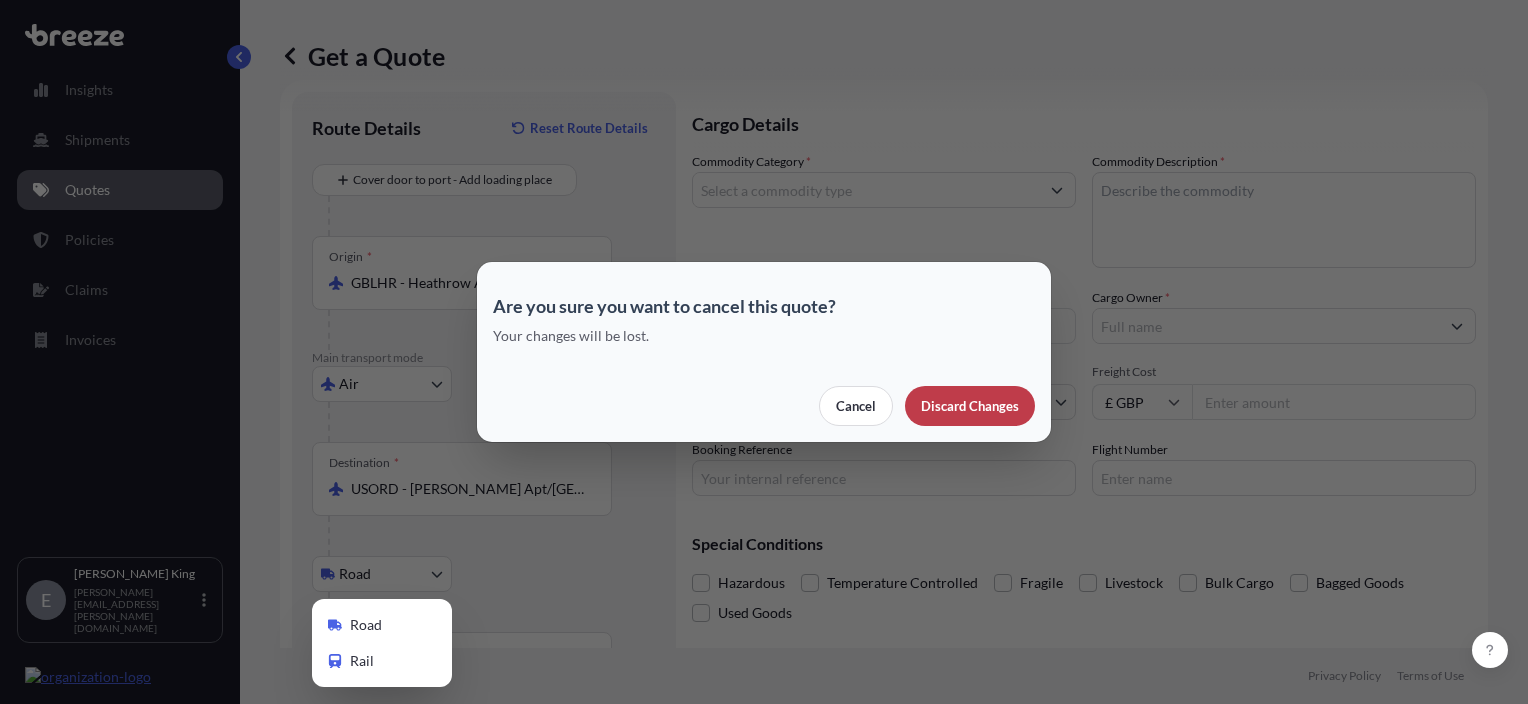 click on "Discard Changes" at bounding box center (970, 406) 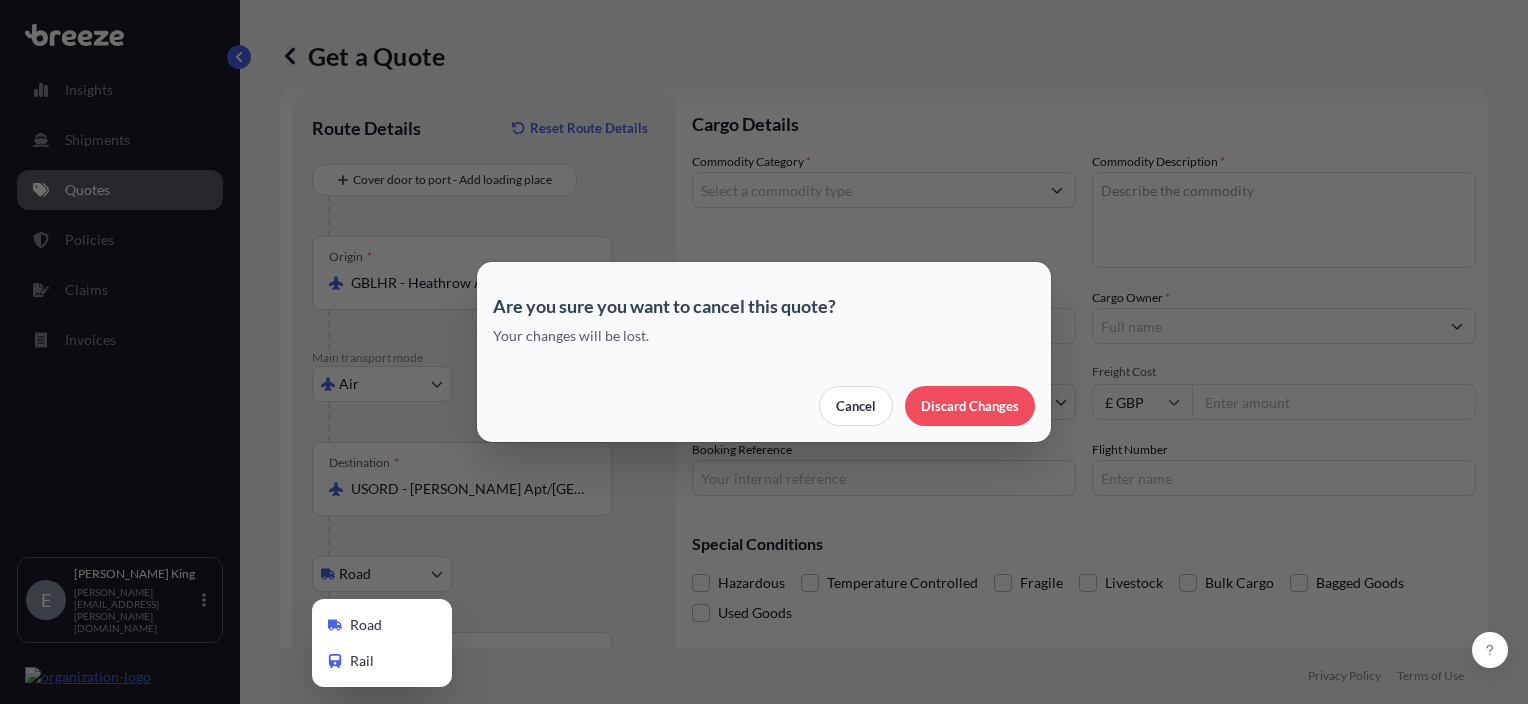 click on "Cancel Discard Changes" at bounding box center [764, 406] 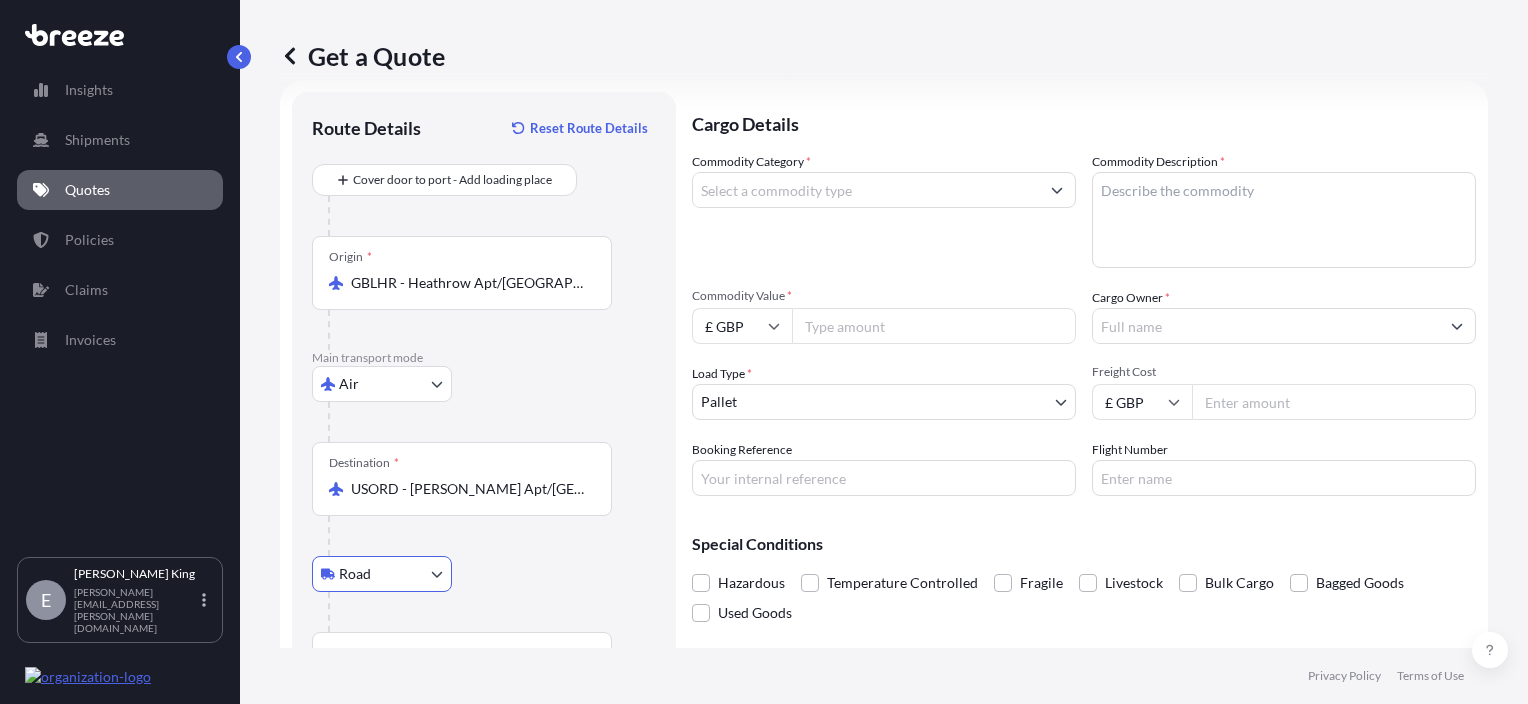 scroll, scrollTop: 0, scrollLeft: 0, axis: both 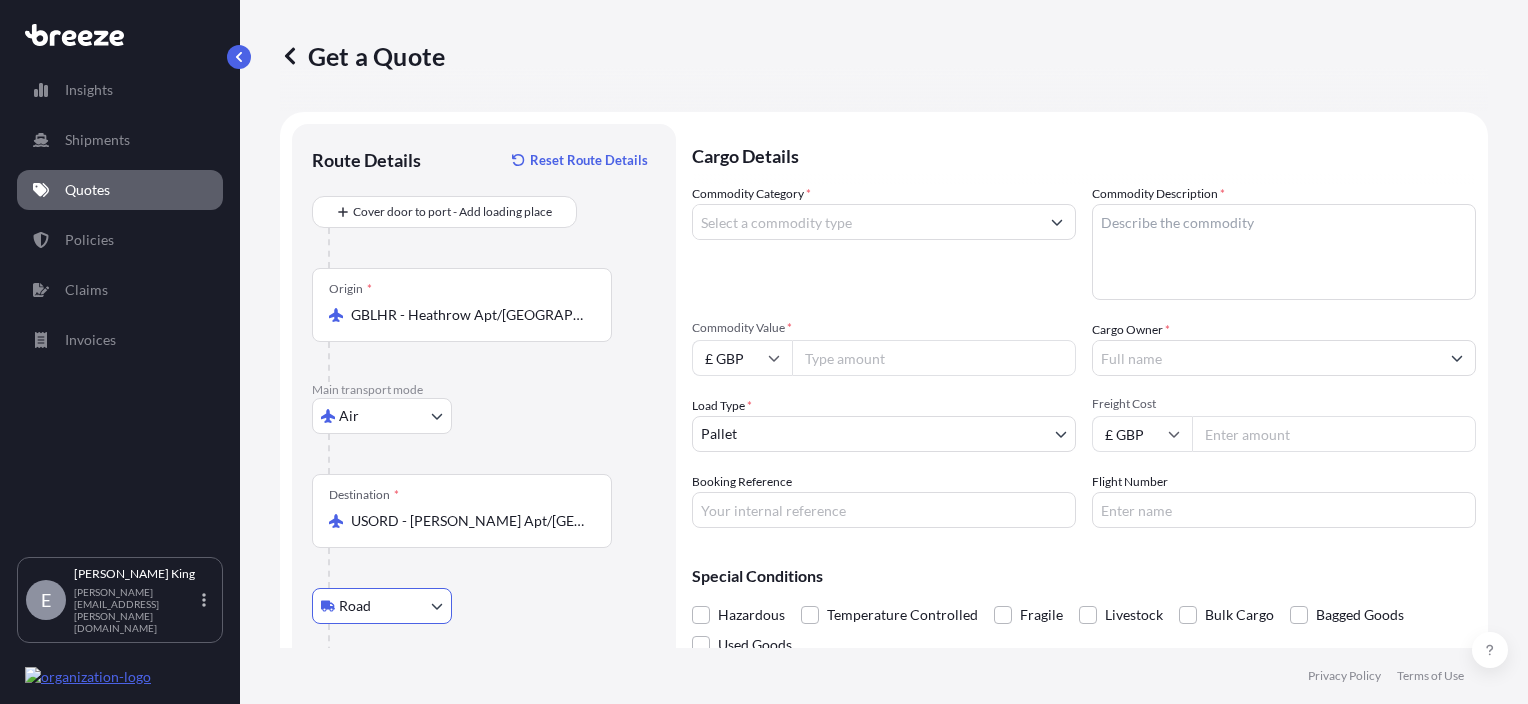 click 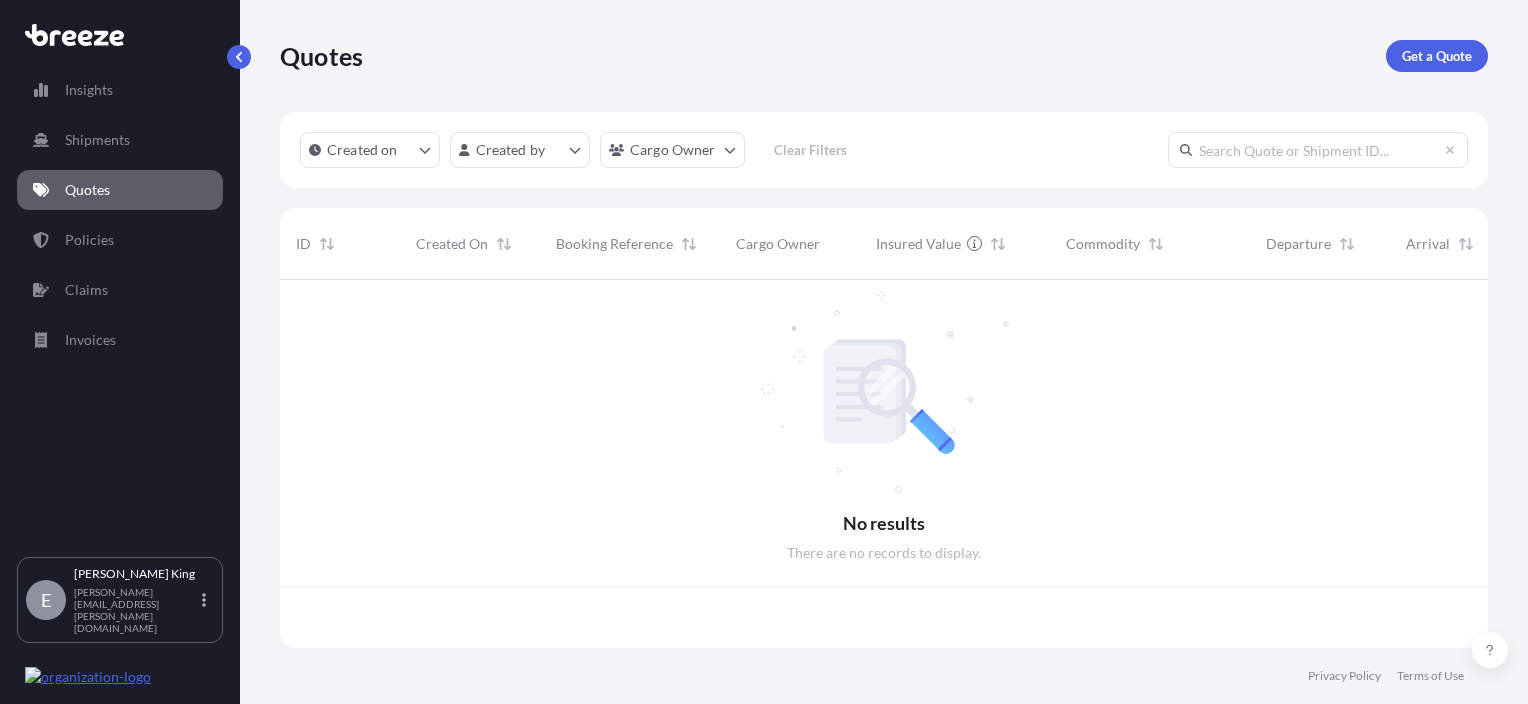 scroll, scrollTop: 16, scrollLeft: 16, axis: both 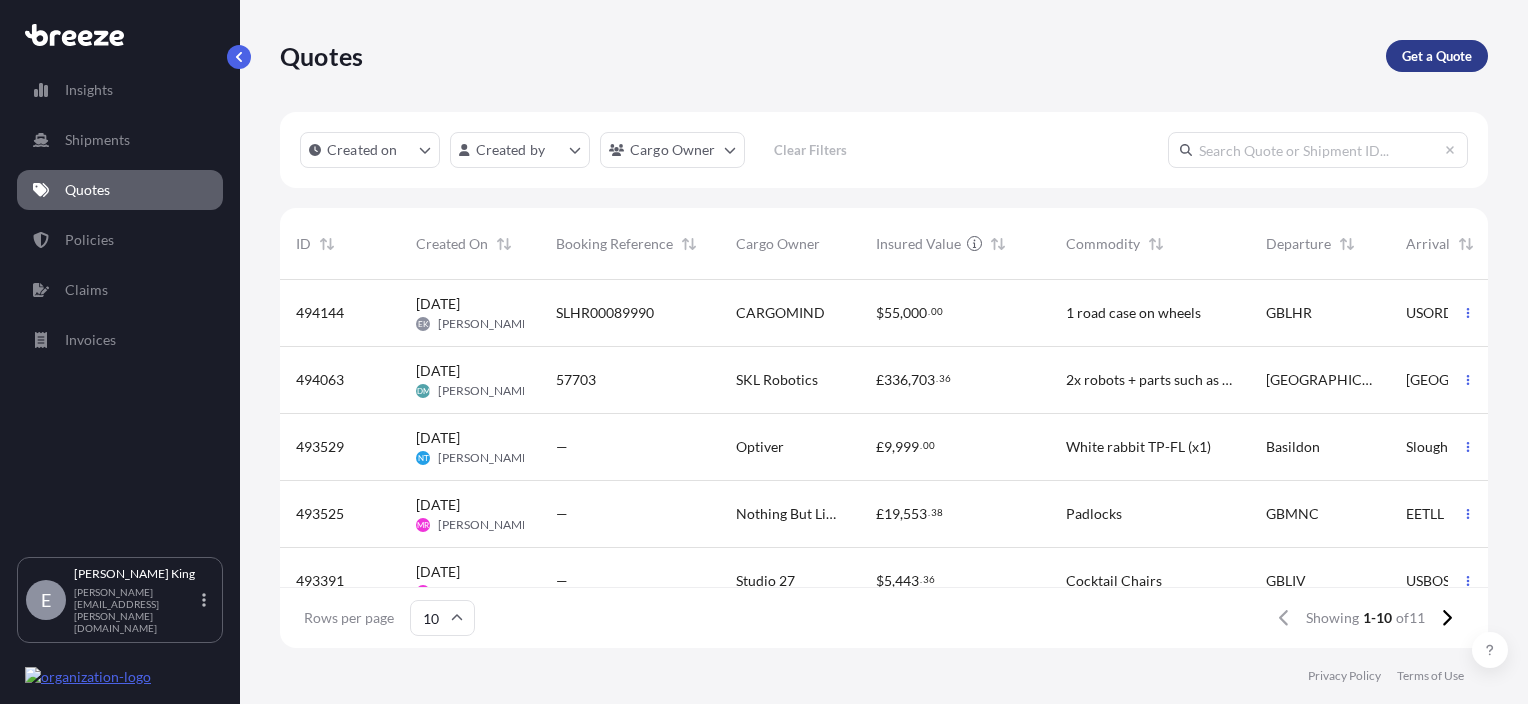 click on "Get a Quote" at bounding box center (1437, 56) 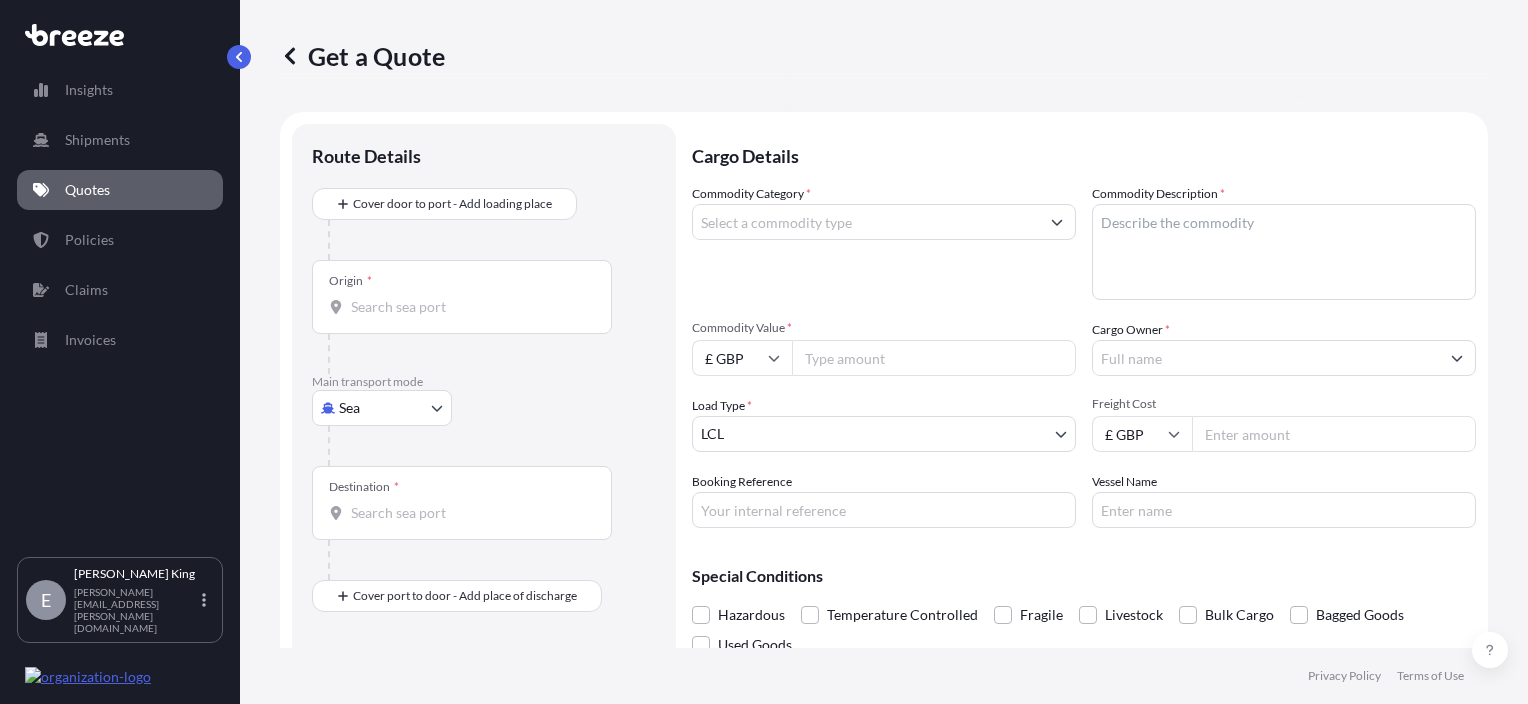 scroll, scrollTop: 32, scrollLeft: 0, axis: vertical 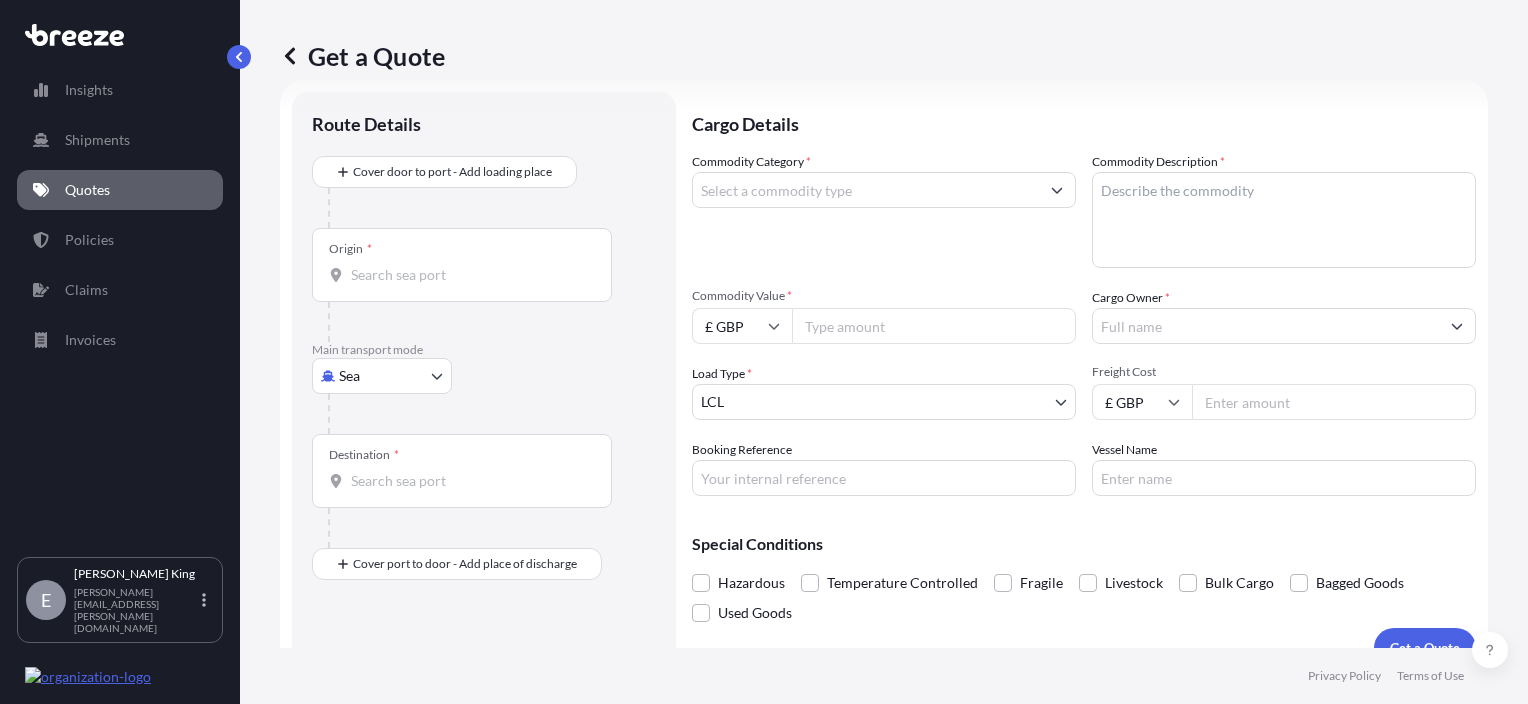 click on "Origin *" at bounding box center [469, 275] 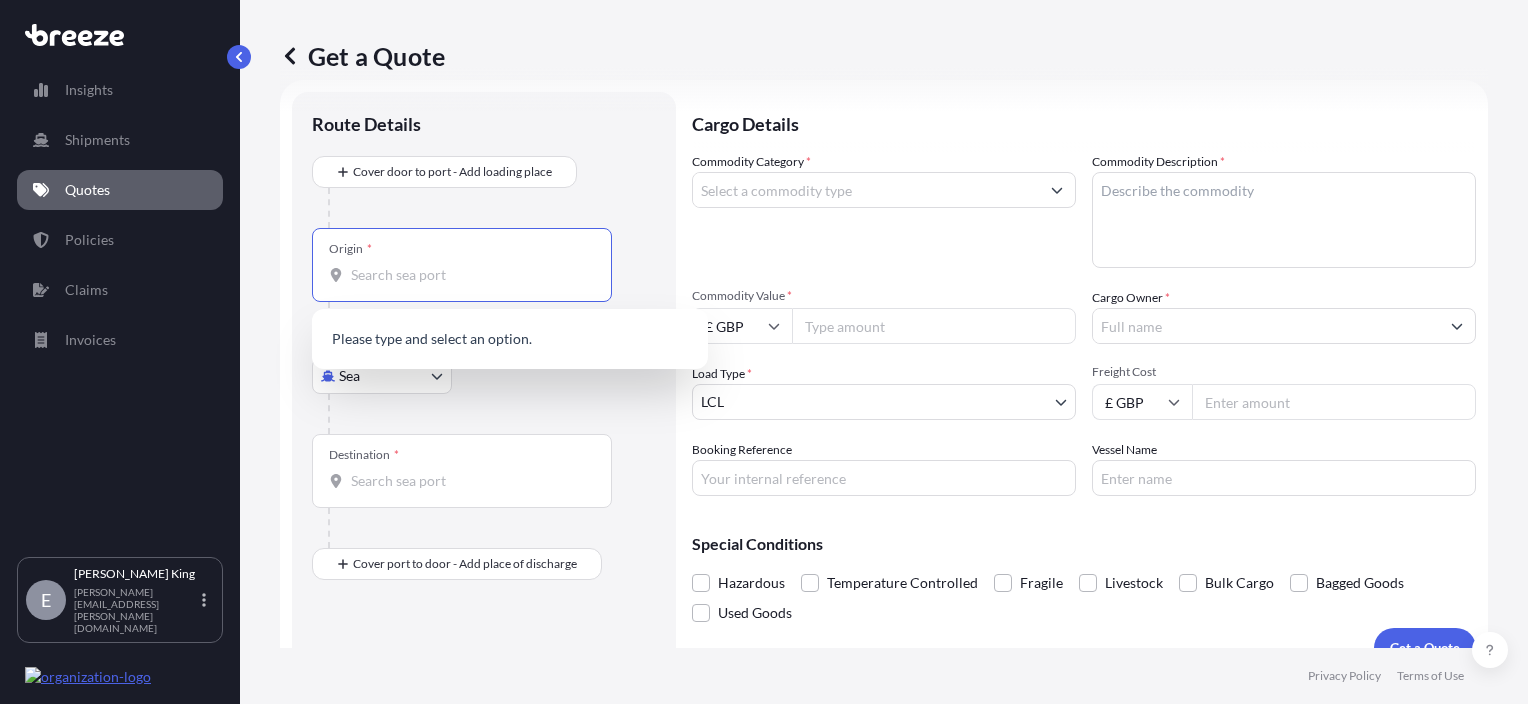 click on "0 options available.
Insights Shipments Quotes Policies Claims Invoices E [PERSON_NAME] [PERSON_NAME][EMAIL_ADDRESS][PERSON_NAME][DOMAIN_NAME] Get a Quote Route Details   Cover door to port - Add loading place Place of loading Road Road Rail Origin * Main transport mode Sea Sea Air Road Rail Destination * Cover port to door - Add place of discharge Road Road Rail Place of Discharge Cargo Details Commodity Category * Commodity Description * Commodity Value   * £ GBP Cargo Owner * Load Type * LCL LCL FCL Freight Cost   £ GBP Booking Reference Vessel Name Special Conditions Hazardous Temperature Controlled Fragile Livestock Bulk Cargo Bagged Goods Used Goods Get a Quote Privacy Policy Terms of Use
0 Please type and select an option." at bounding box center [764, 352] 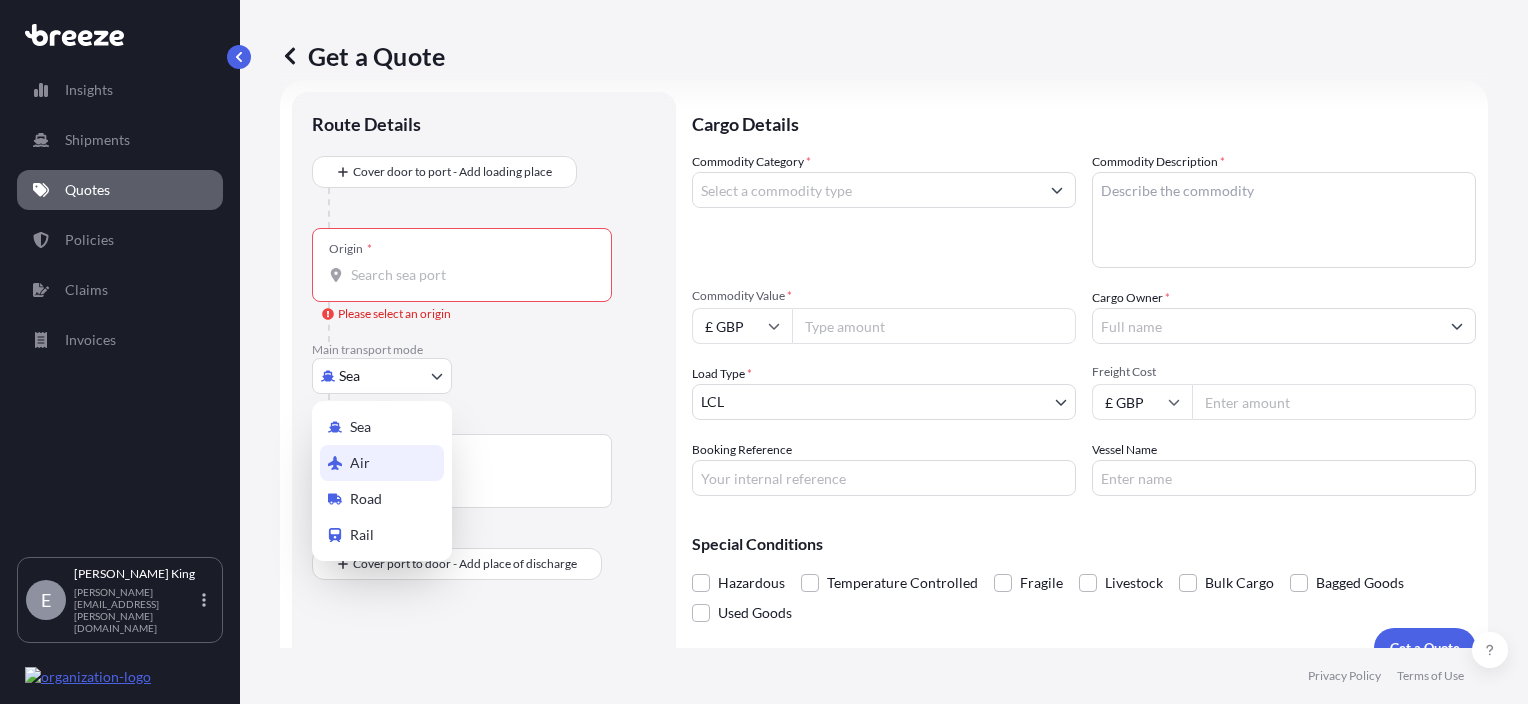 click on "Air" at bounding box center [382, 463] 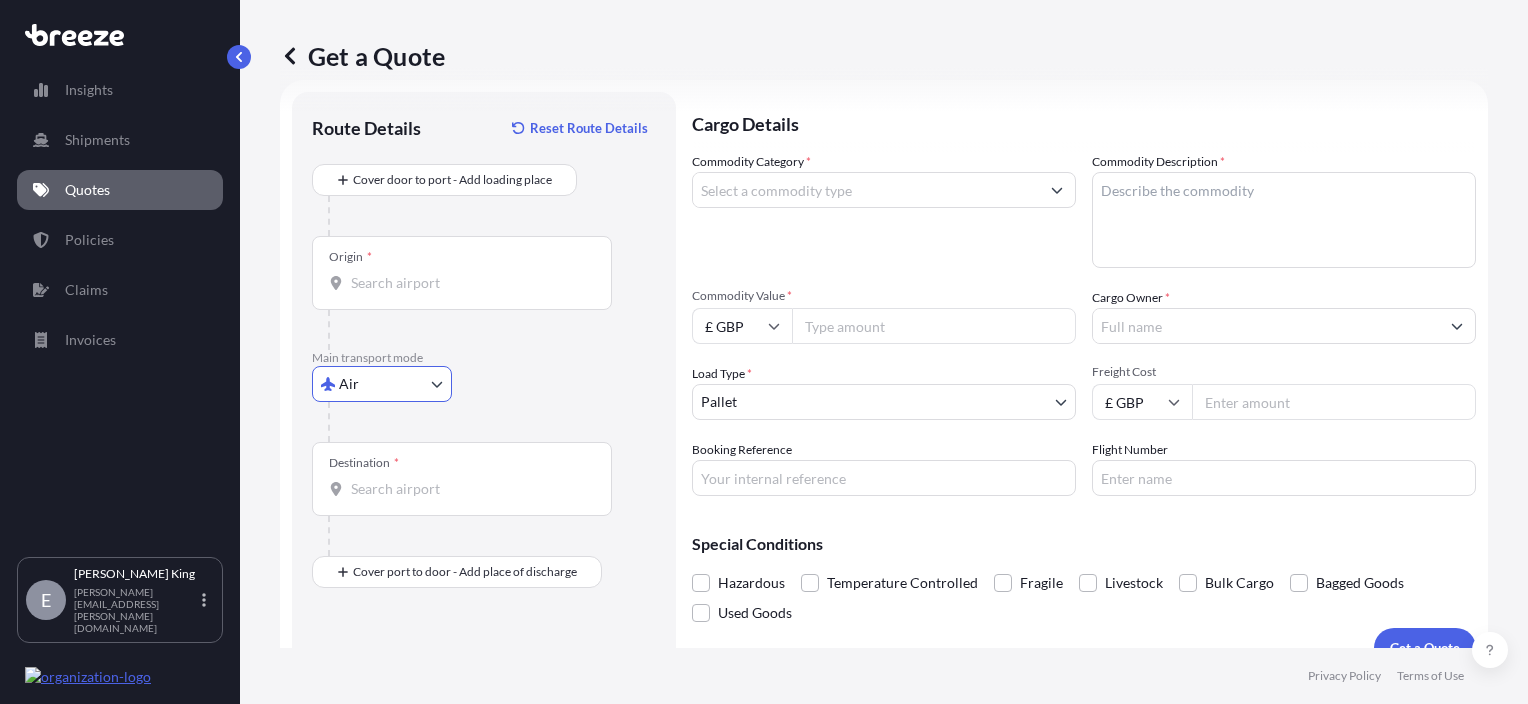 click on "Origin *" at bounding box center [462, 273] 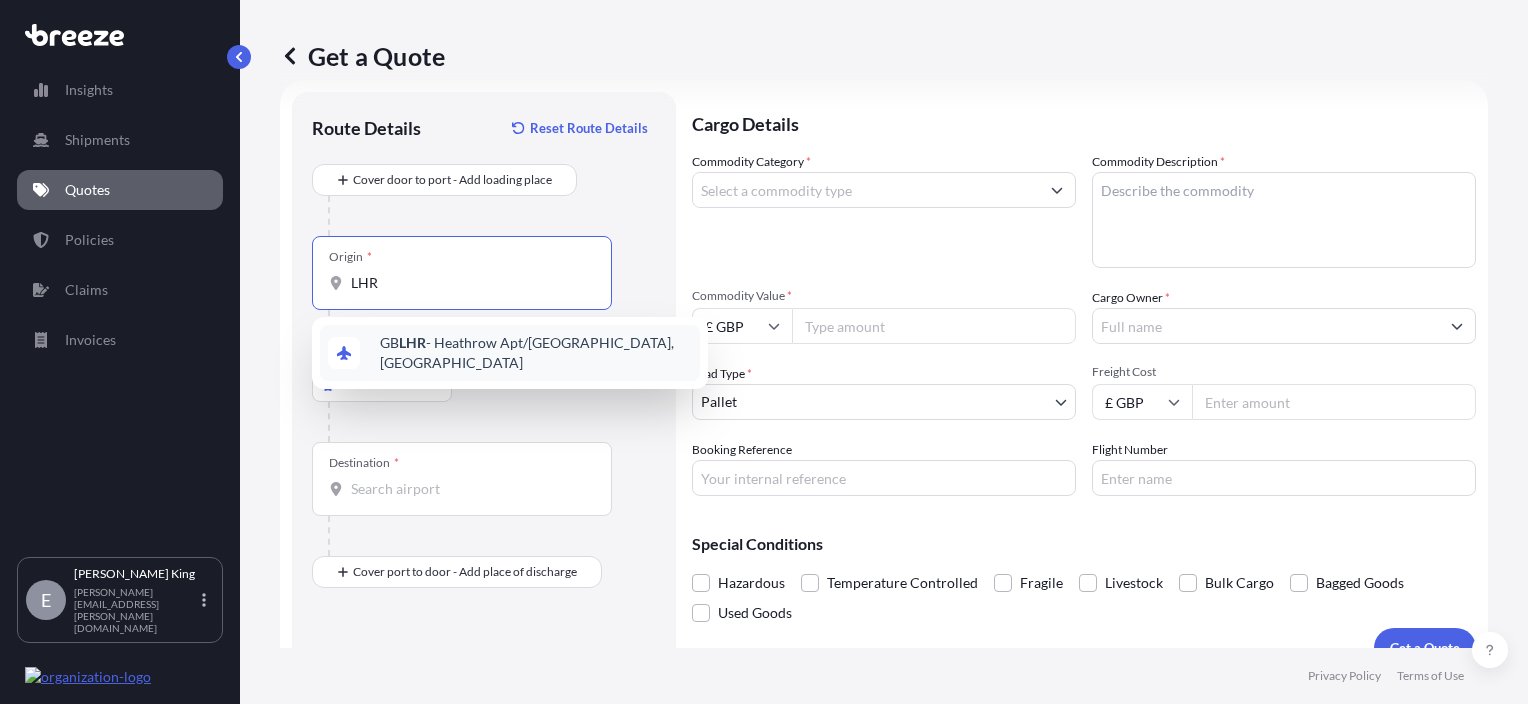 click on "GB LHR  - Heathrow Apt/[GEOGRAPHIC_DATA], [GEOGRAPHIC_DATA]" at bounding box center (510, 353) 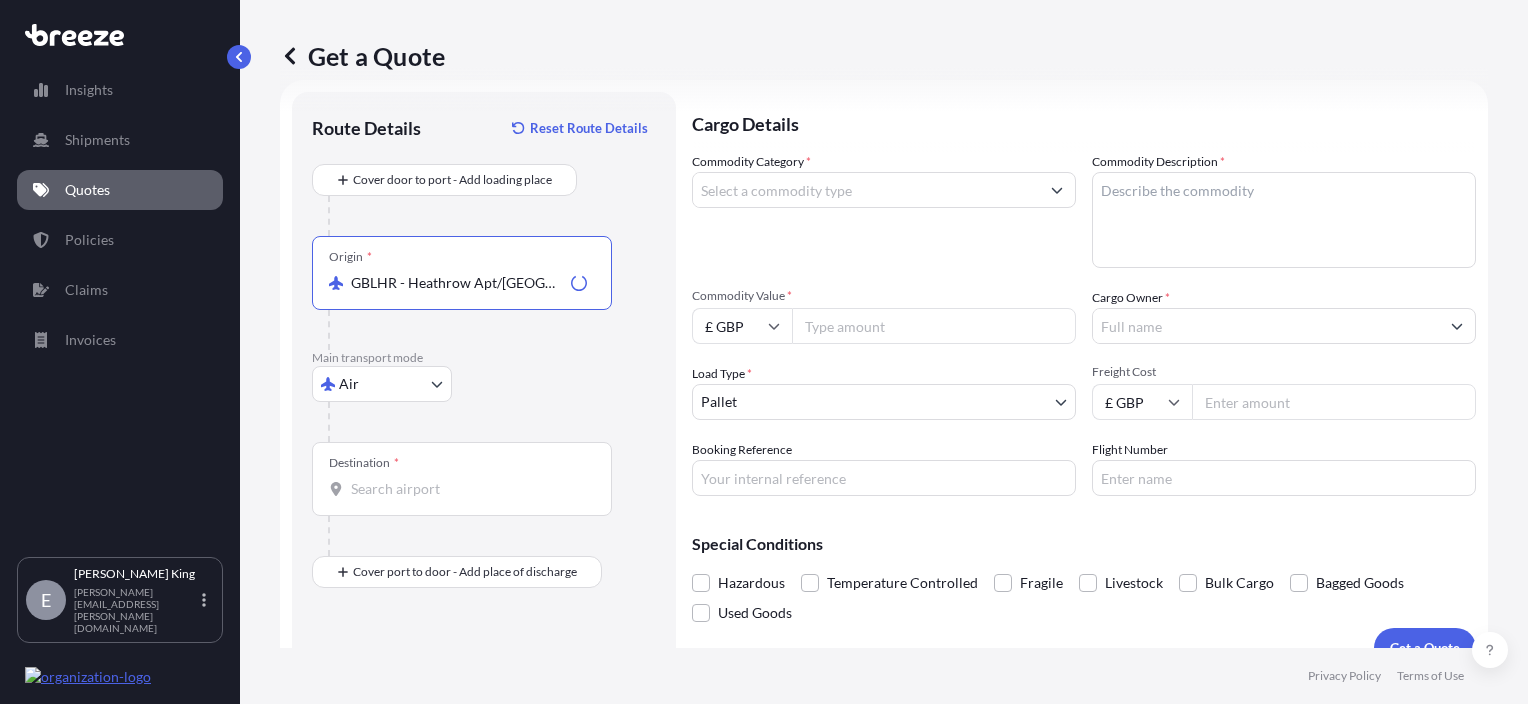 type on "GBLHR - Heathrow Apt/[GEOGRAPHIC_DATA], [GEOGRAPHIC_DATA]" 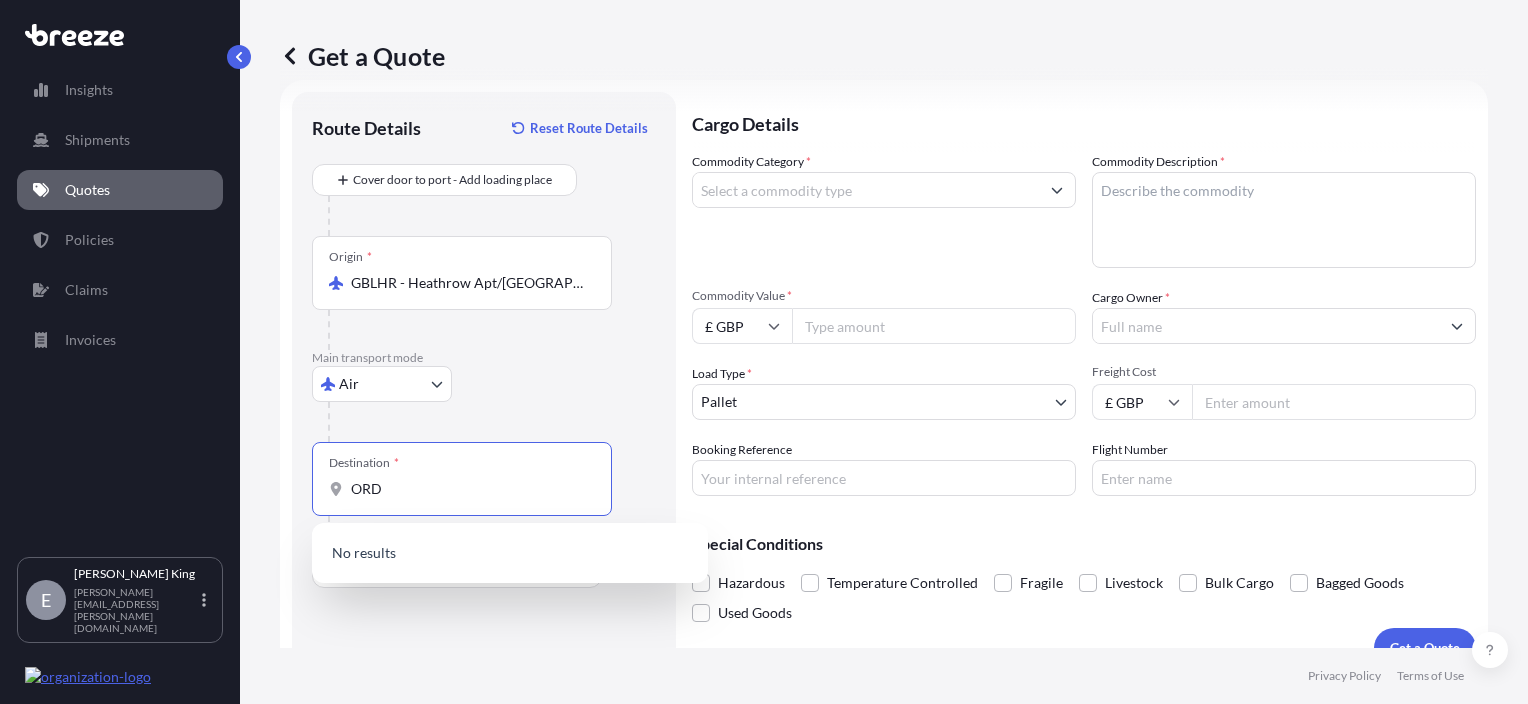 type on "ORD" 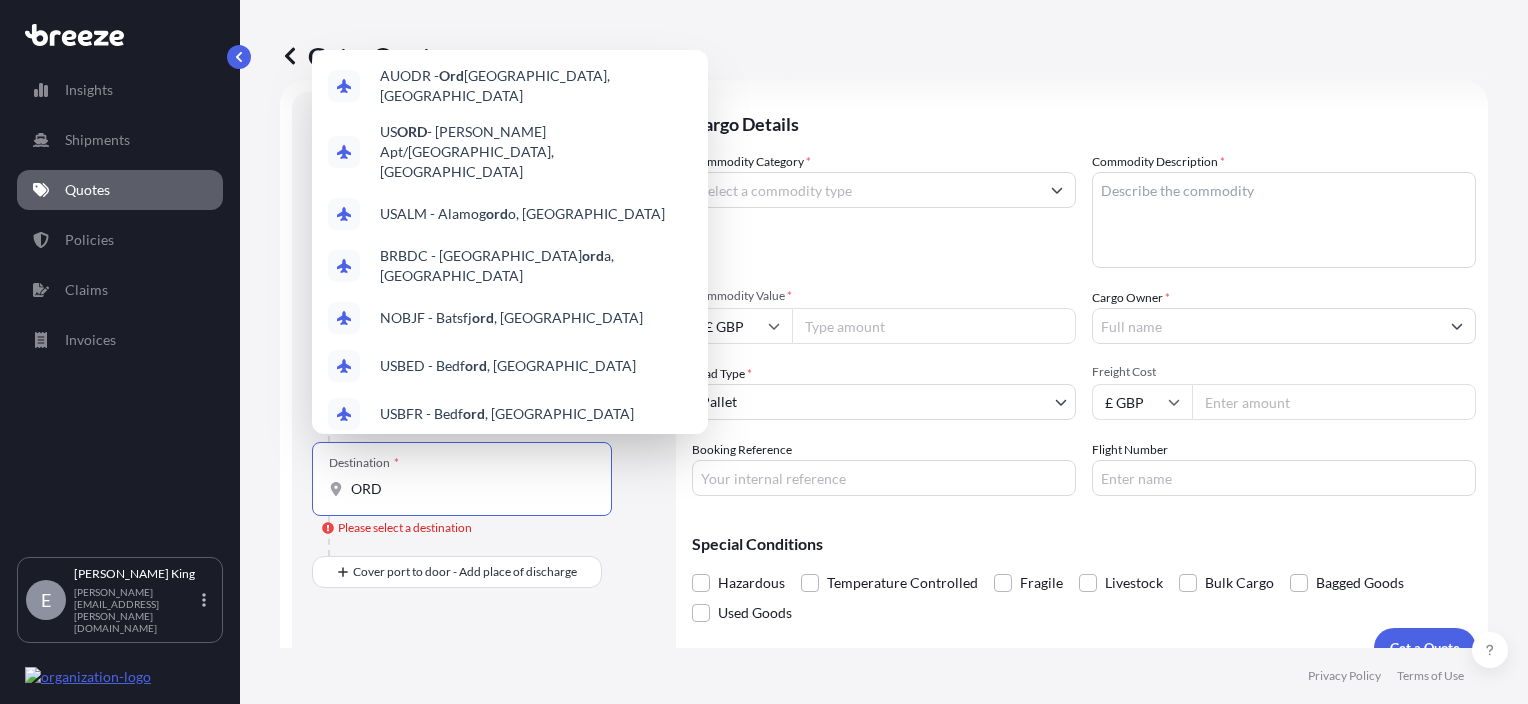 click on "ORD" at bounding box center [469, 489] 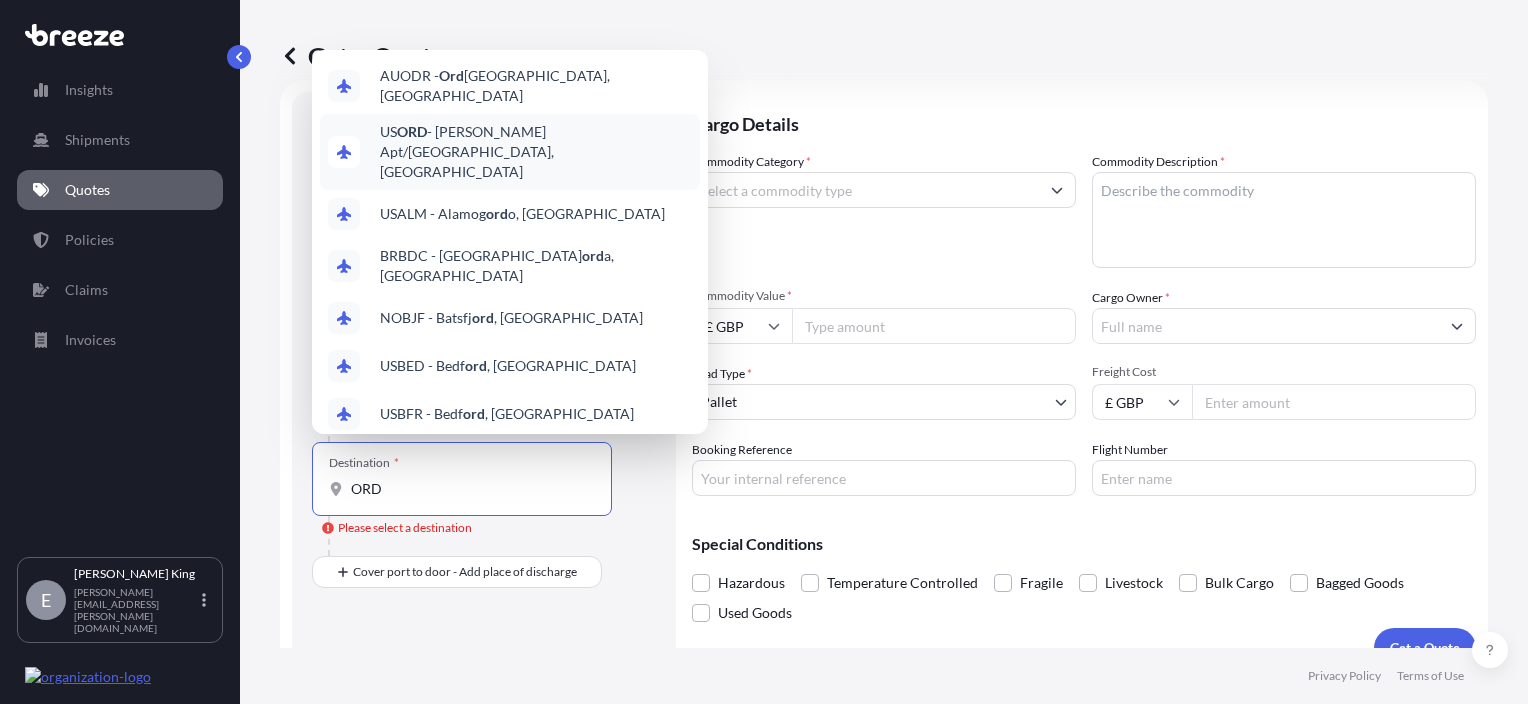 click on "US [PERSON_NAME] Apt/[GEOGRAPHIC_DATA], [GEOGRAPHIC_DATA]" at bounding box center (510, 152) 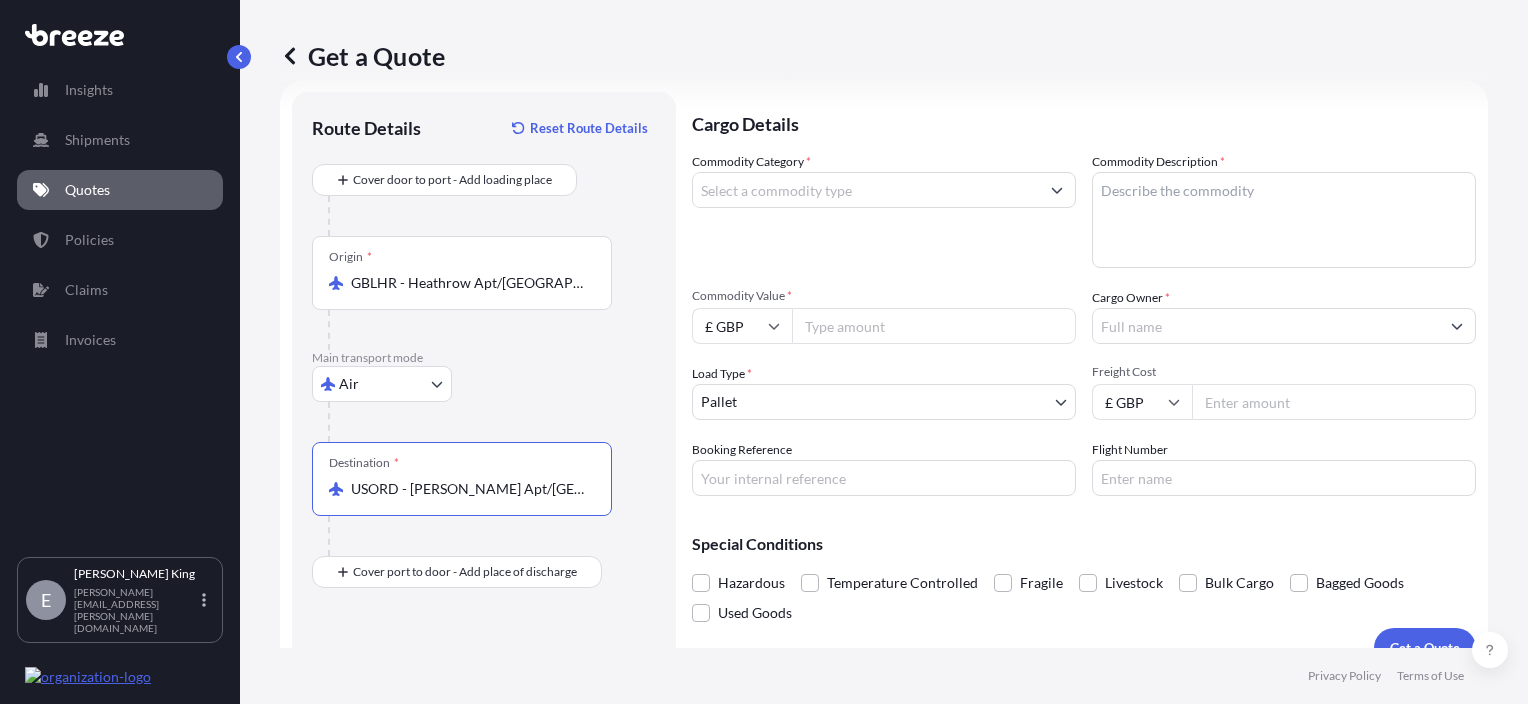 click on "Commodity Category *" at bounding box center [866, 190] 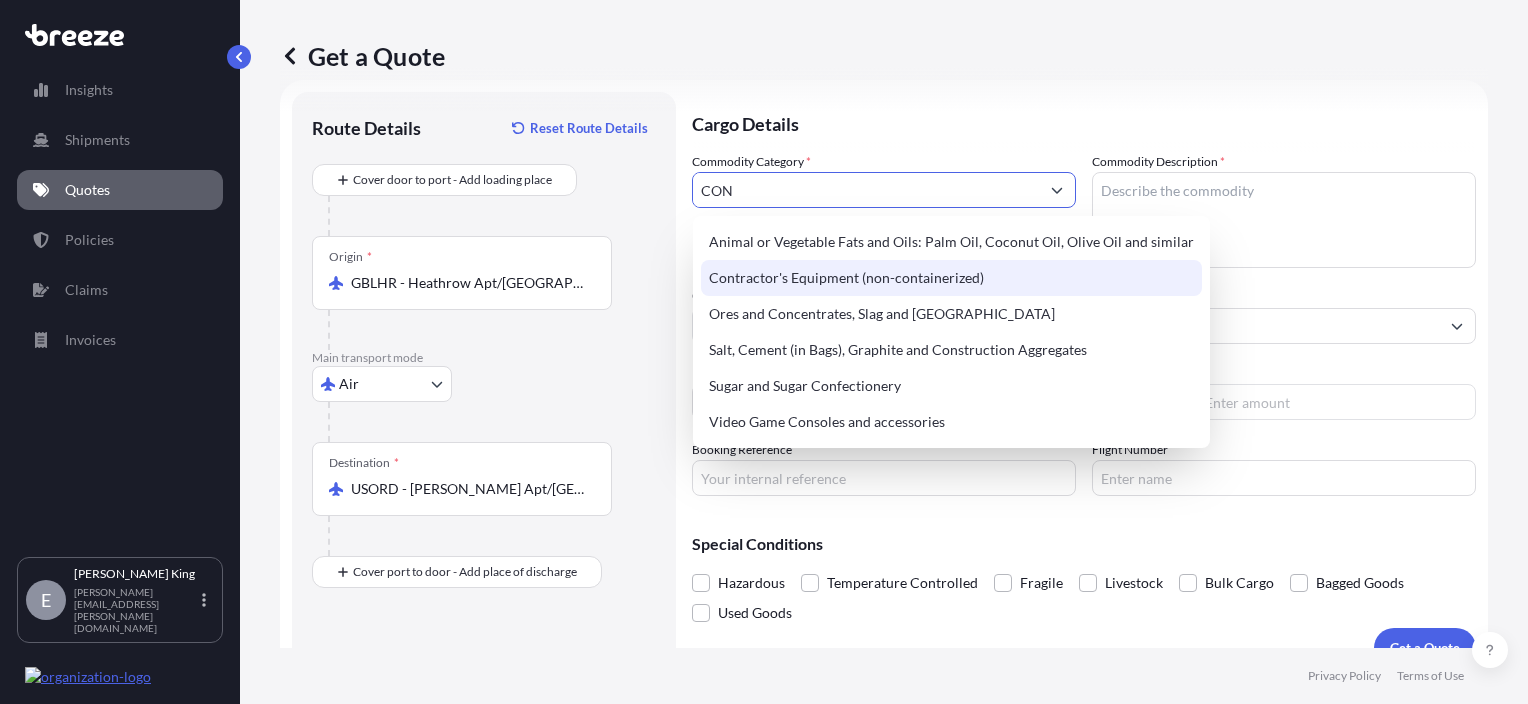 click on "Contractor's Equipment (non-containerized)" at bounding box center (951, 278) 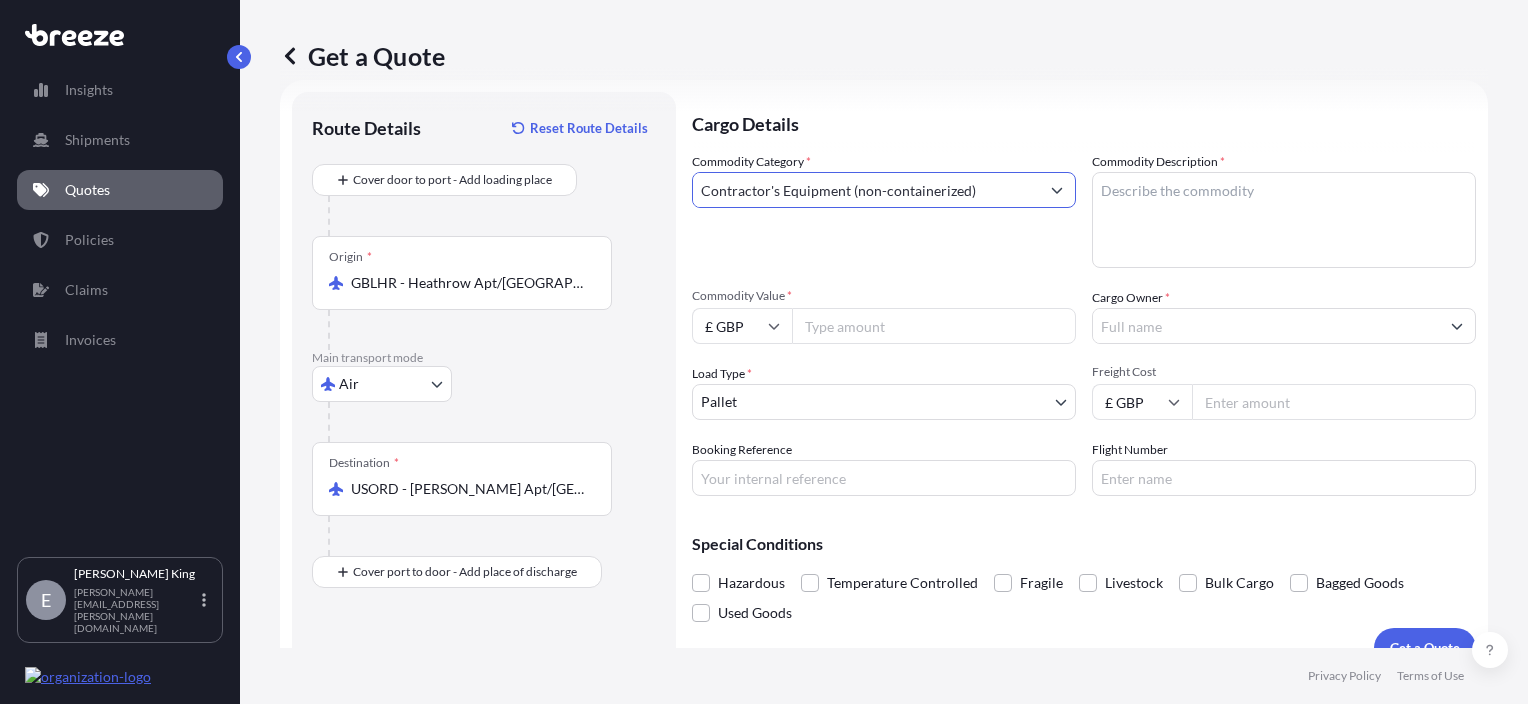 type on "Contractor's Equipment (non-containerized)" 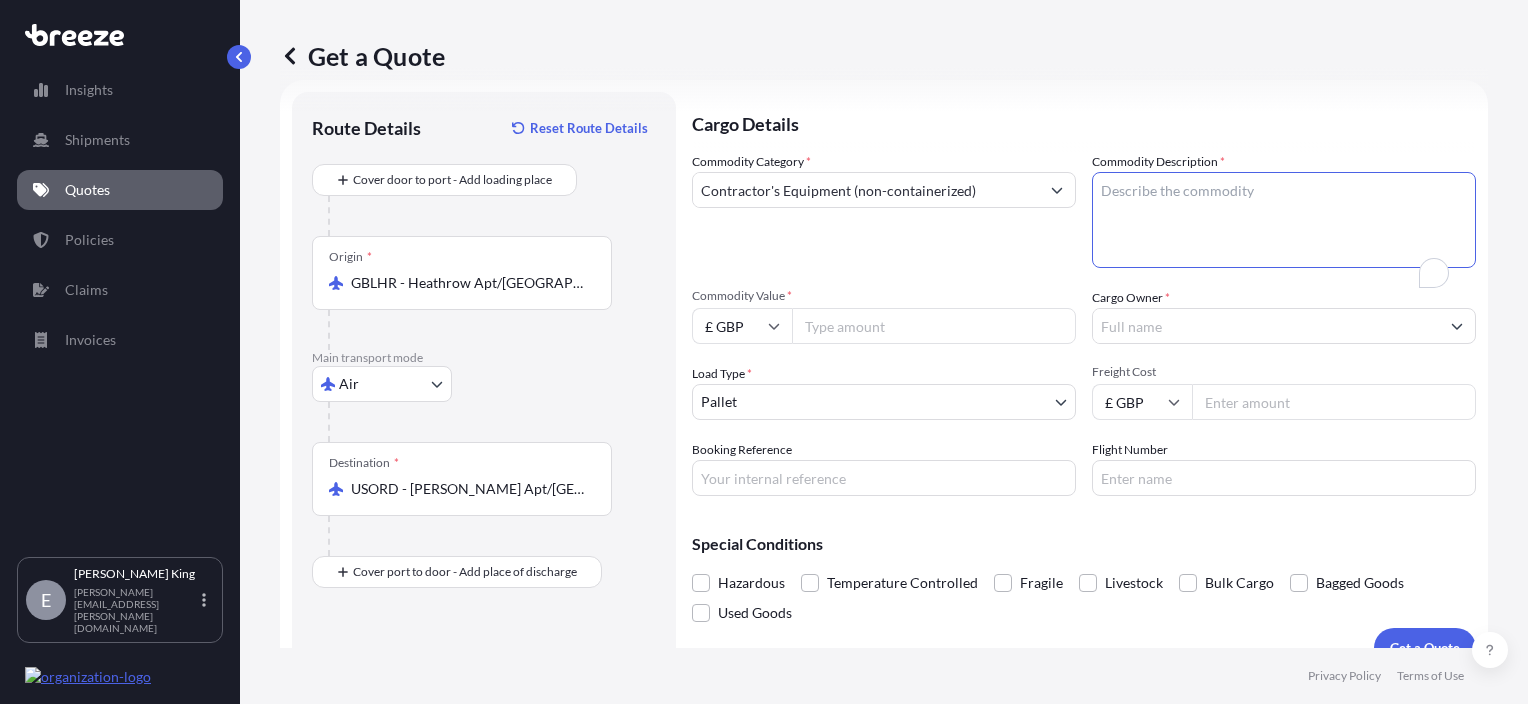 scroll, scrollTop: 32, scrollLeft: 0, axis: vertical 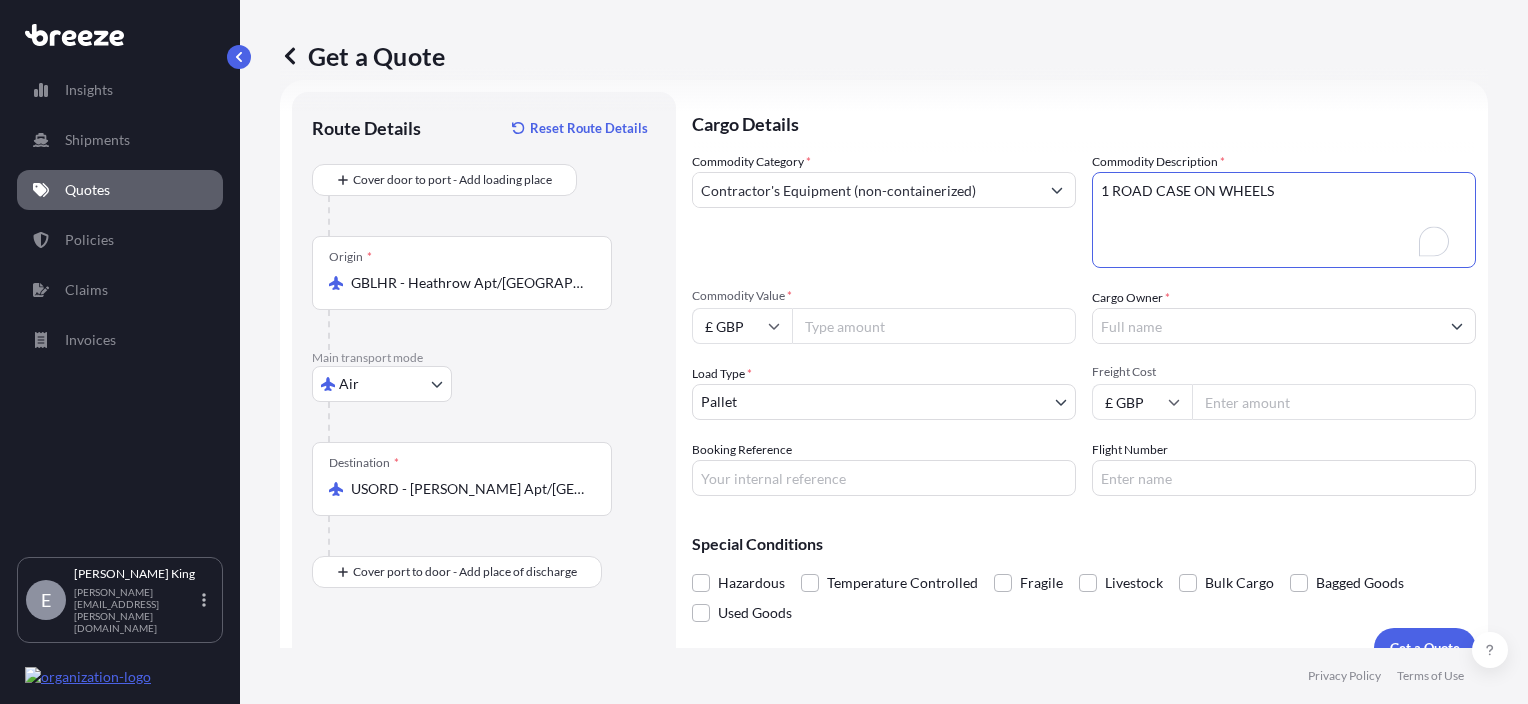 type on "1 ROAD CASE ON WHEELS" 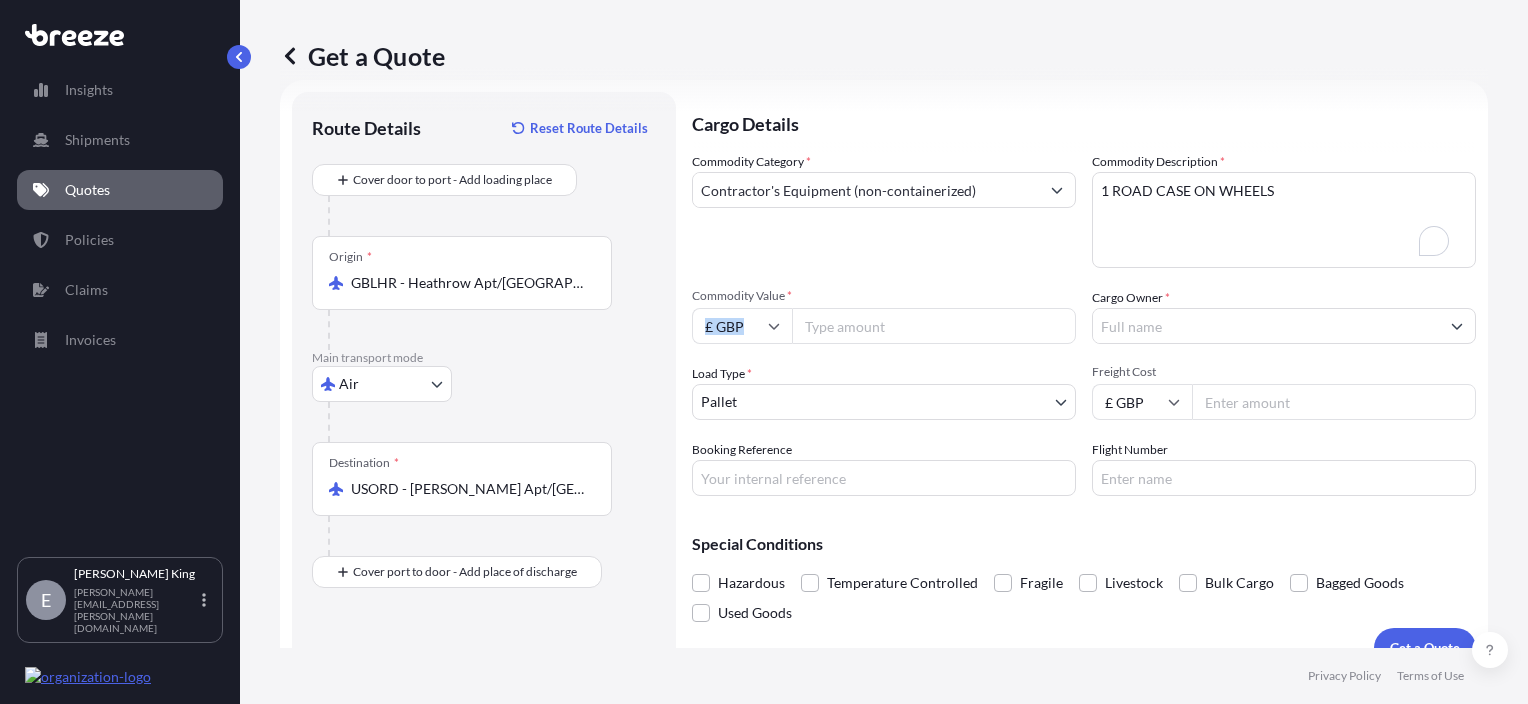 drag, startPoint x: 958, startPoint y: 304, endPoint x: 878, endPoint y: 320, distance: 81.58431 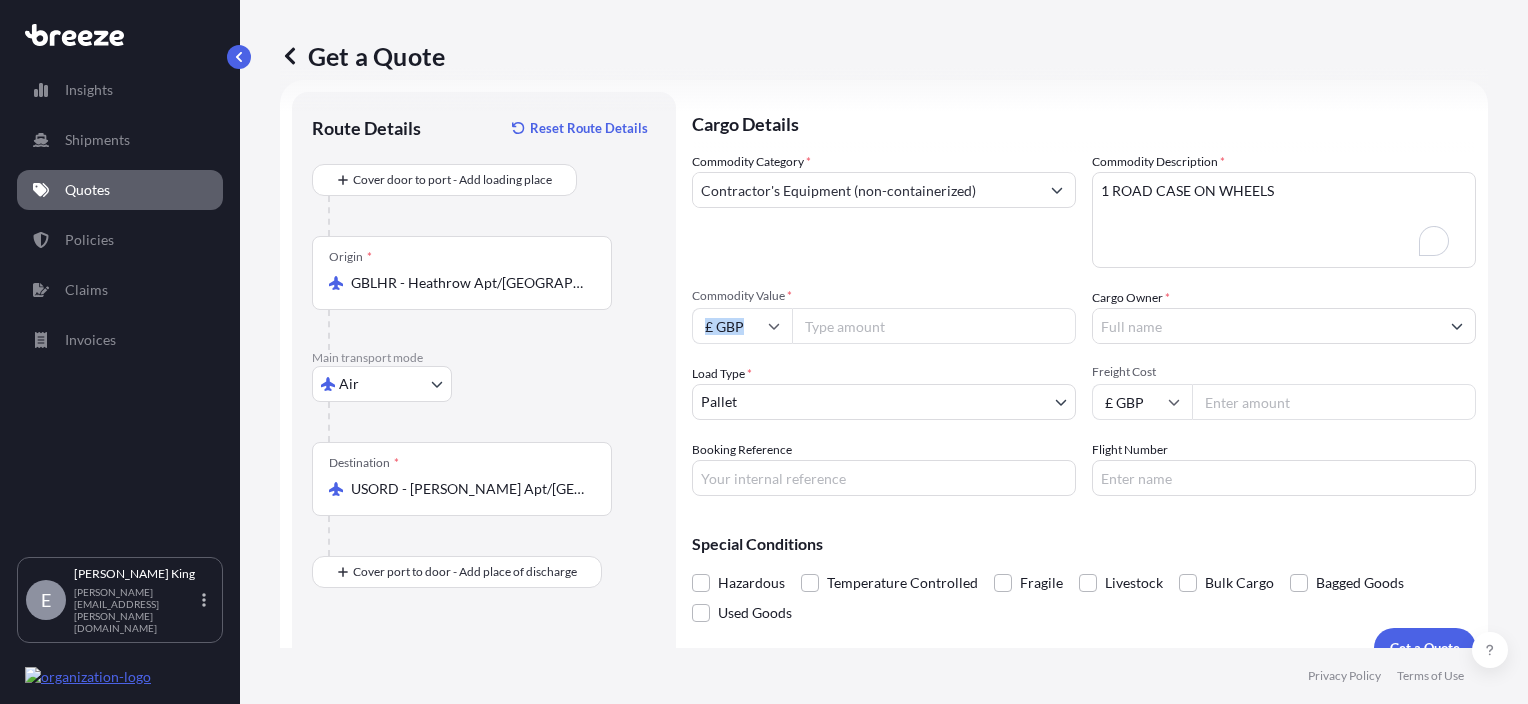 click on "Commodity Value   * £ GBP" at bounding box center [884, 316] 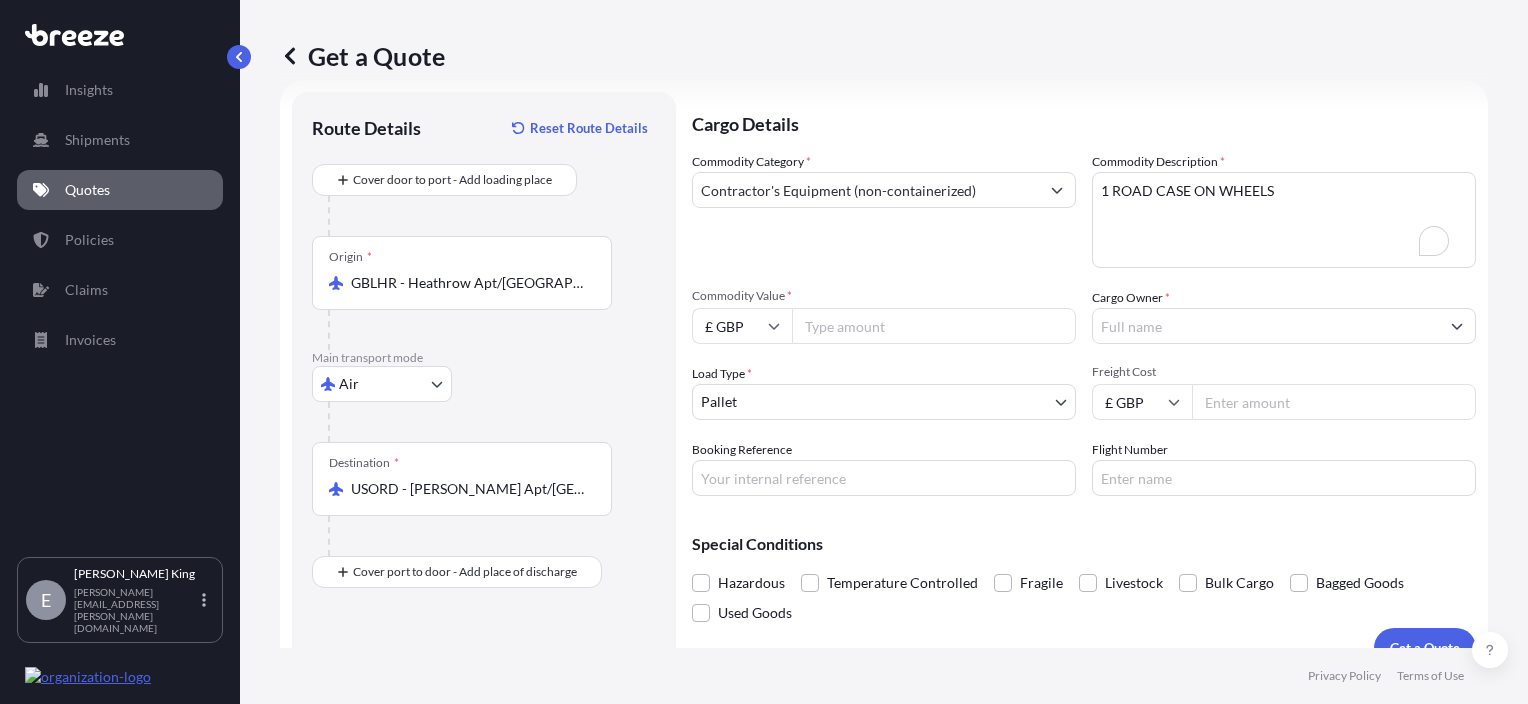 click on "Commodity Value   *" at bounding box center (934, 326) 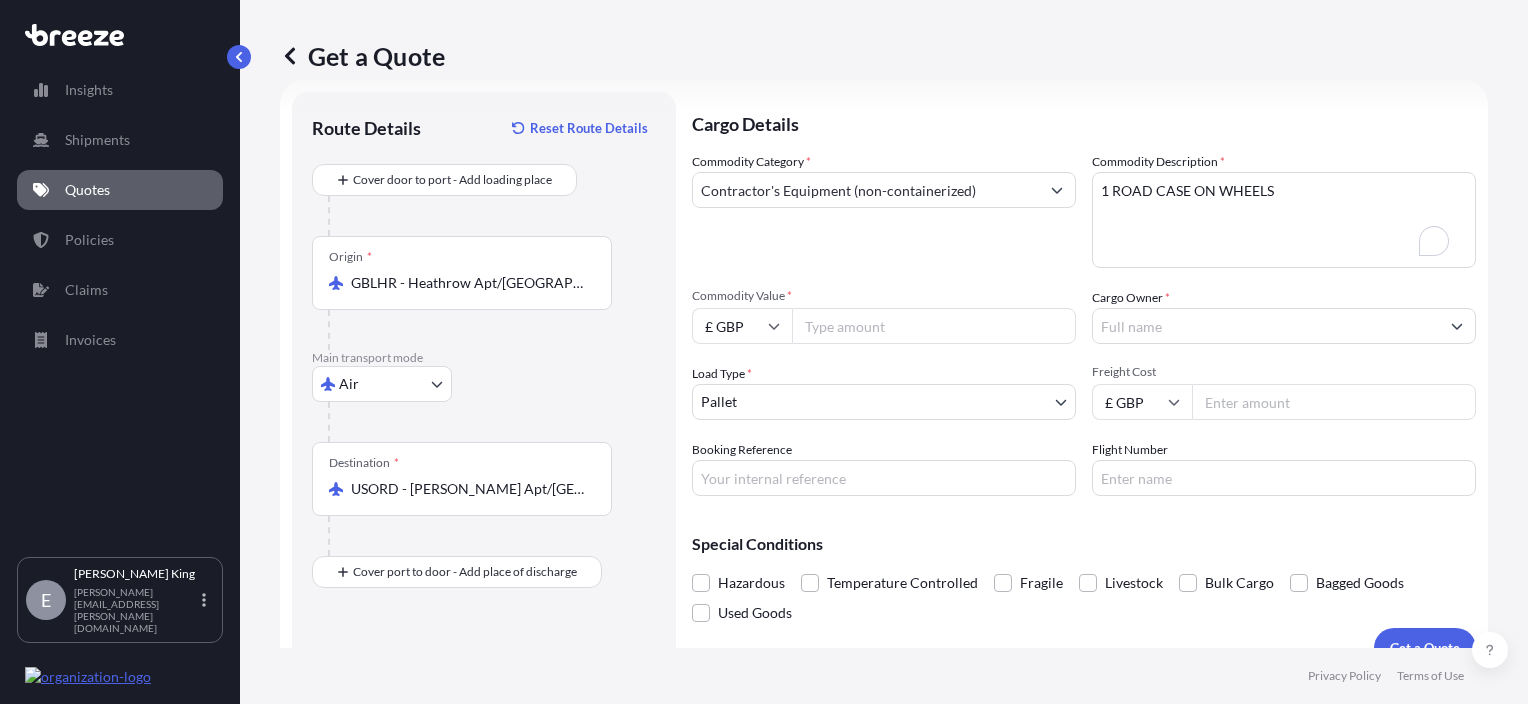 click 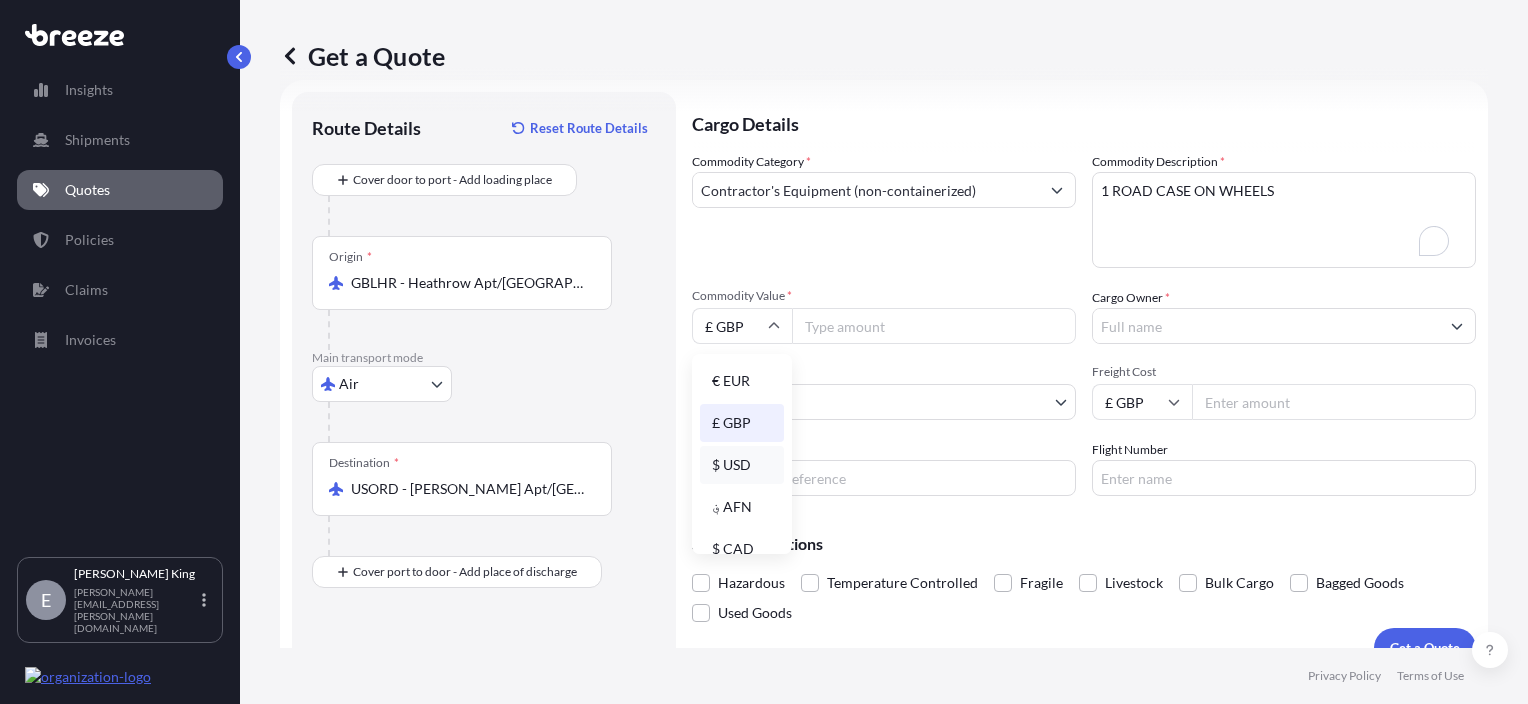 click on "$ USD" at bounding box center [742, 465] 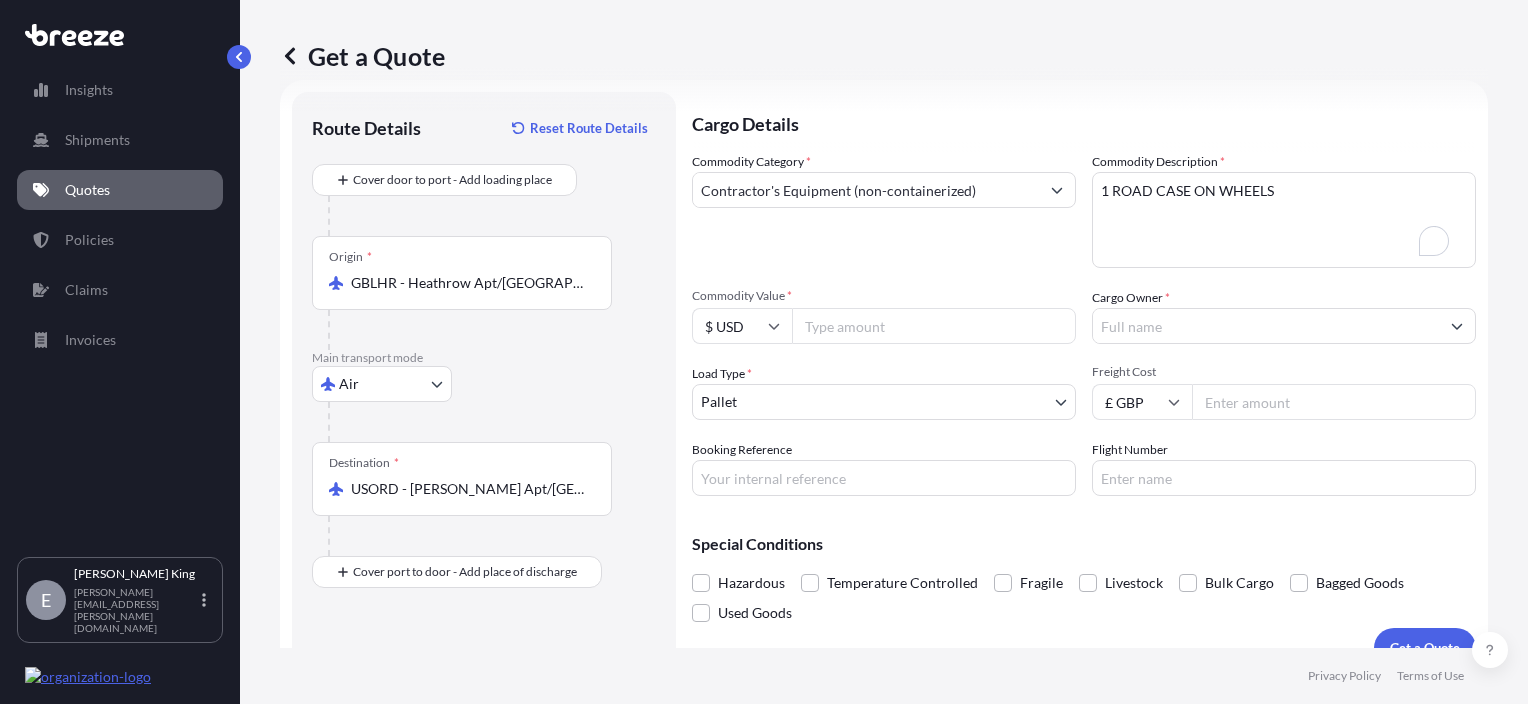 click on "Commodity Category * Contractor's Equipment (non-containerized) Commodity Description * 1 ROAD CASE ON WHEELS Commodity Value   * $ USD Cargo Owner * Load Type * Pallet PALLET CONTAINER PARCELS CARTONS Freight Cost   £ GBP Booking Reference Flight Number" at bounding box center (1084, 324) 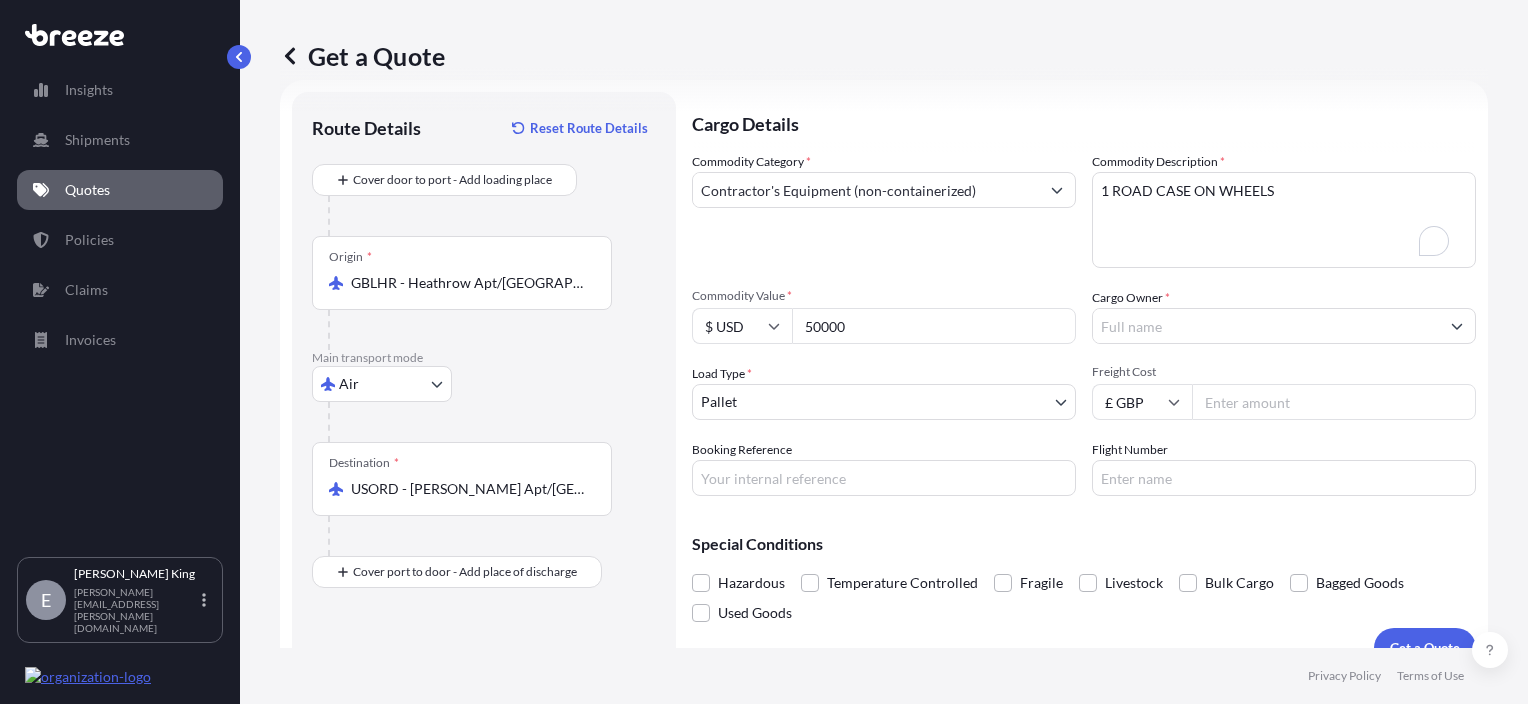 type on "50000" 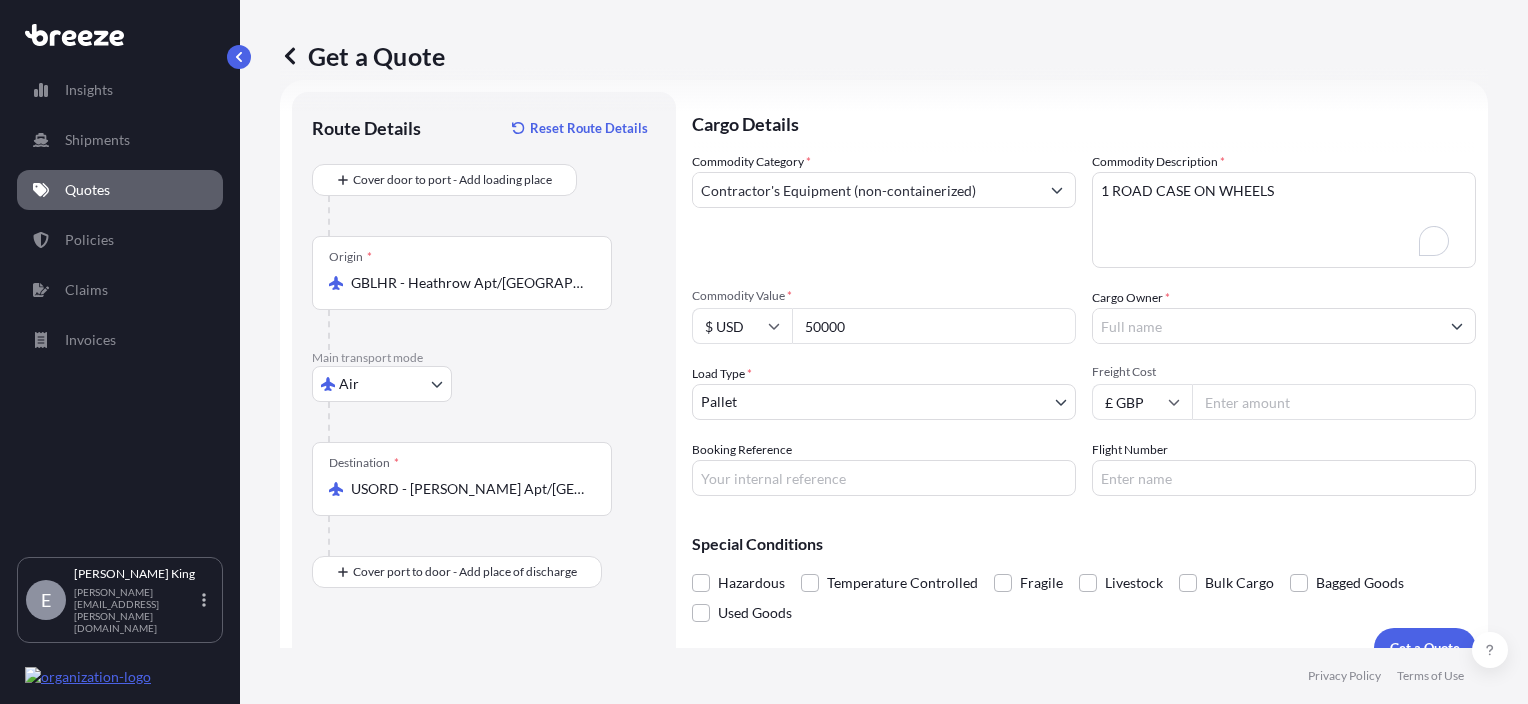 click on "Cargo Owner *" at bounding box center [1266, 326] 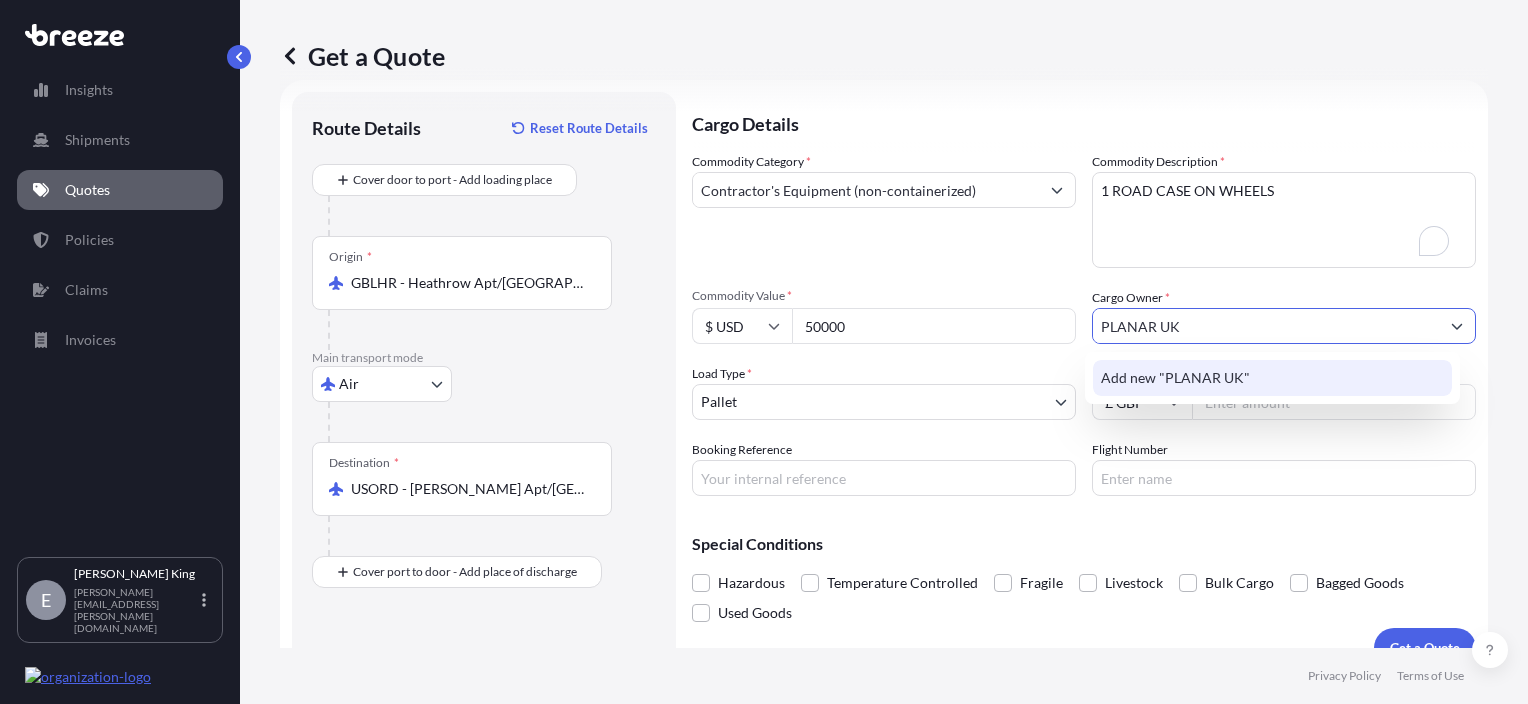 click on "Add new "PLANAR UK"" at bounding box center (1272, 378) 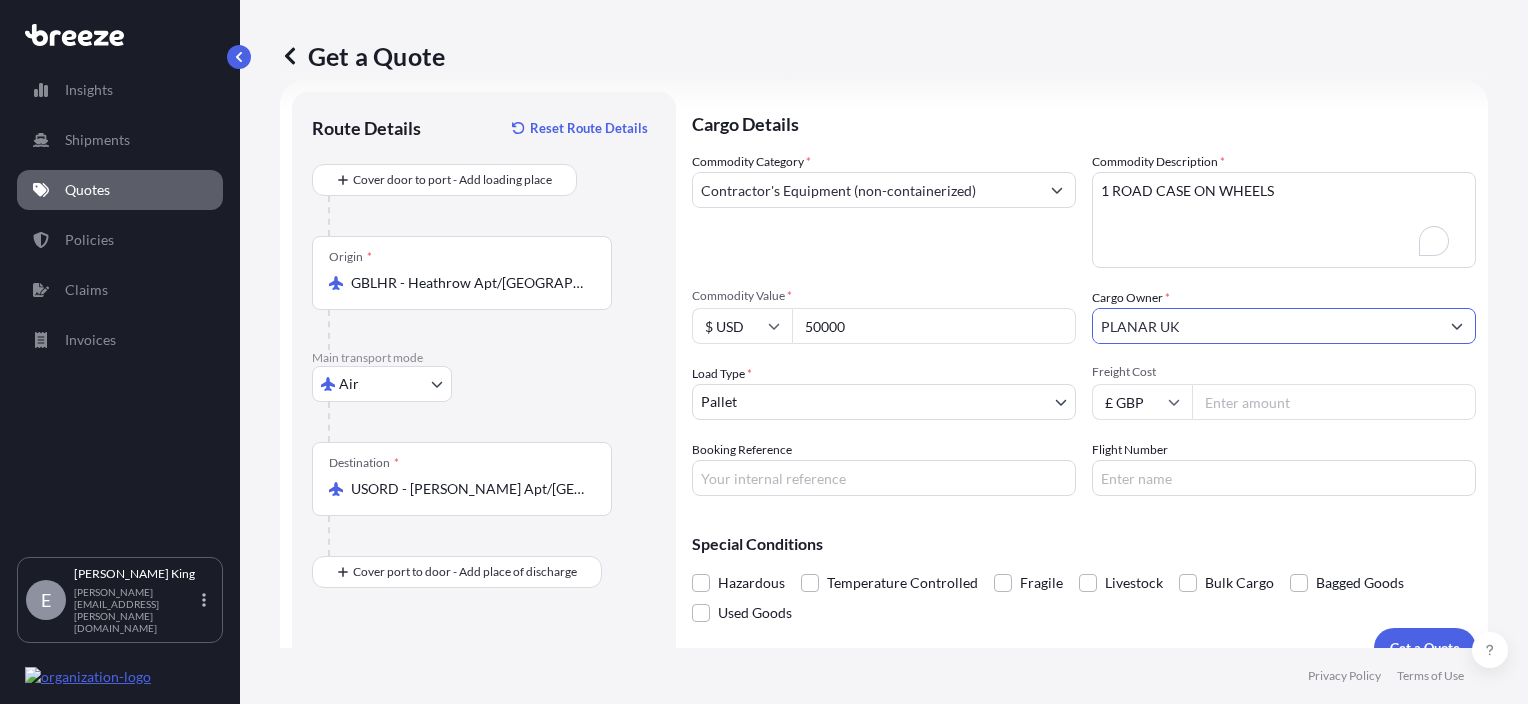 type on "PLANAR UK" 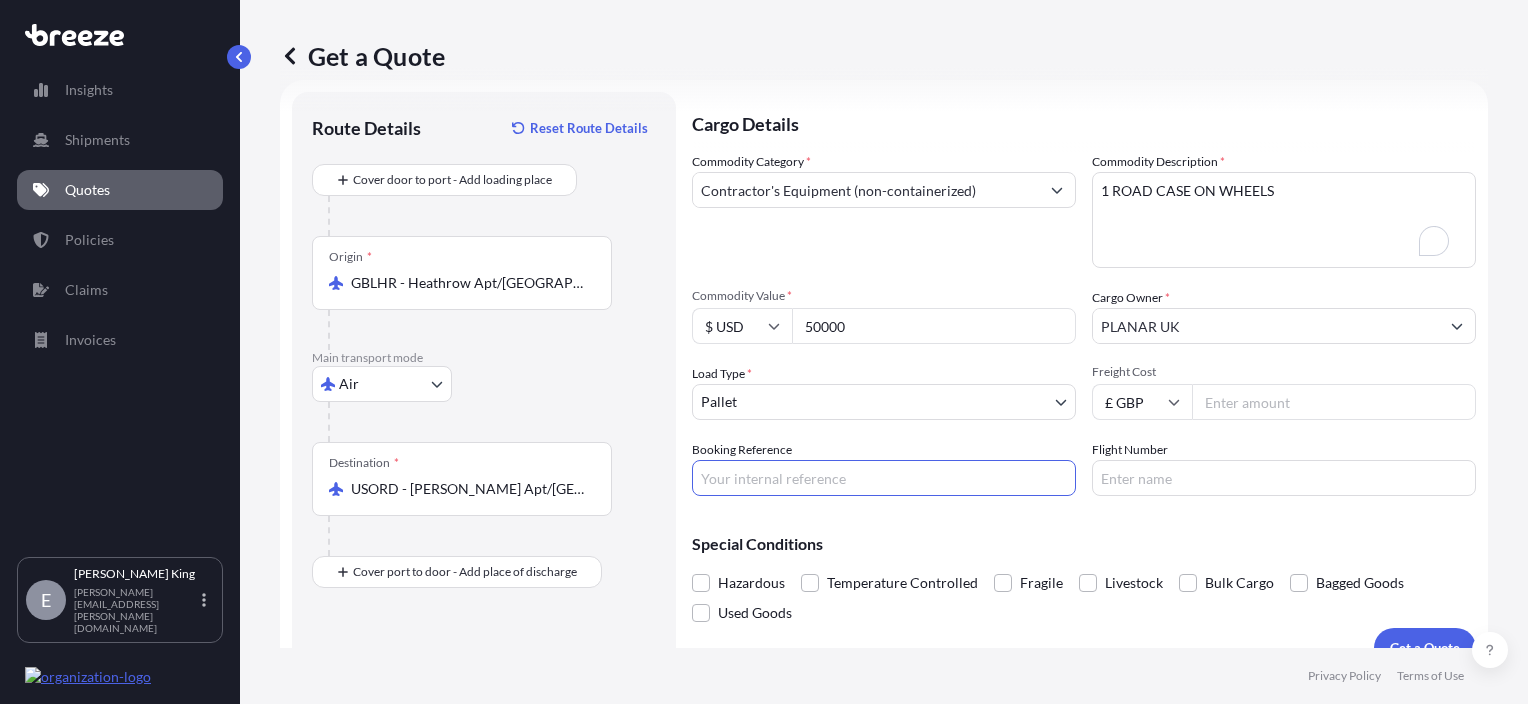 click on "Booking Reference" at bounding box center [884, 478] 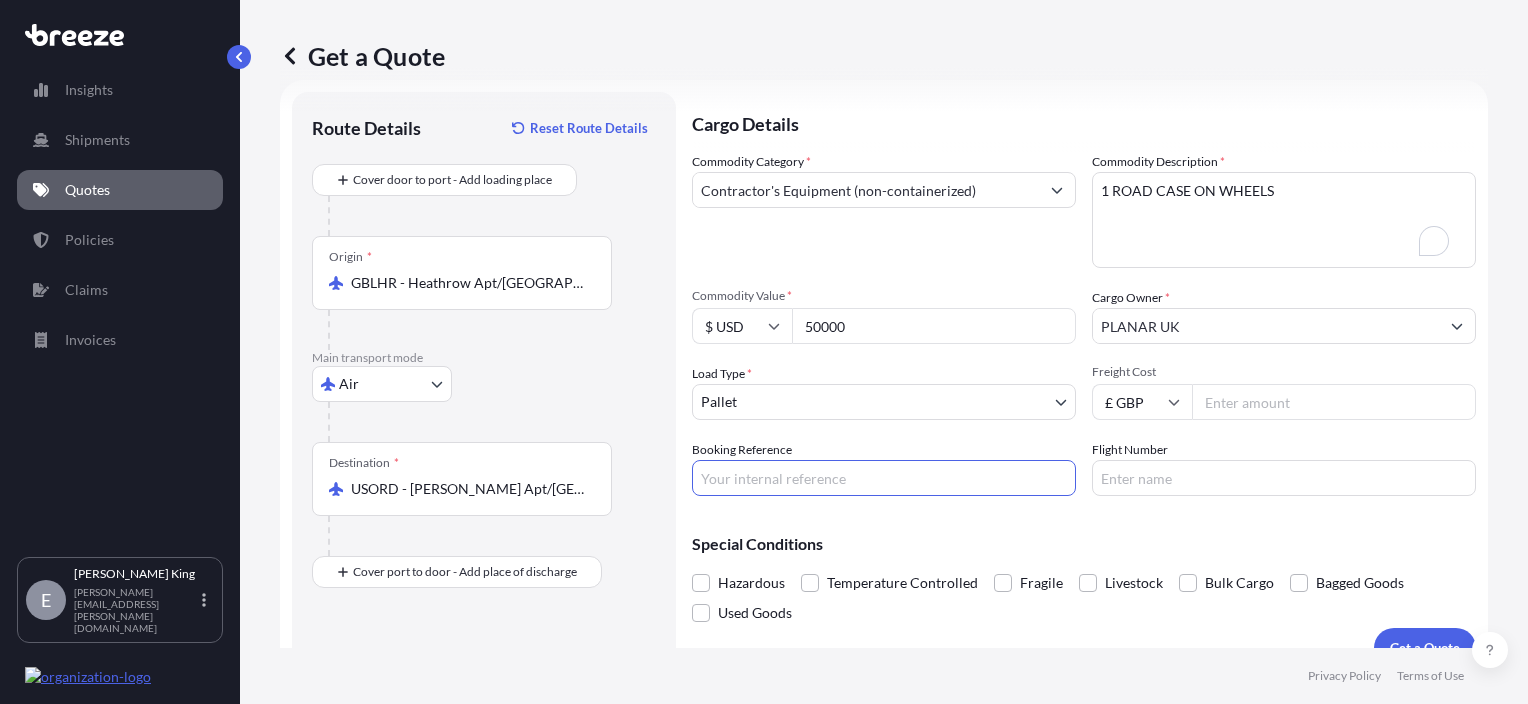 type on "SLHR00089990" 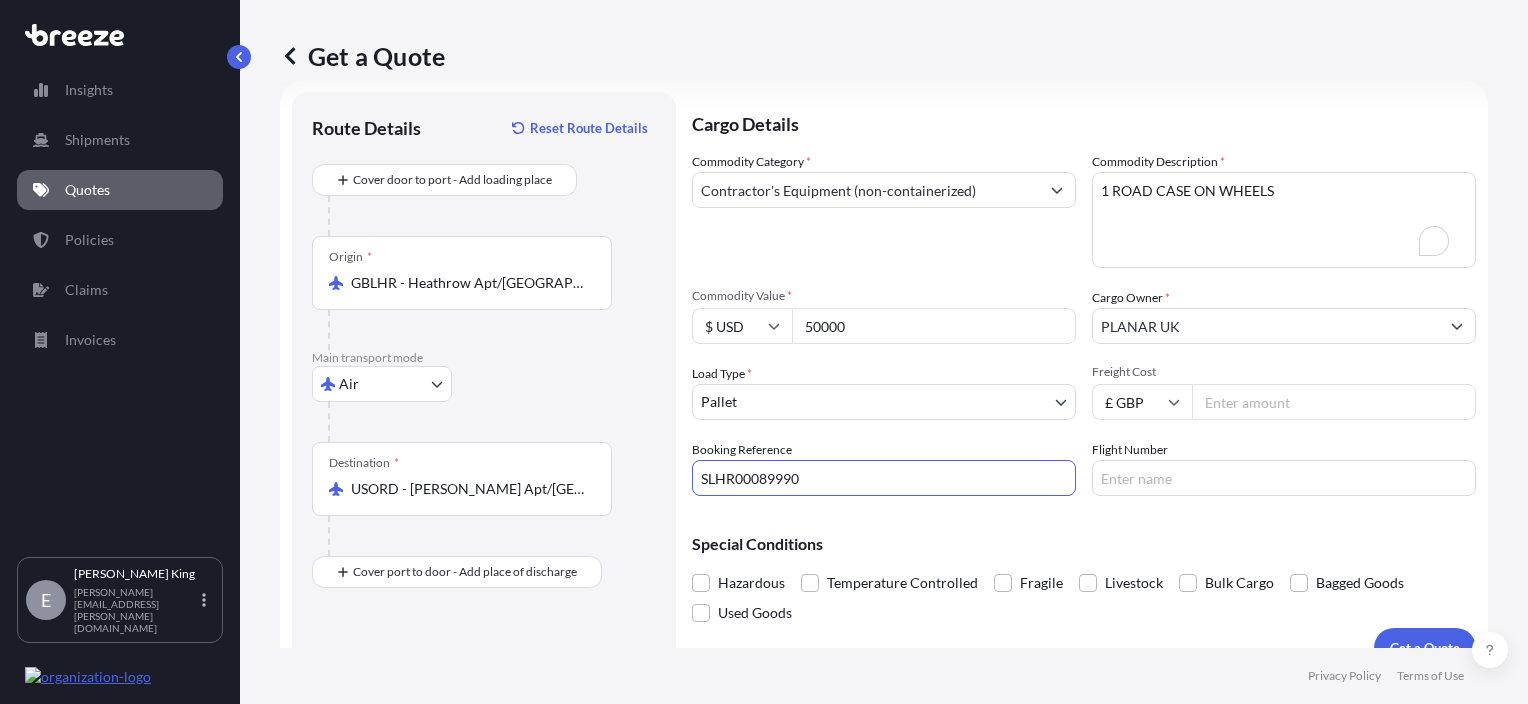 drag, startPoint x: 890, startPoint y: 480, endPoint x: 501, endPoint y: 476, distance: 389.02057 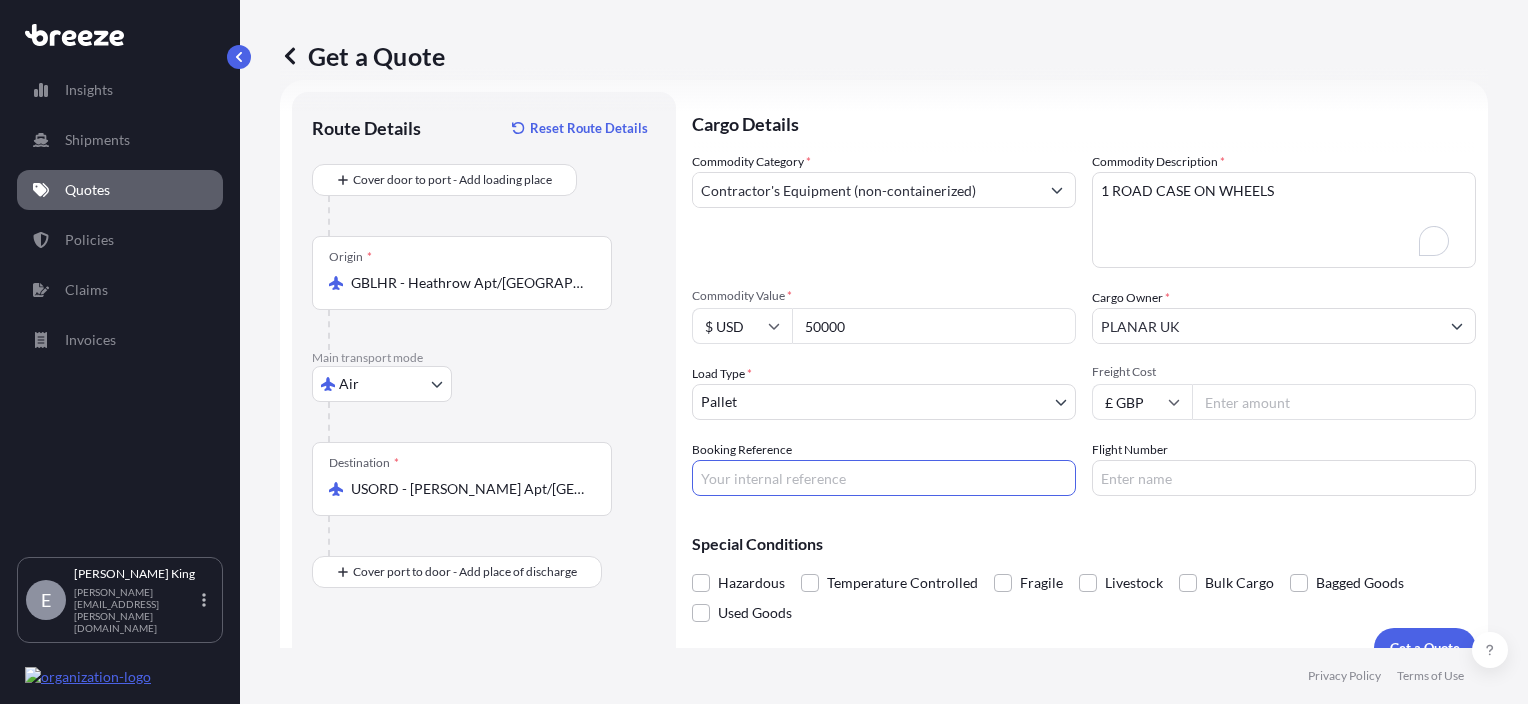 type 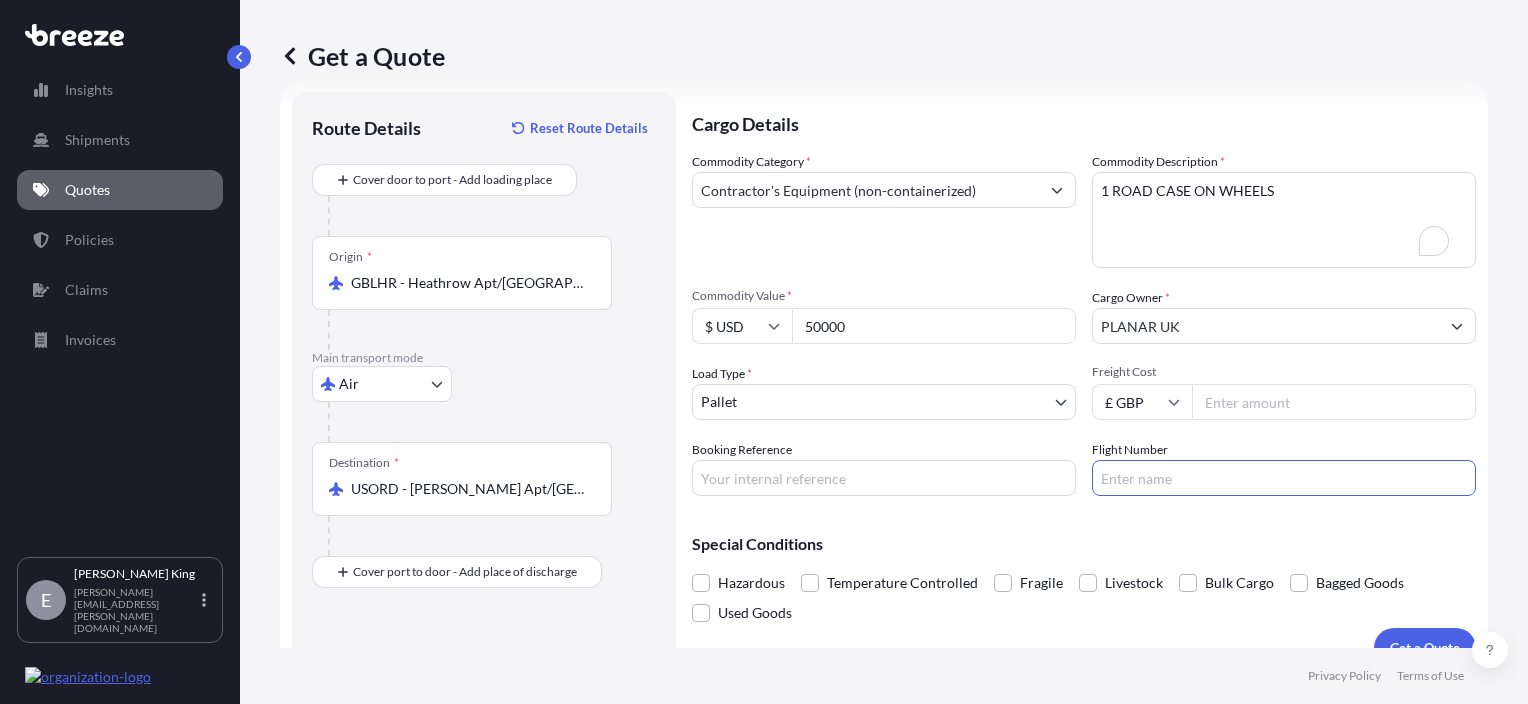 click on "Commodity Category * Contractor's Equipment (non-containerized) Commodity Description * 1 ROAD CASE ON WHEELS Commodity Value   * $ USD 50000 Cargo Owner * PLANAR UK Load Type * Pallet PALLET CONTAINER PARCELS CARTONS Freight Cost   £ GBP Booking Reference Flight Number" at bounding box center (1084, 324) 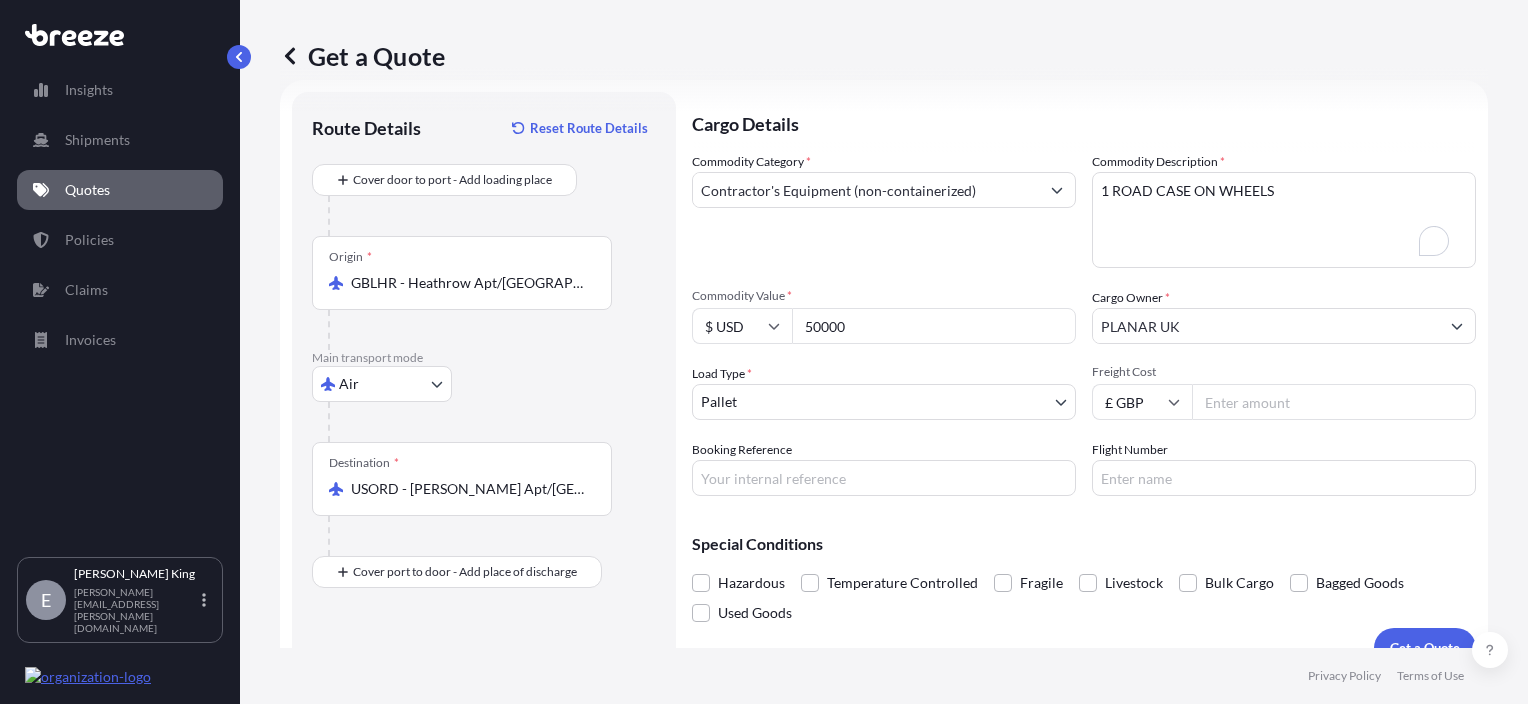 scroll, scrollTop: 64, scrollLeft: 0, axis: vertical 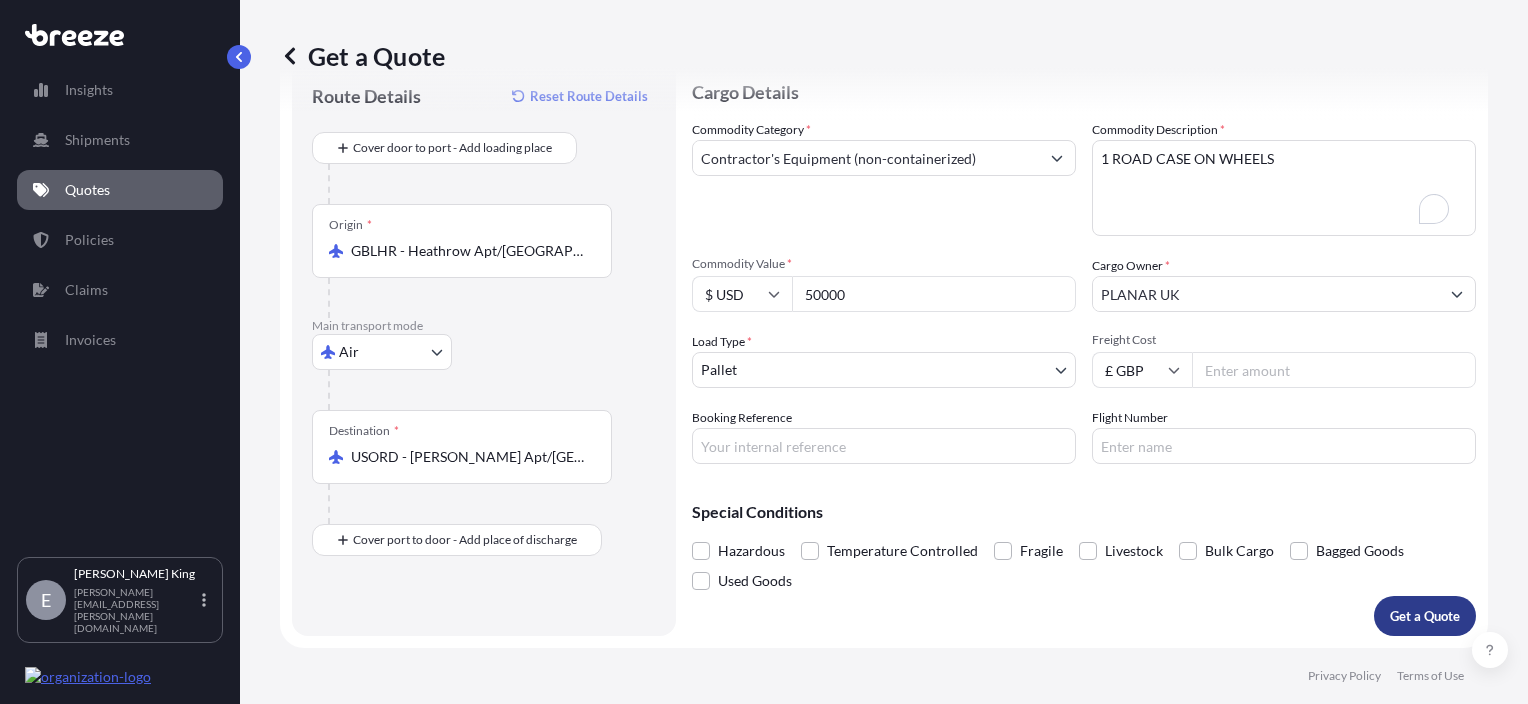 click on "Get a Quote" at bounding box center (1425, 616) 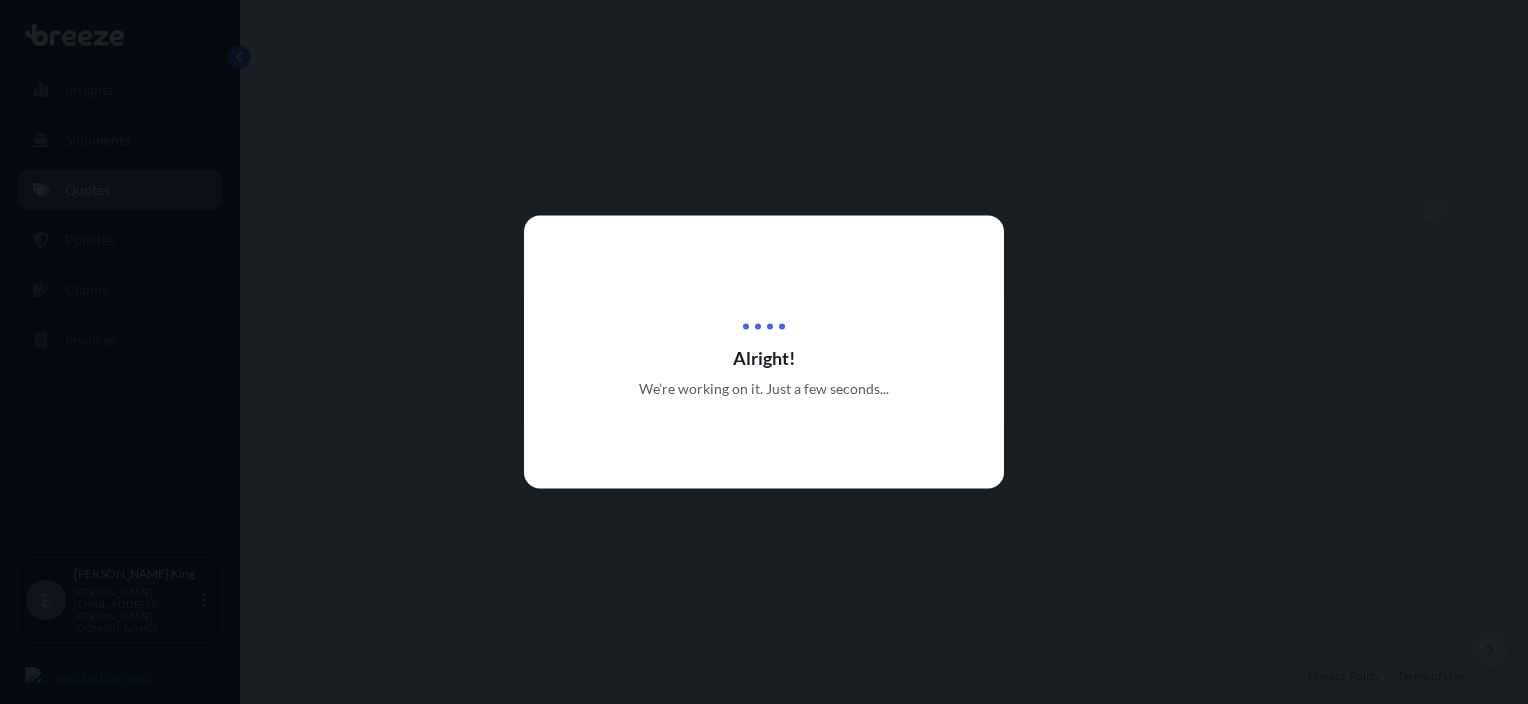 scroll, scrollTop: 0, scrollLeft: 0, axis: both 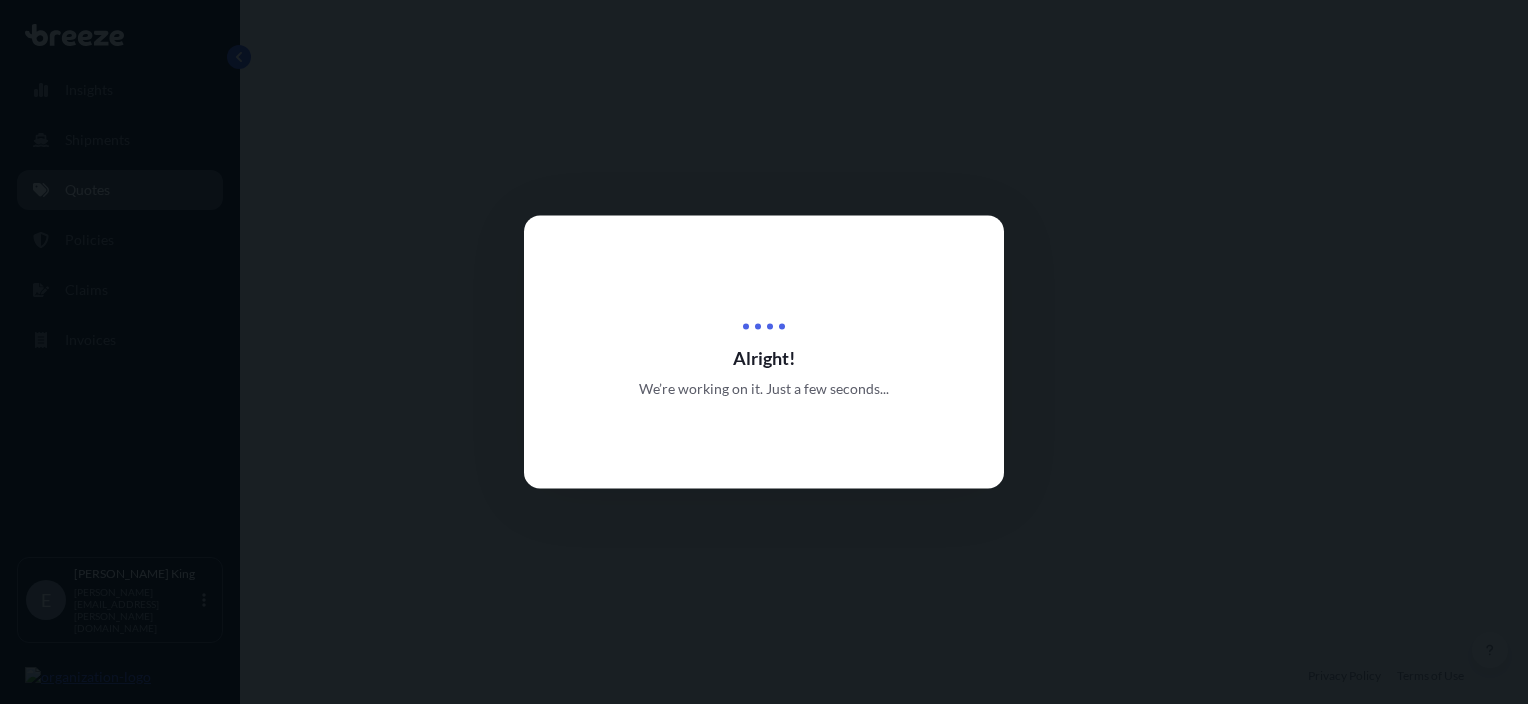 select on "Air" 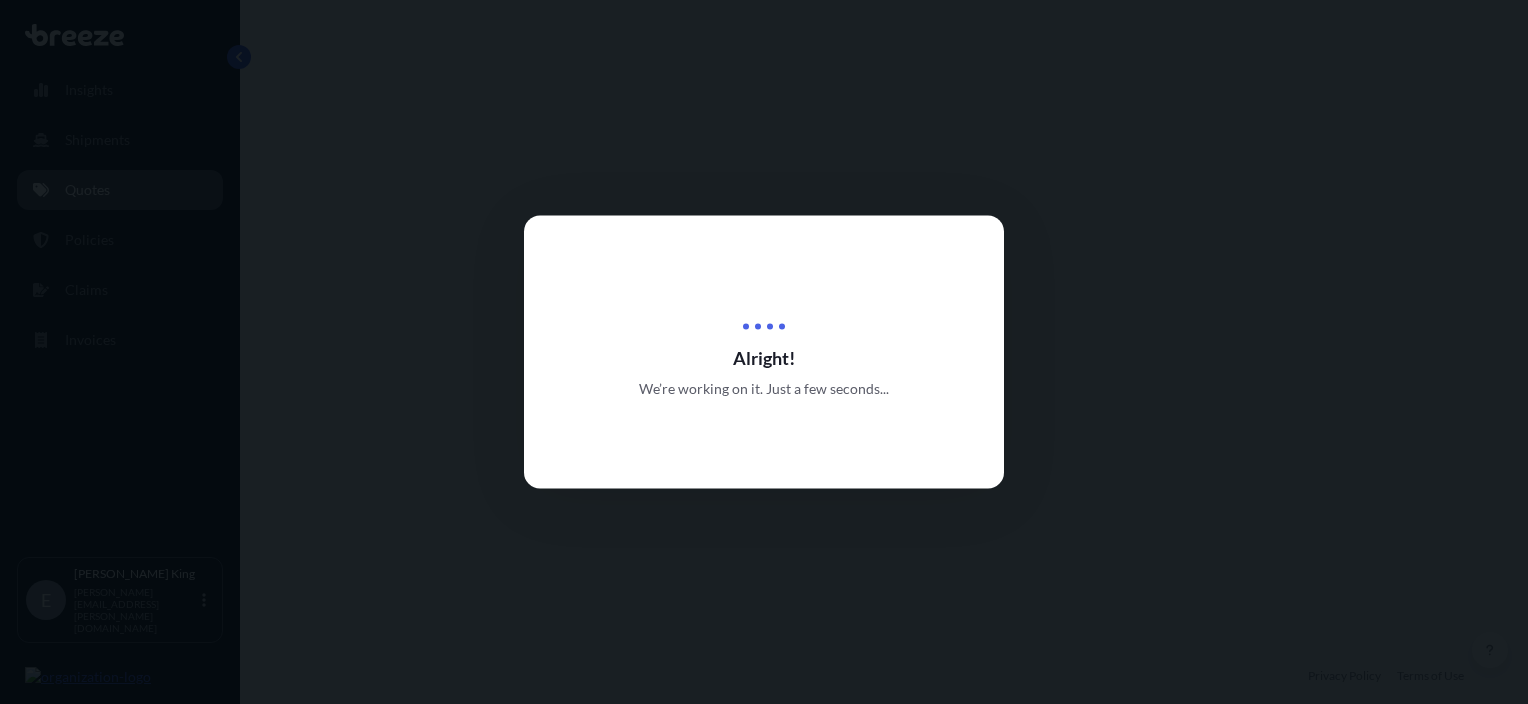 select on "1" 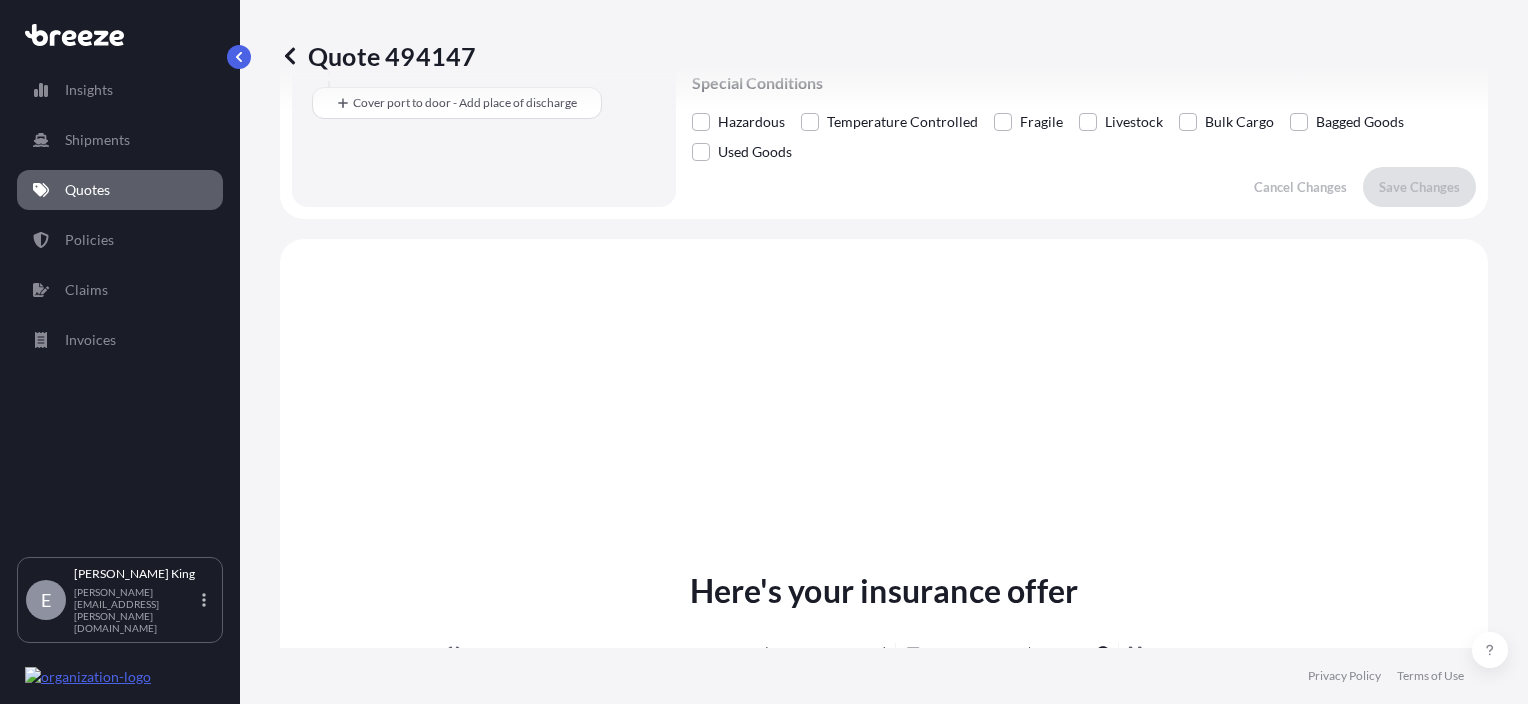 scroll, scrollTop: 632, scrollLeft: 0, axis: vertical 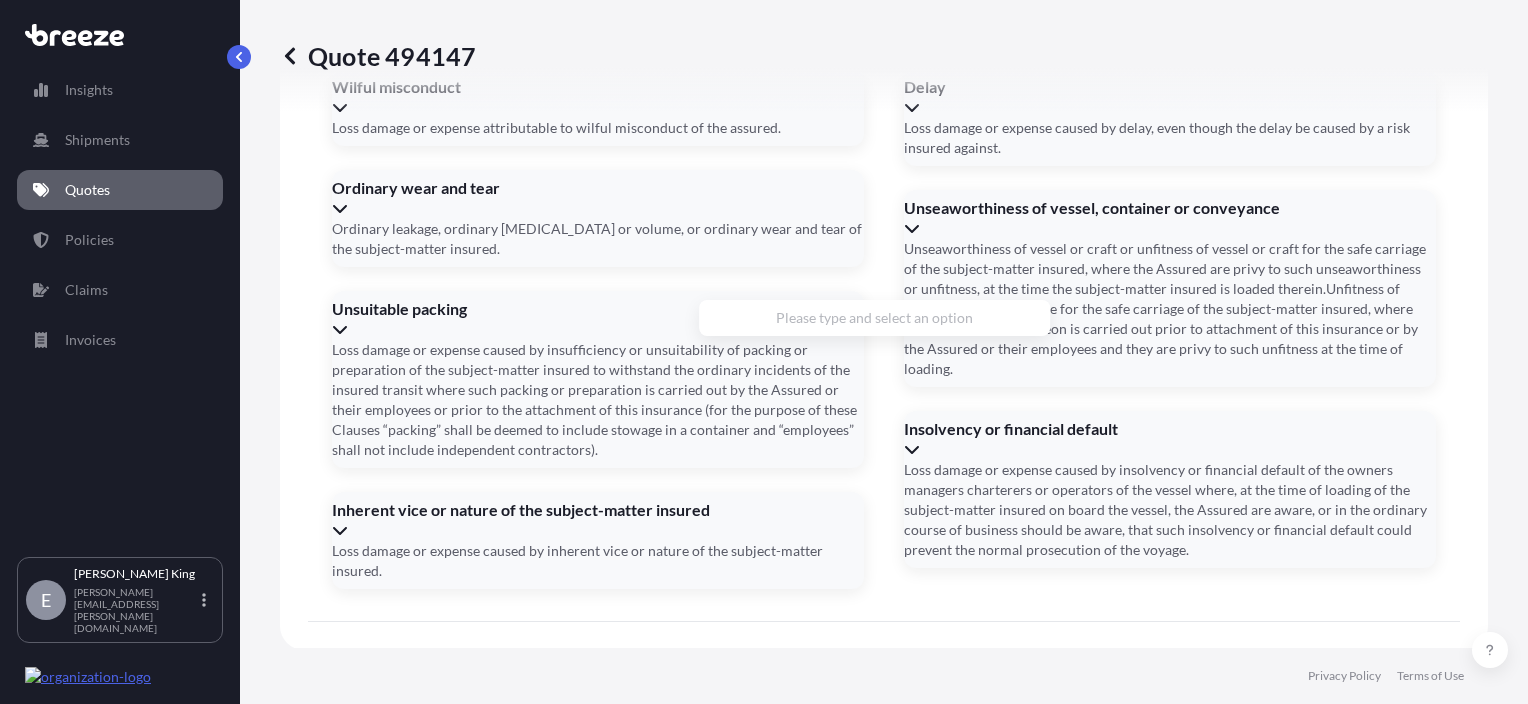 click on "Address   *" at bounding box center (882, 864) 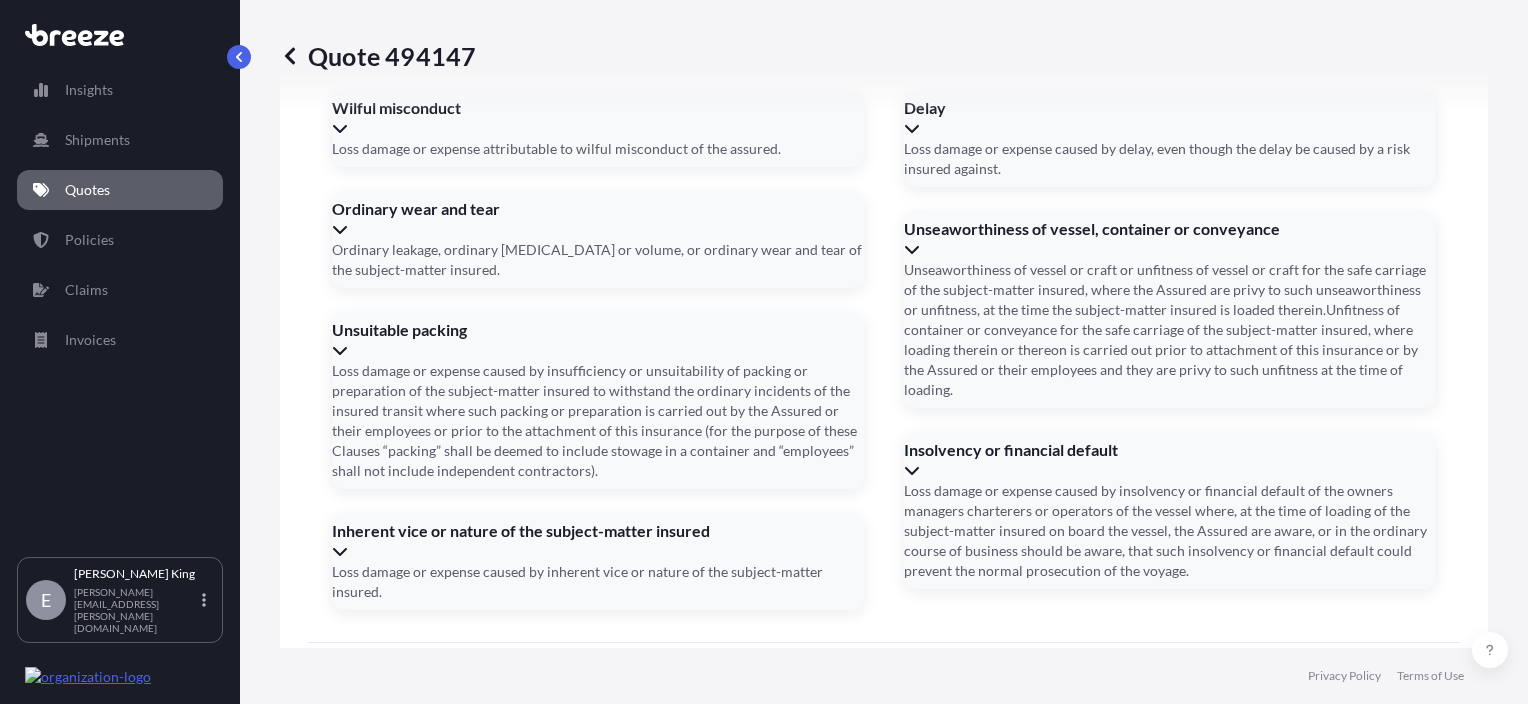 scroll, scrollTop: 2495, scrollLeft: 0, axis: vertical 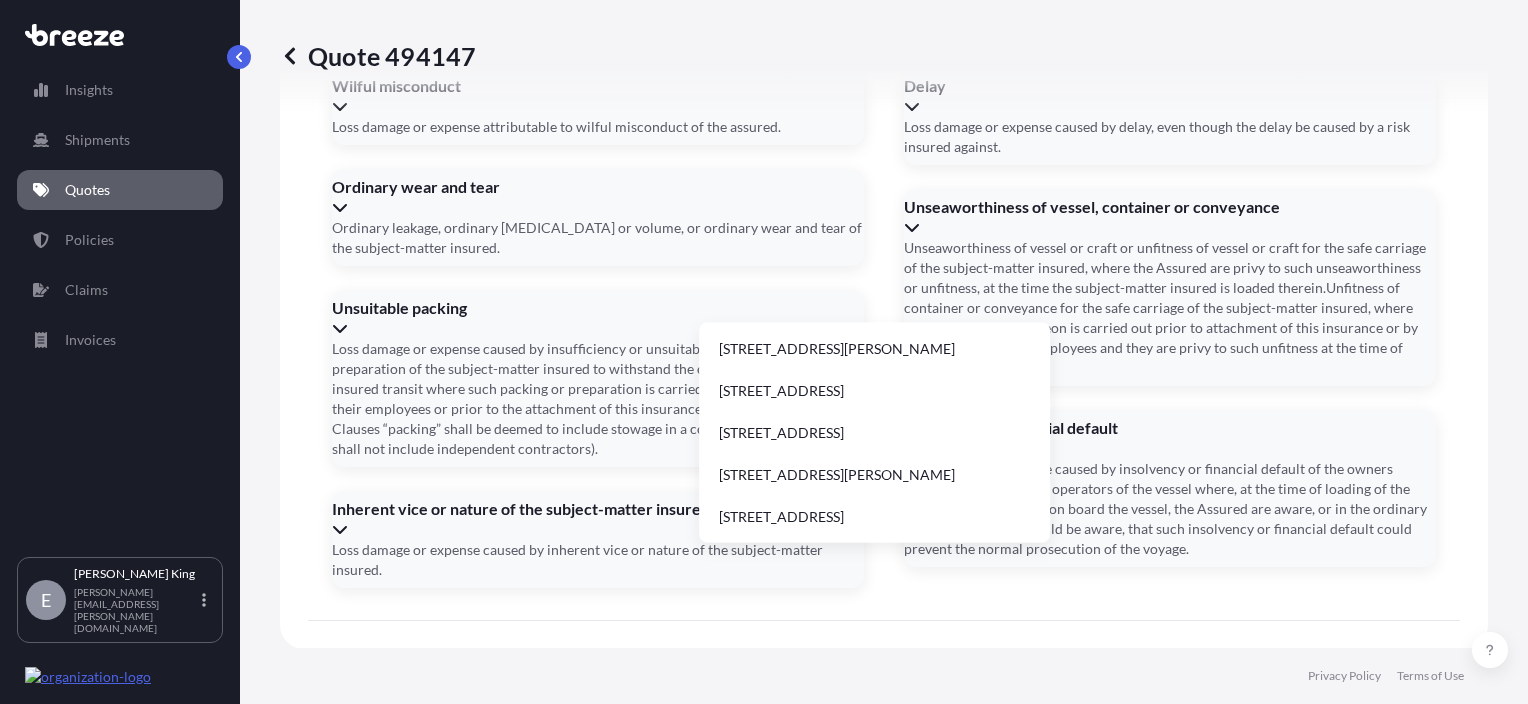 type on "2" 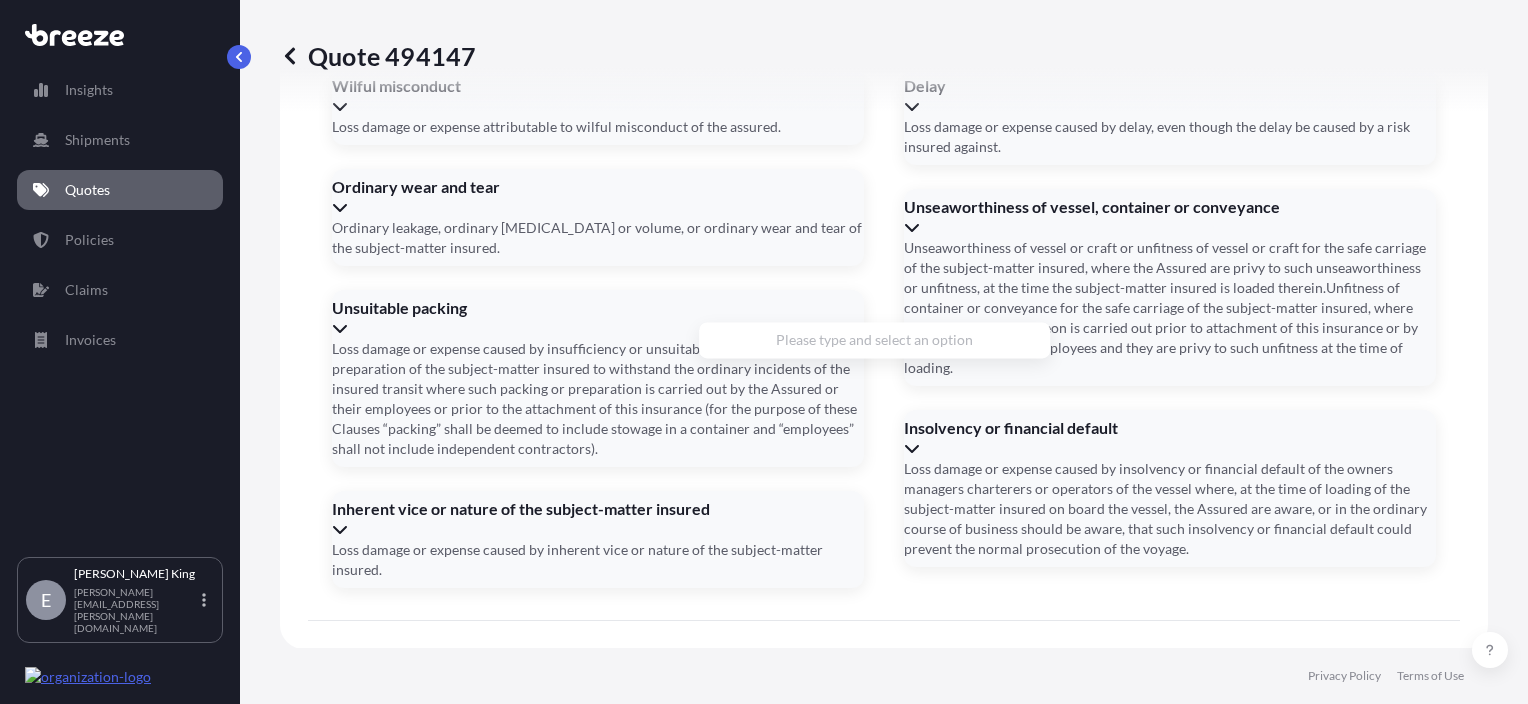 scroll, scrollTop: 0, scrollLeft: 0, axis: both 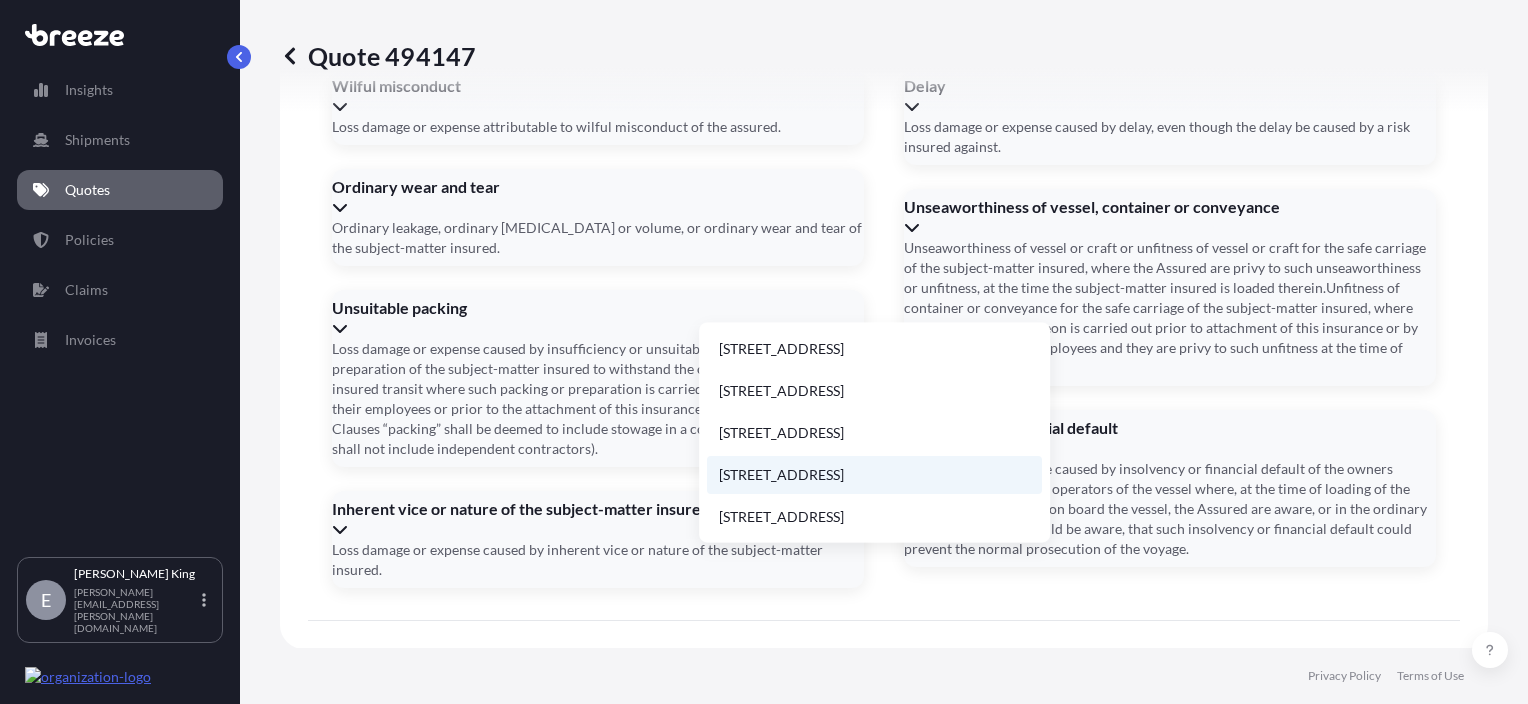 click on "[STREET_ADDRESS]" at bounding box center (874, 475) 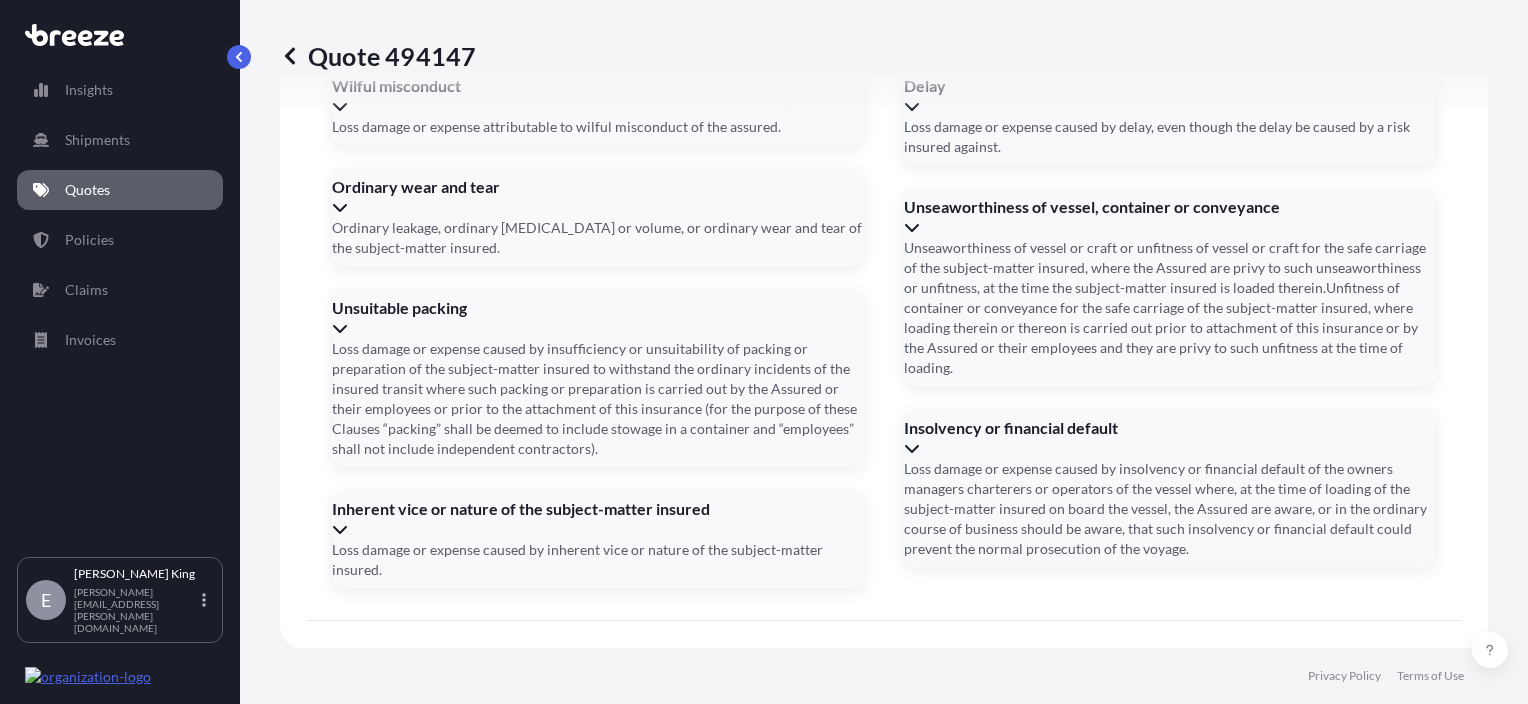 type on "[STREET_ADDRESS]" 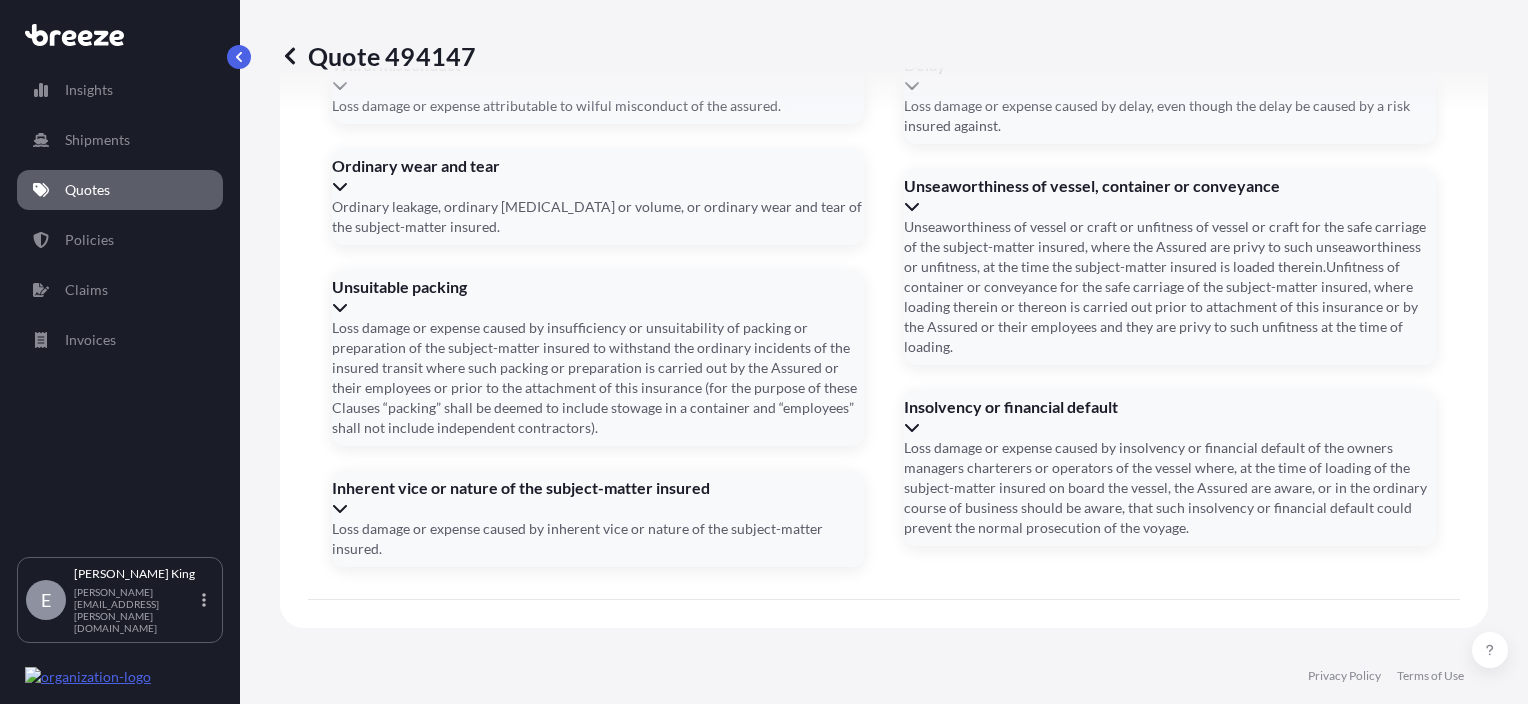scroll, scrollTop: 2473, scrollLeft: 0, axis: vertical 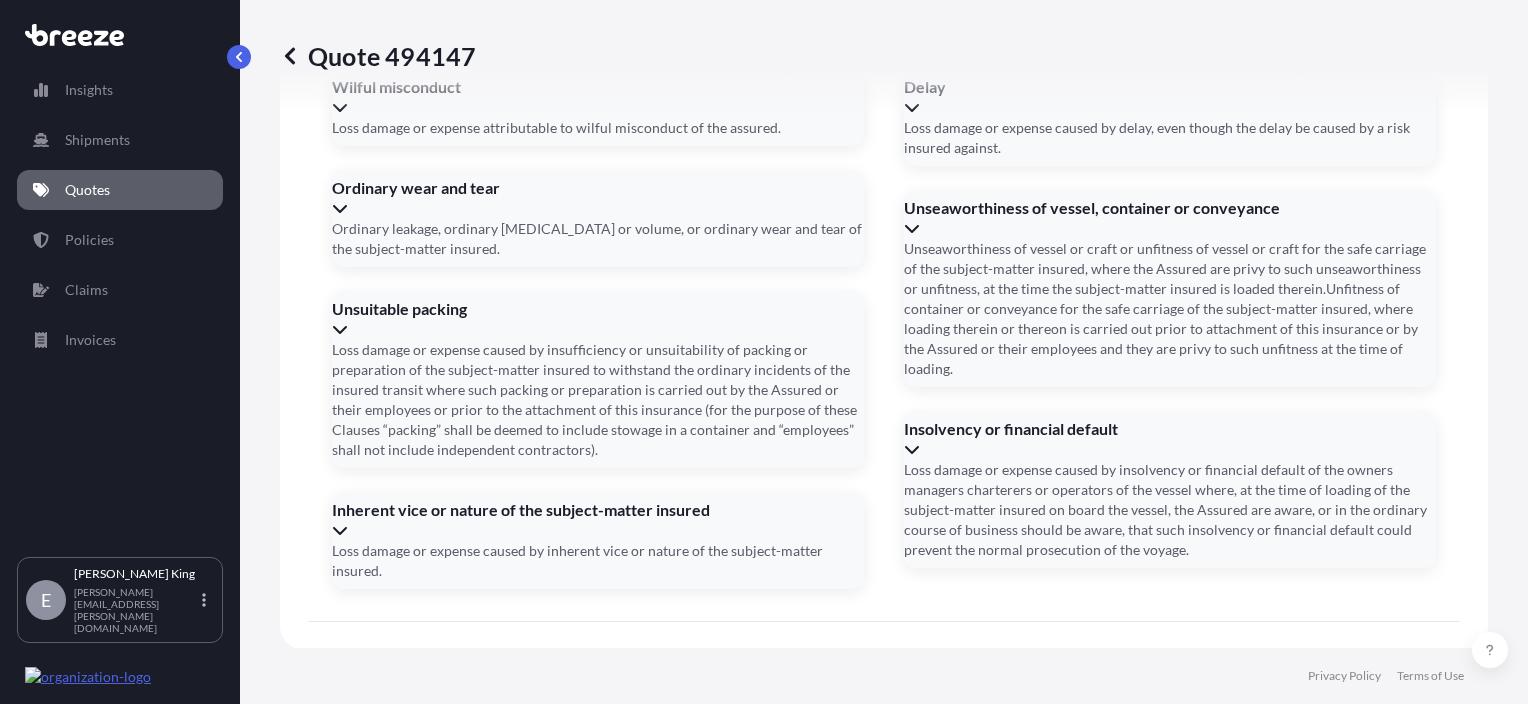 click on "Date of Arrival   *" at bounding box center (882, 992) 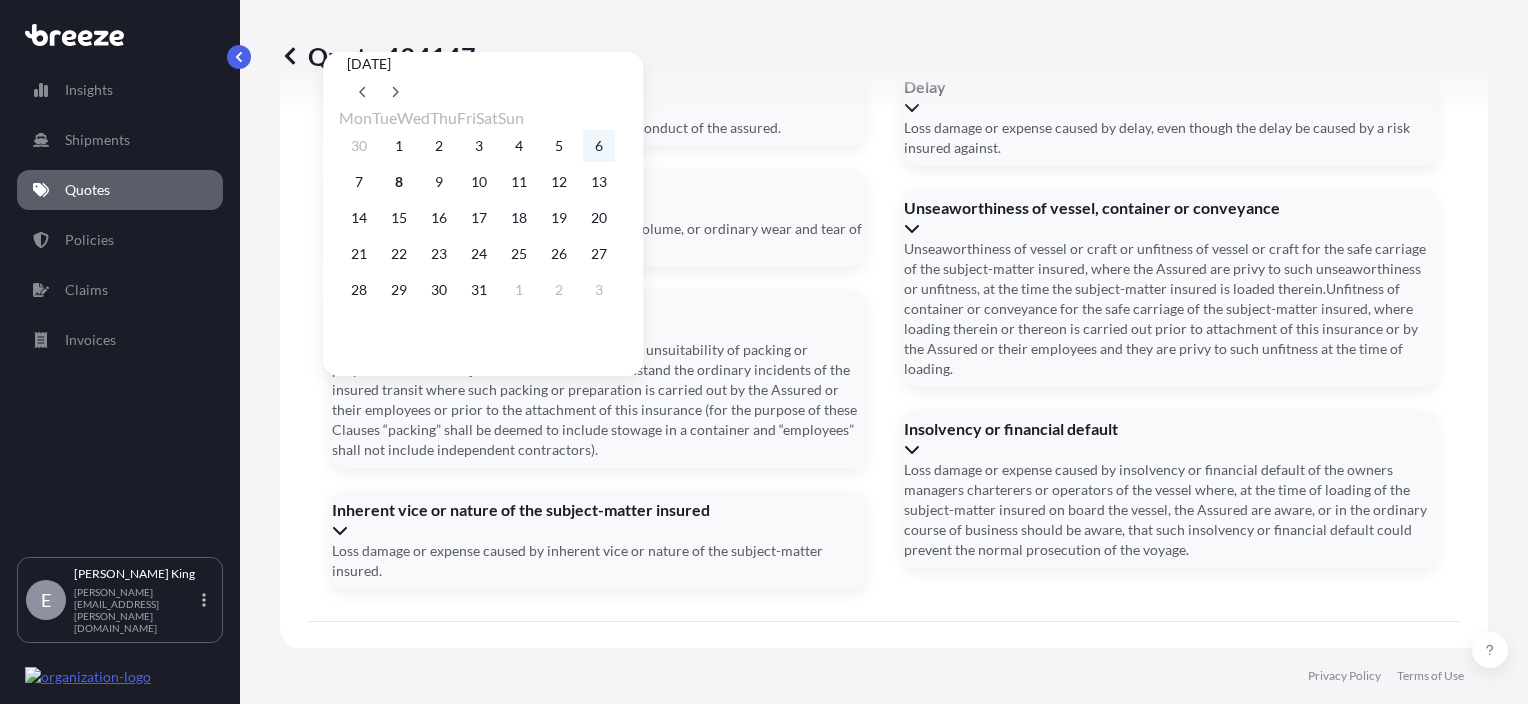 click on "6" at bounding box center [599, 146] 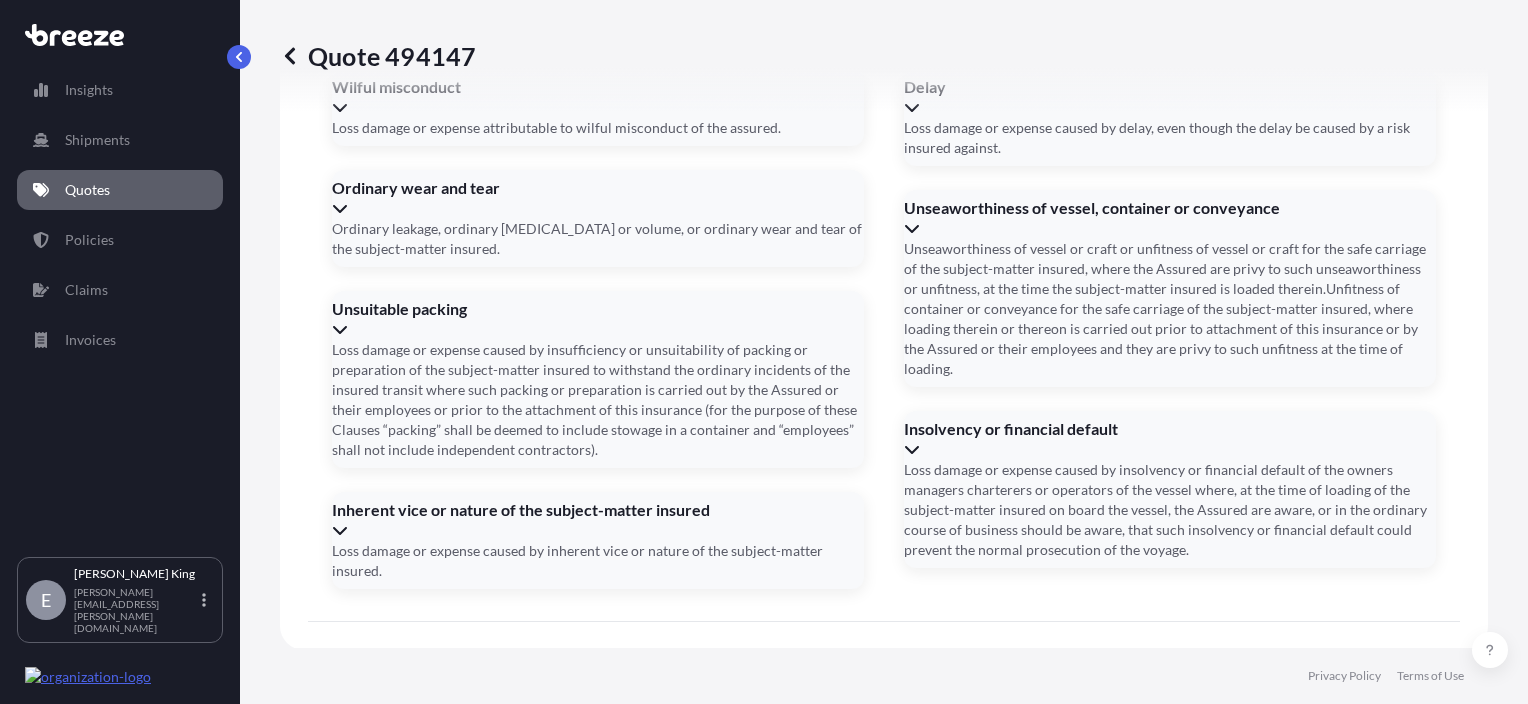 click on "Date of Arrival   *" at bounding box center (882, 992) 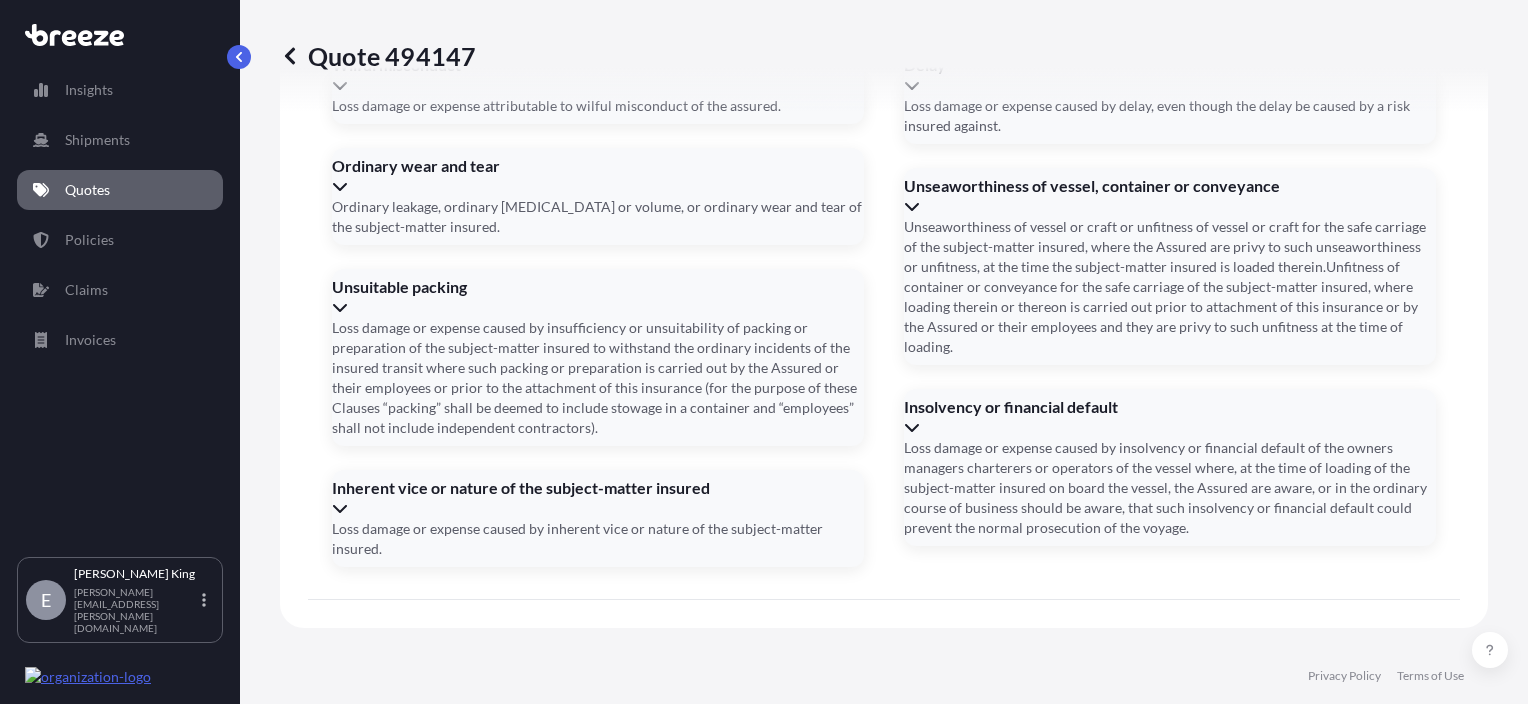 scroll, scrollTop: 2473, scrollLeft: 0, axis: vertical 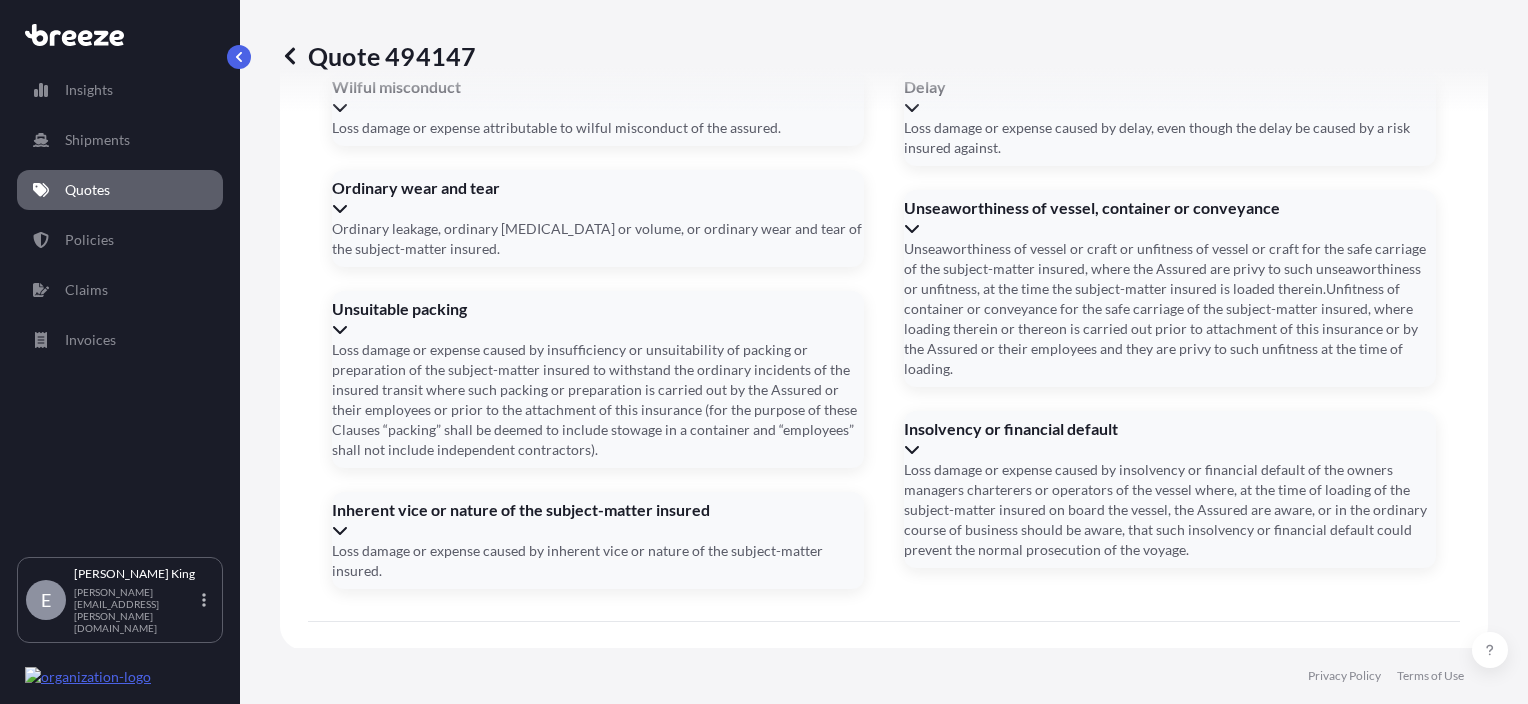 type on "[DATE]" 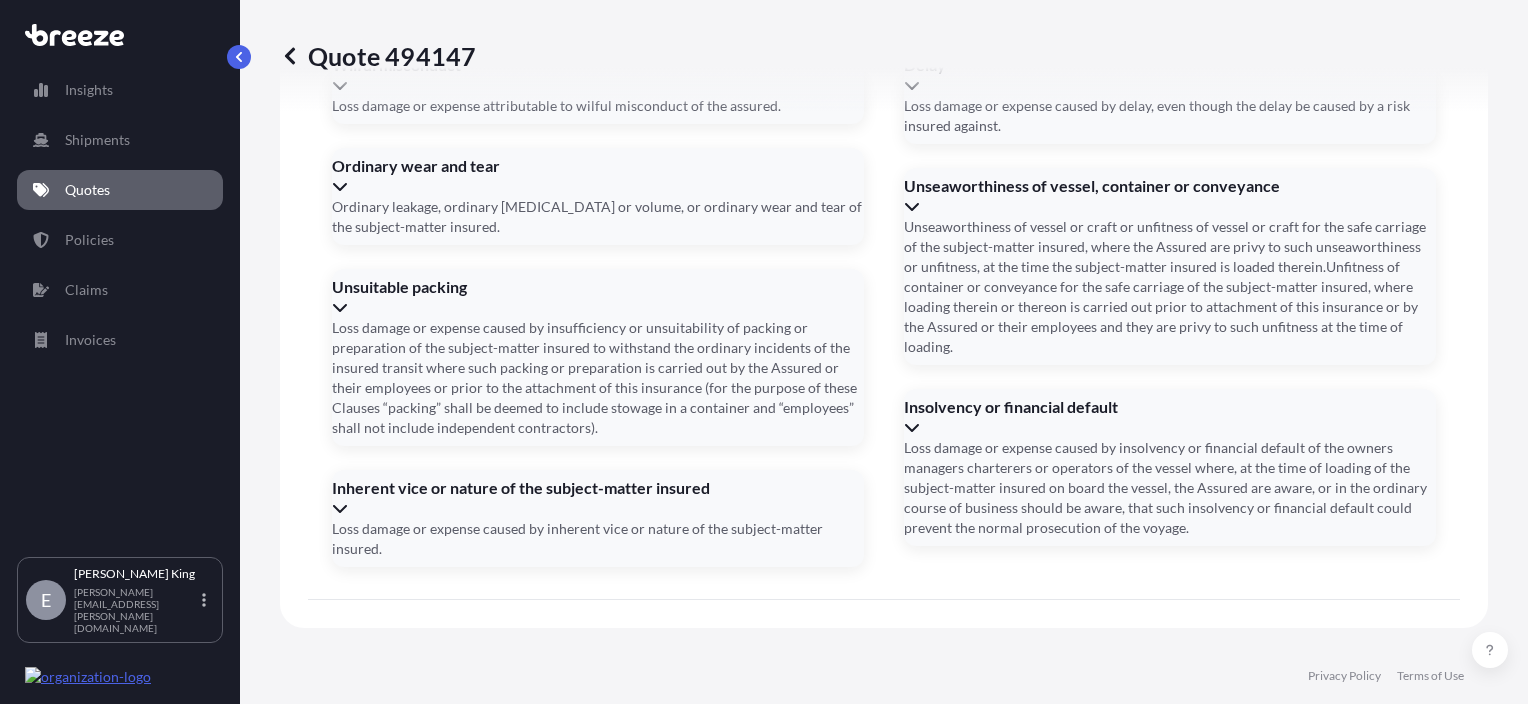 scroll, scrollTop: 2473, scrollLeft: 0, axis: vertical 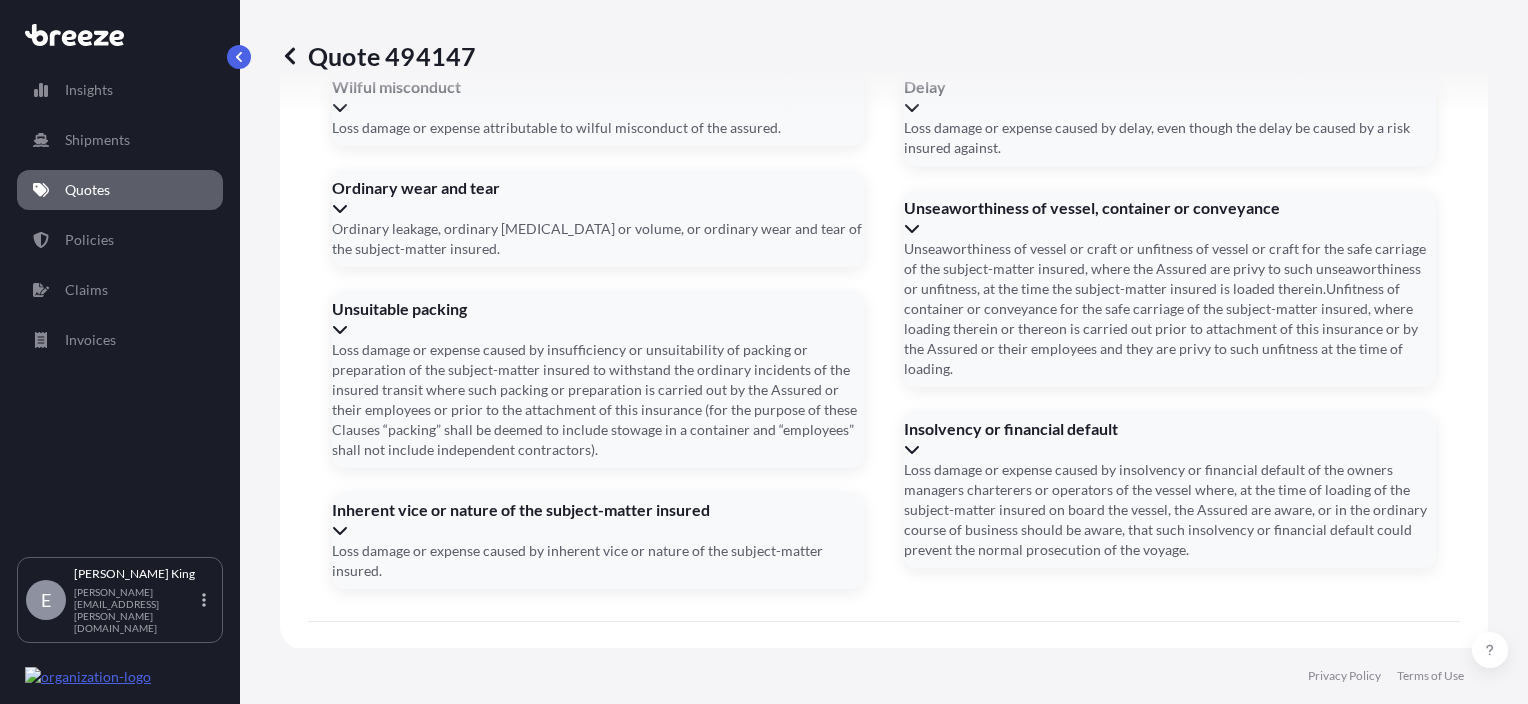 type on "[DATE]" 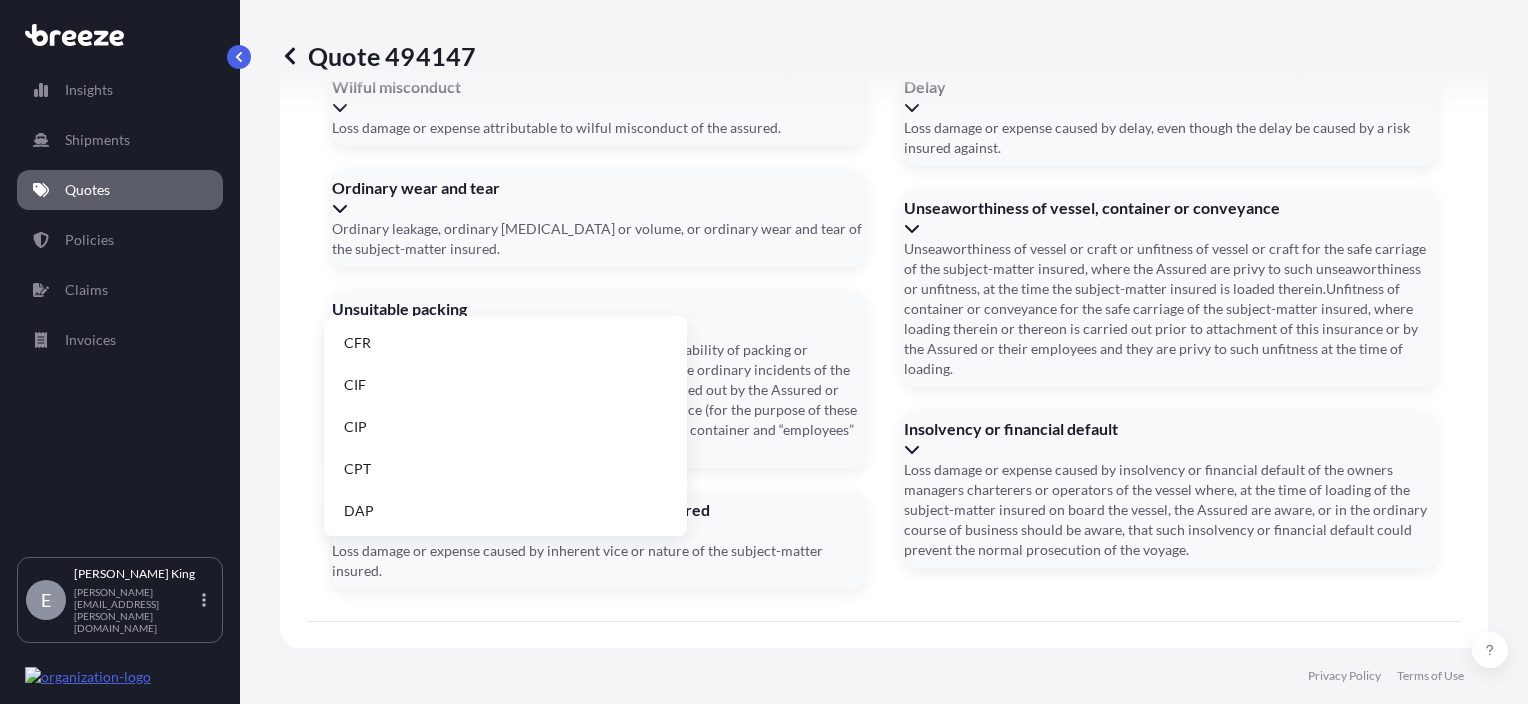 type on "EX" 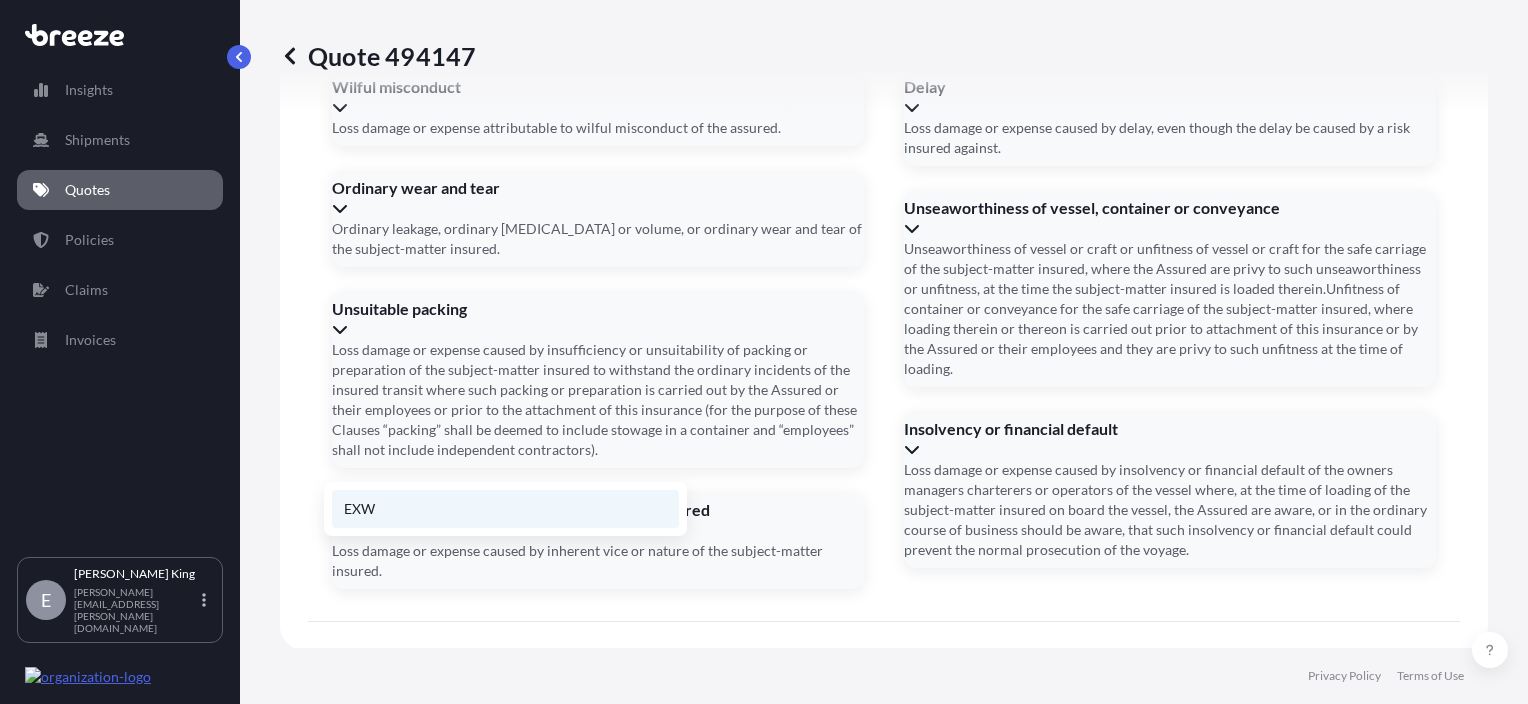click on "EXW" at bounding box center [505, 509] 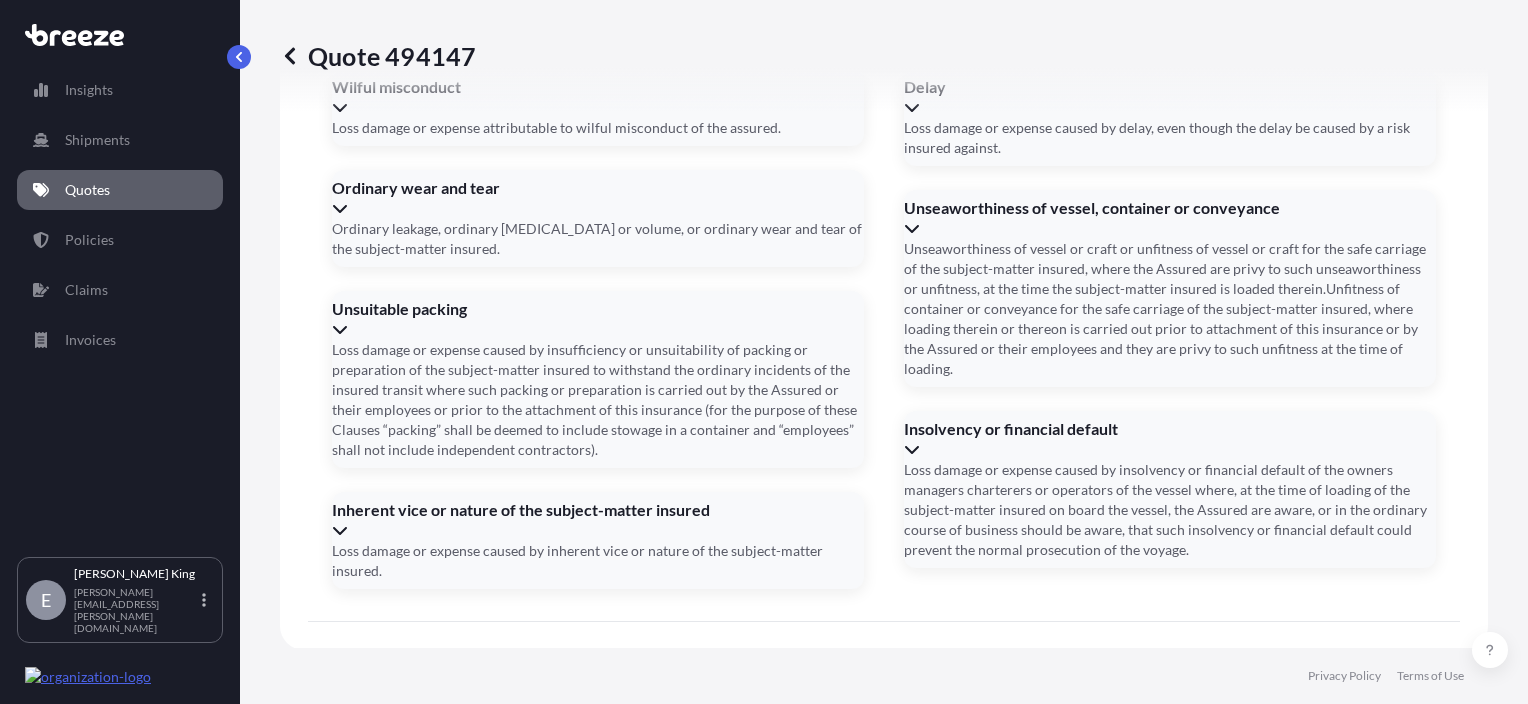 scroll, scrollTop: 2509, scrollLeft: 0, axis: vertical 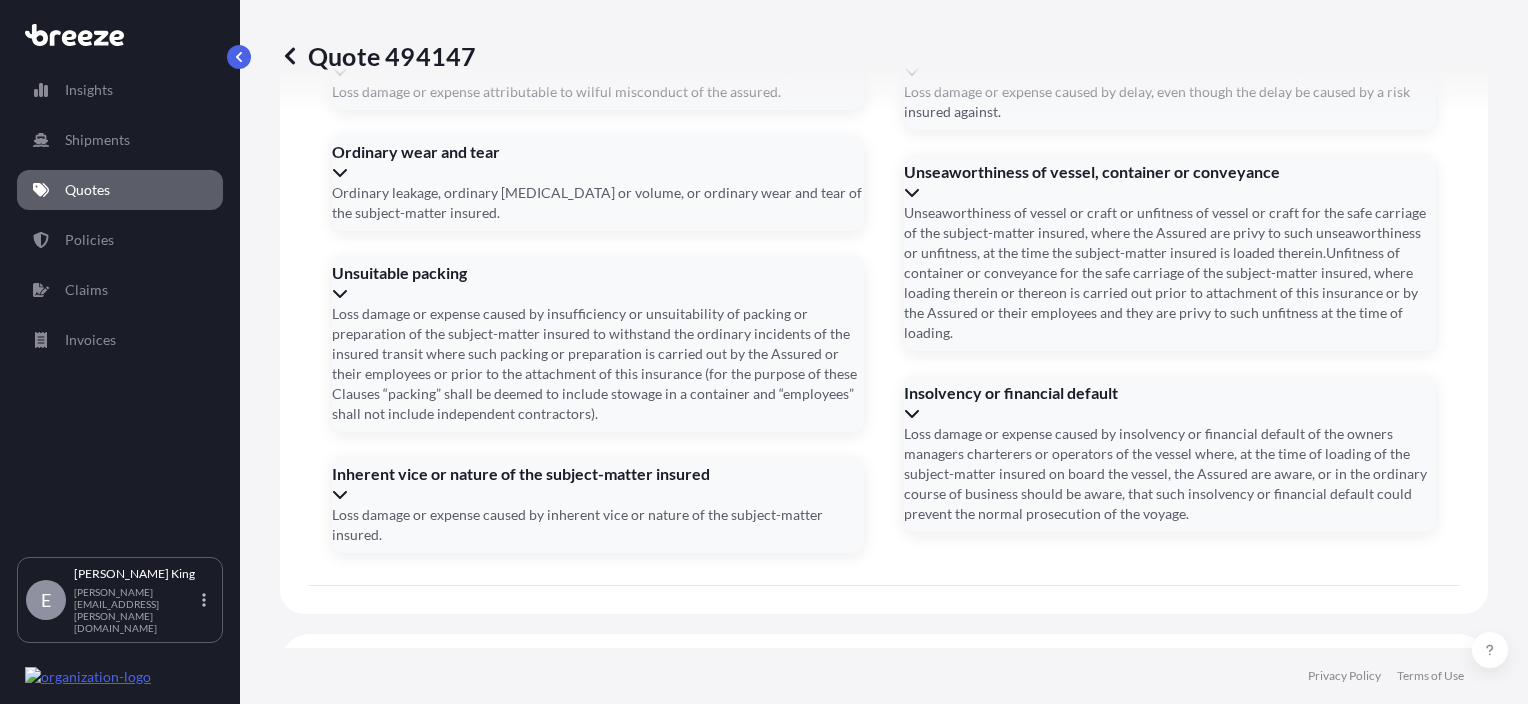 click on "615-66557584" at bounding box center [882, 1036] 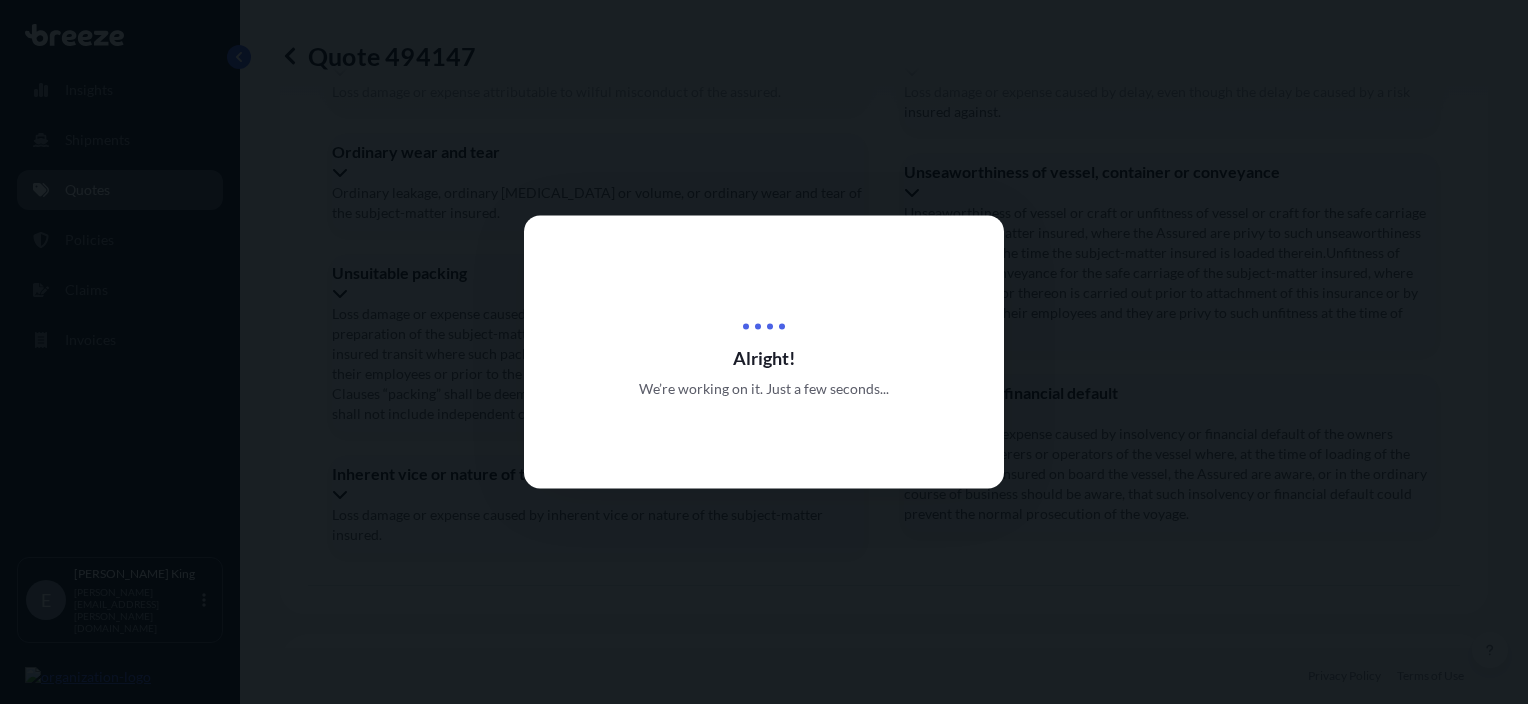 scroll, scrollTop: 0, scrollLeft: 0, axis: both 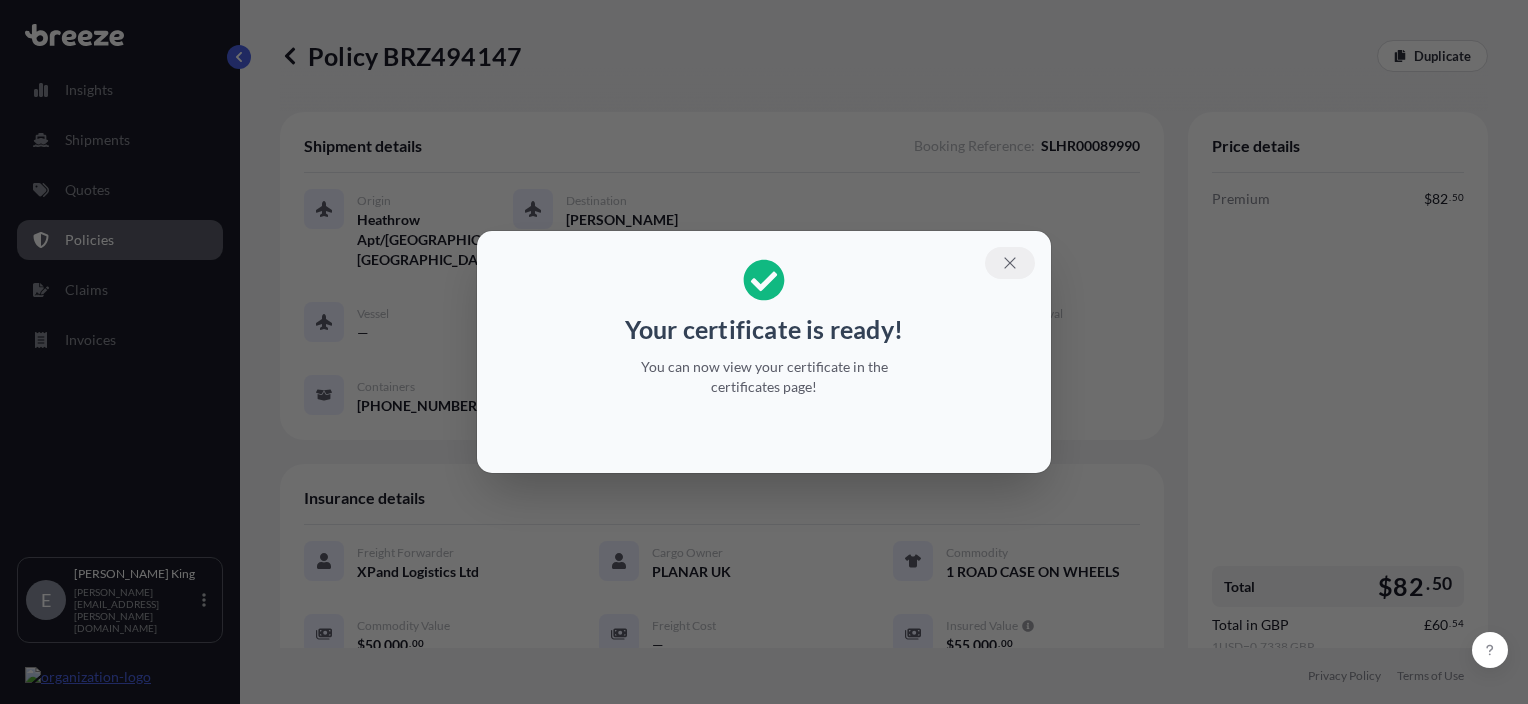 click 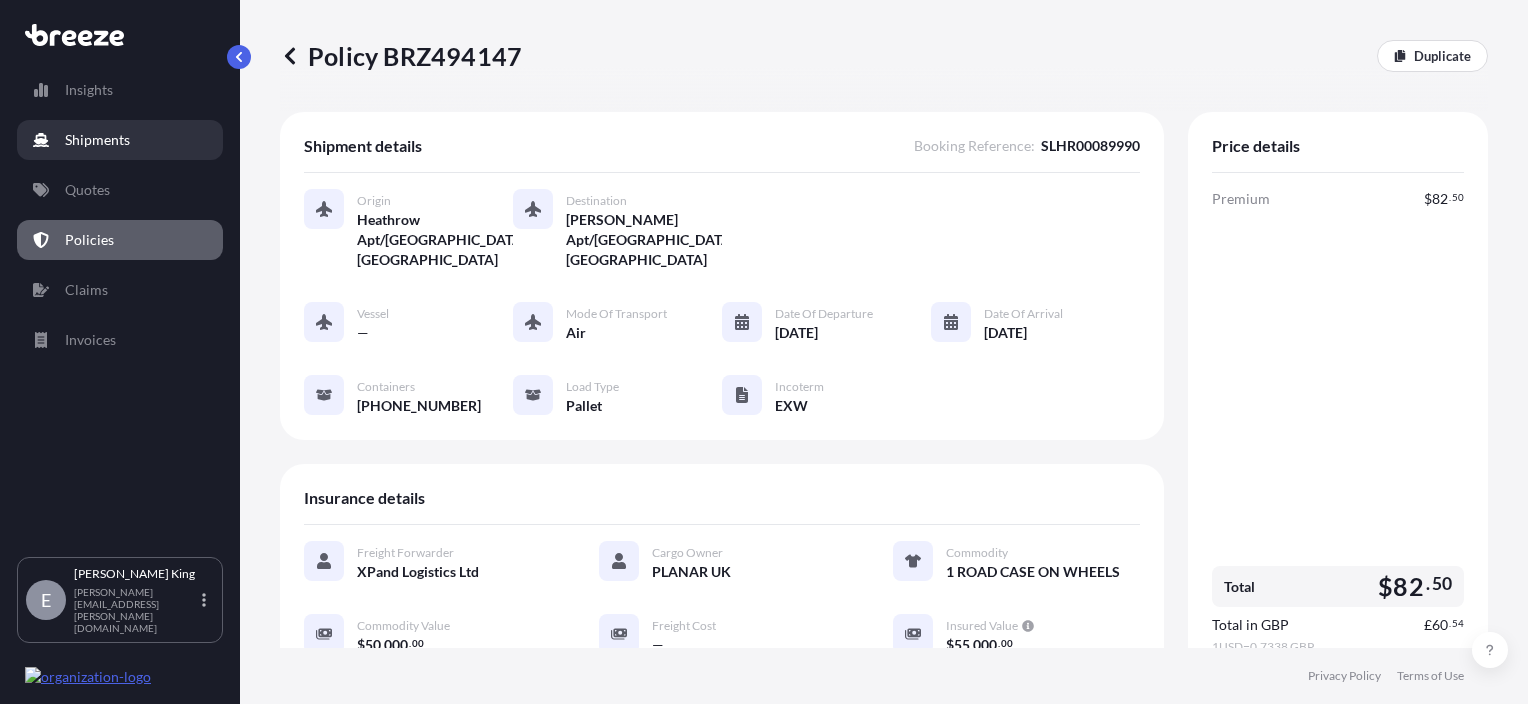 click on "Shipments" at bounding box center [97, 140] 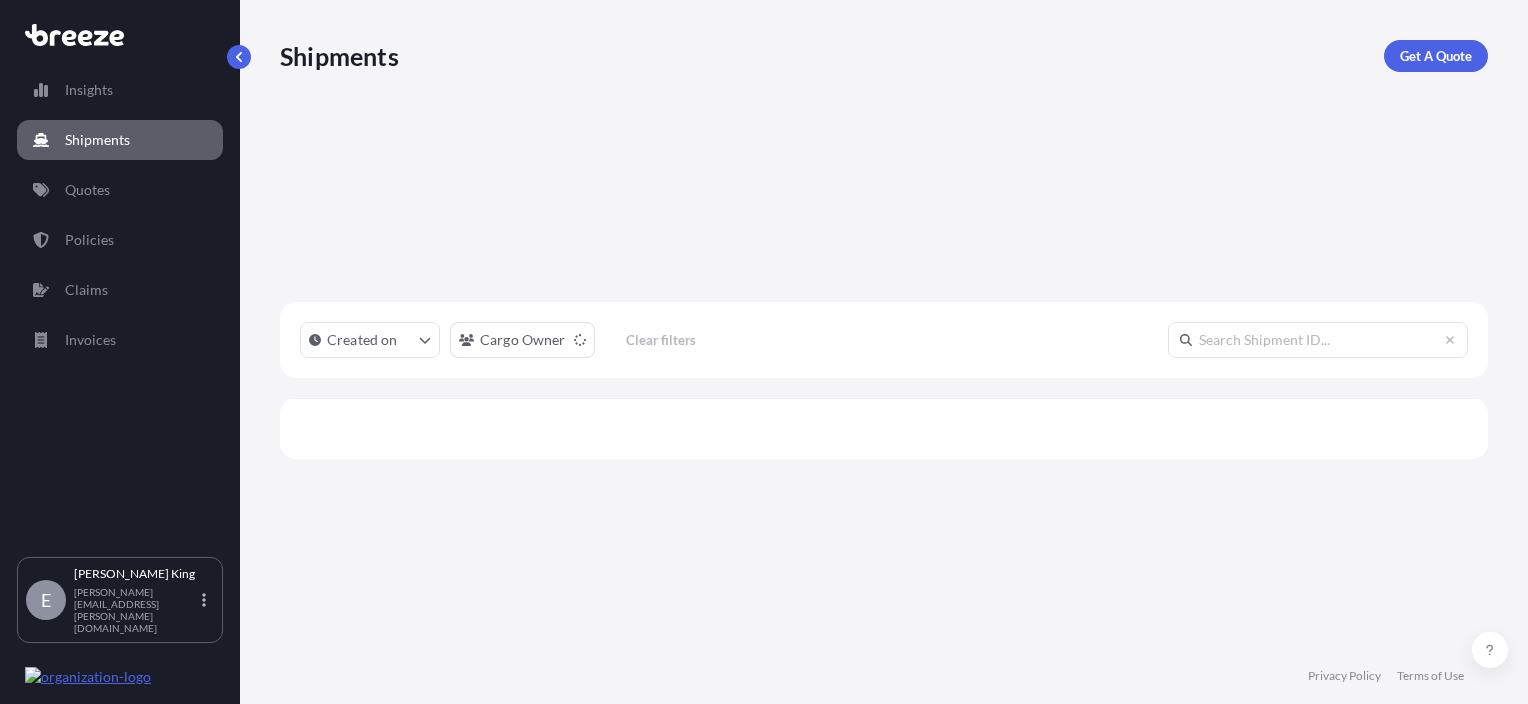 scroll, scrollTop: 16, scrollLeft: 16, axis: both 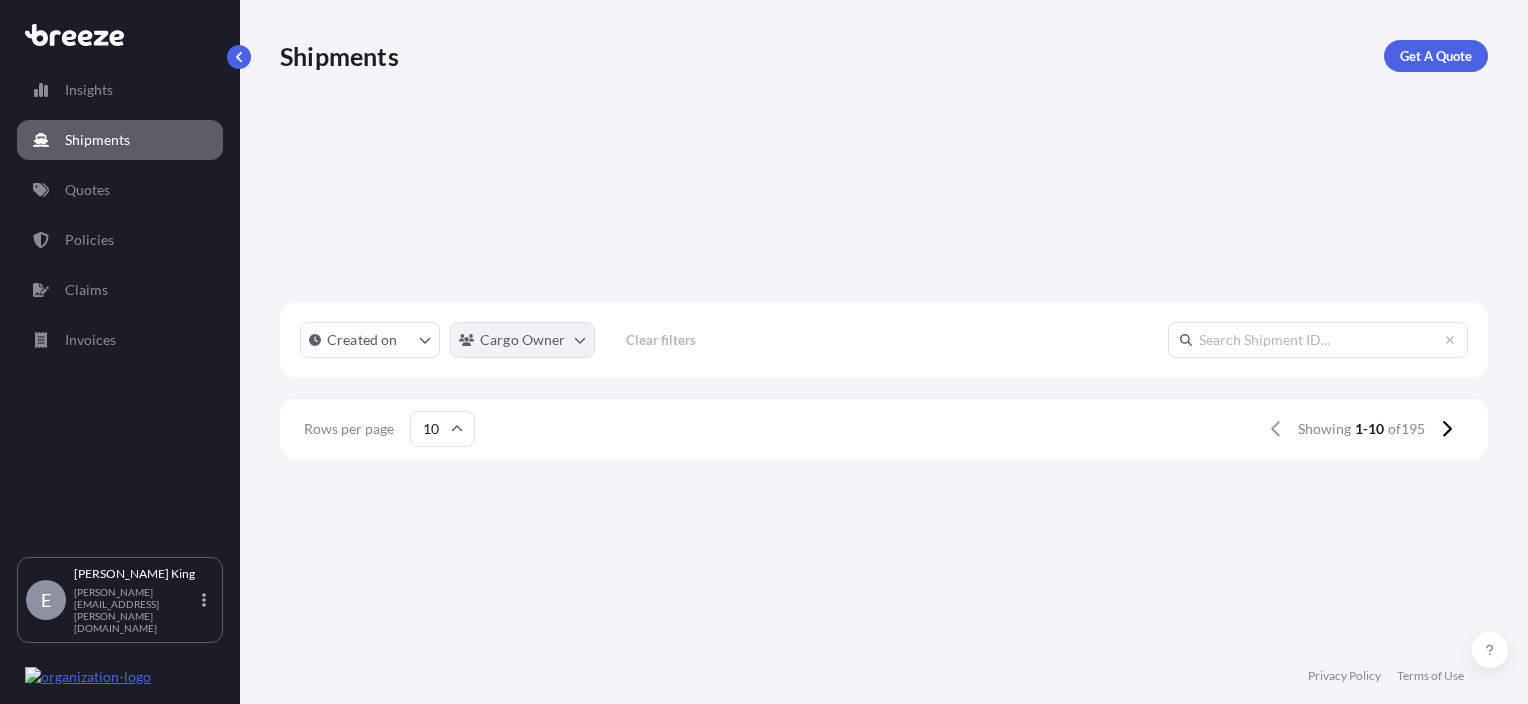 click on "Insights Shipments Quotes Policies Claims Invoices E [PERSON_NAME] [PERSON_NAME][EMAIL_ADDRESS][PERSON_NAME][DOMAIN_NAME] Shipments Get A Quote Created on Cargo Owner Clear filters Shipment Number Created On Cargo Owner Commodity Cargo Value Departure Arrival 3015 [DATE] TEST CUSTOMER Miscellaneous Manufactured Articles £ 40 , 460 . 00 GBLIV [DATE] MTMSX —/—/— 2907 [DATE] TEST CUSTOMER Flowers, Plants and Bulbs £ 48 . 00 CNBJS [DATE] GBCMG —/—/— 2901 [DATE] TEST CUSTOMER Vegetables - Fresh, Chilled or Frozen £ 80 . 17 FRD2B [DATE] GBSNO —/—/— 2898 [DATE] TEST CUSTOMER Fruits - Dried £ 12 . 00 SEJKG [DATE] USDAL —/—/— 2894 [DATE] TEST CUSTOMER Silk and Silk Products £ 45 . 00 GBBHM [DATE] AULDW —/—/— 2891 [DATE] TEST CUSTOMER Vegetables - Fresh, Chilled or Frozen £ 45 . 00 CNBJS [DATE] GBLHR —/—/— 2890 [DATE] TEST CUSTOMER Fish - Frozen £ 50 . 00 GBHAT [DATE] ESSFH —/—/— 2882 [DATE] TEST CUSTOMER £ 1 , 000 ." at bounding box center (764, 352) 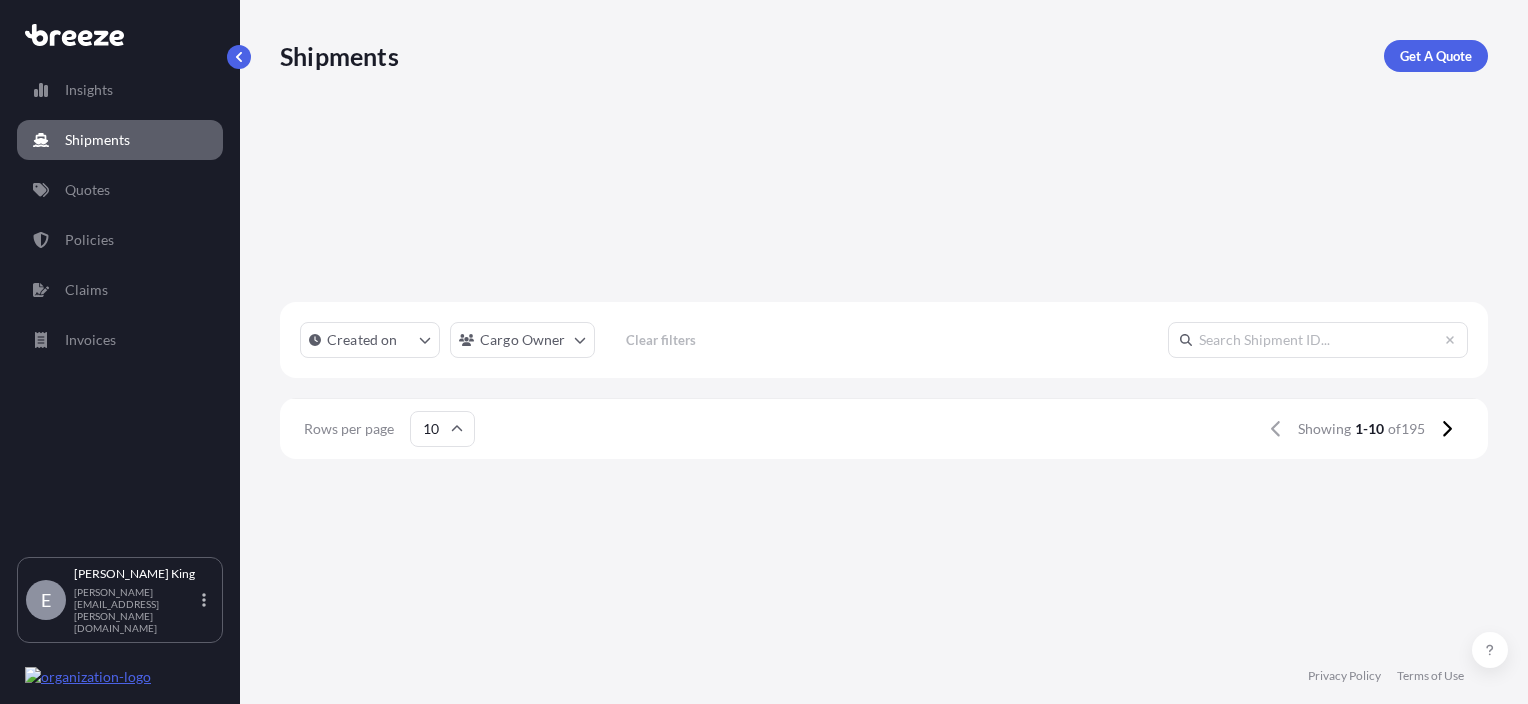 click on "Insights Shipments Quotes Policies Claims Invoices E [PERSON_NAME] [PERSON_NAME][EMAIL_ADDRESS][PERSON_NAME][DOMAIN_NAME] Shipments Get A Quote Created on Cargo Owner Clear filters Shipment Number Created On Cargo Owner Commodity Cargo Value Departure Arrival 3015 [DATE] TEST CUSTOMER Miscellaneous Manufactured Articles £ 40 , 460 . 00 GBLIV [DATE] MTMSX —/—/— 2907 [DATE] TEST CUSTOMER Flowers, Plants and Bulbs £ 48 . 00 CNBJS [DATE] GBCMG —/—/— 2901 [DATE] TEST CUSTOMER Vegetables - Fresh, Chilled or Frozen £ 80 . 17 FRD2B [DATE] GBSNO —/—/— 2898 [DATE] TEST CUSTOMER Fruits - Dried £ 12 . 00 SEJKG [DATE] USDAL —/—/— 2894 [DATE] TEST CUSTOMER Silk and Silk Products £ 45 . 00 GBBHM [DATE] AULDW —/—/— 2891 [DATE] TEST CUSTOMER Vegetables - Fresh, Chilled or Frozen £ 45 . 00 CNBJS [DATE] GBLHR —/—/— 2890 [DATE] TEST CUSTOMER Fish - Frozen £ 50 . 00 GBHAT [DATE] ESSFH —/—/— 2882 [DATE] TEST CUSTOMER £ 1 , 000 ." at bounding box center (764, 352) 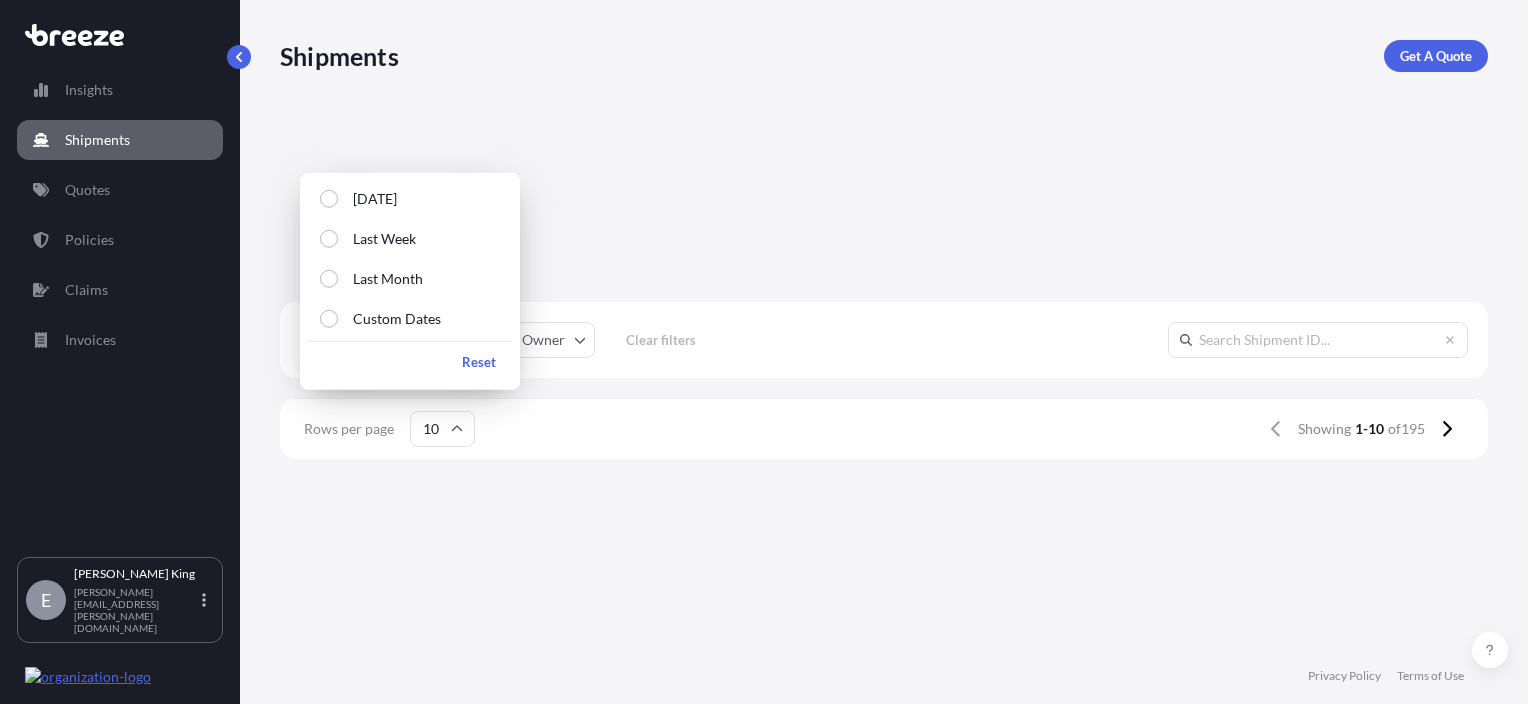 click on "Created on" at bounding box center [370, 340] 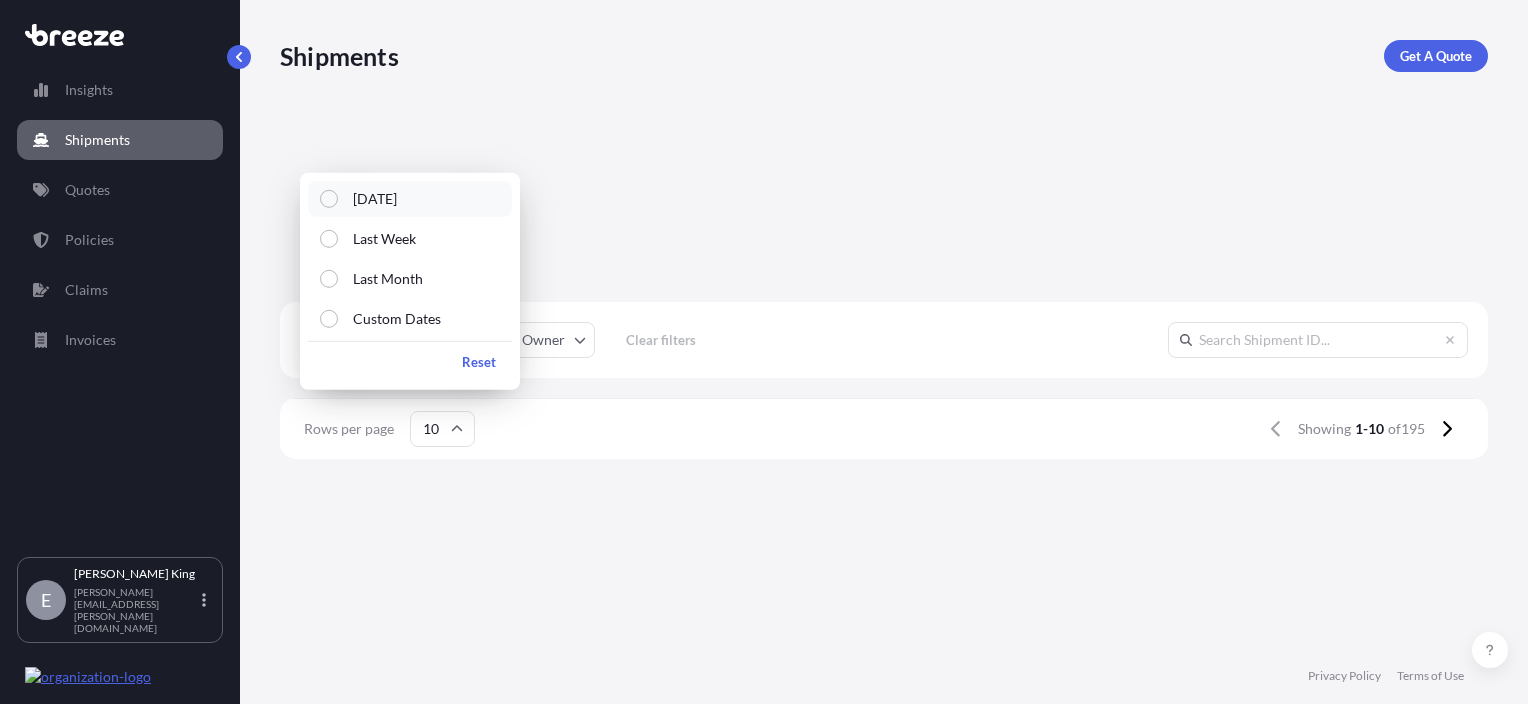 click on "[DATE]" at bounding box center [375, 199] 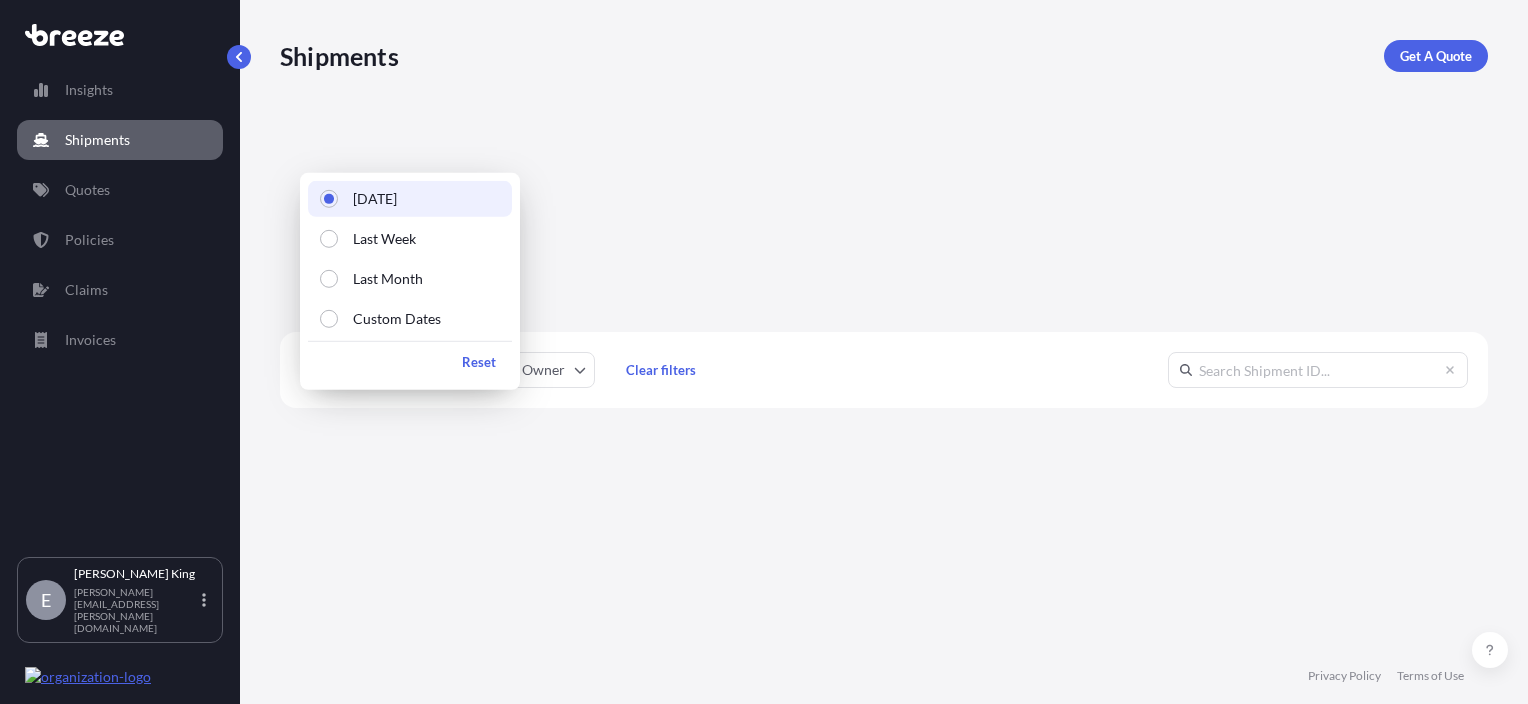 scroll, scrollTop: 16, scrollLeft: 16, axis: both 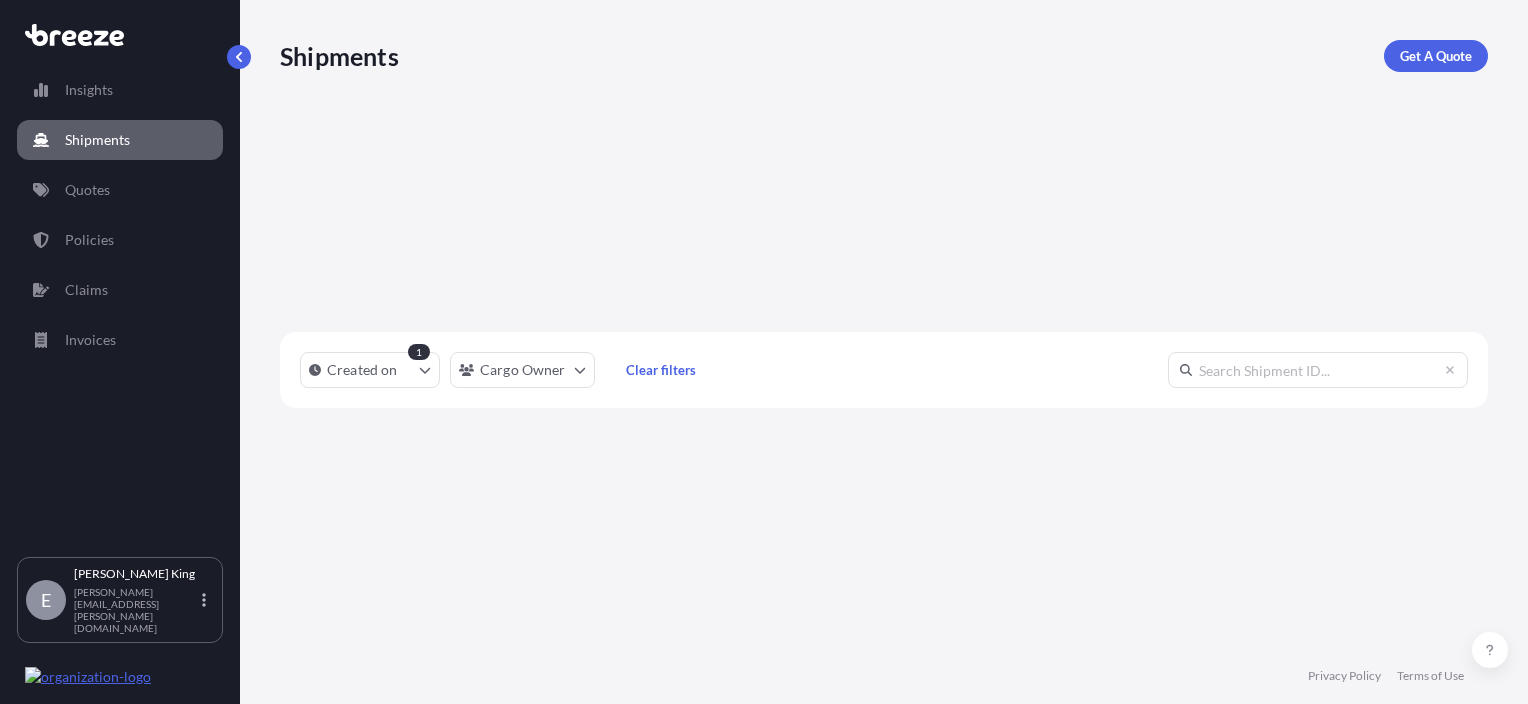 click at bounding box center [884, 684] 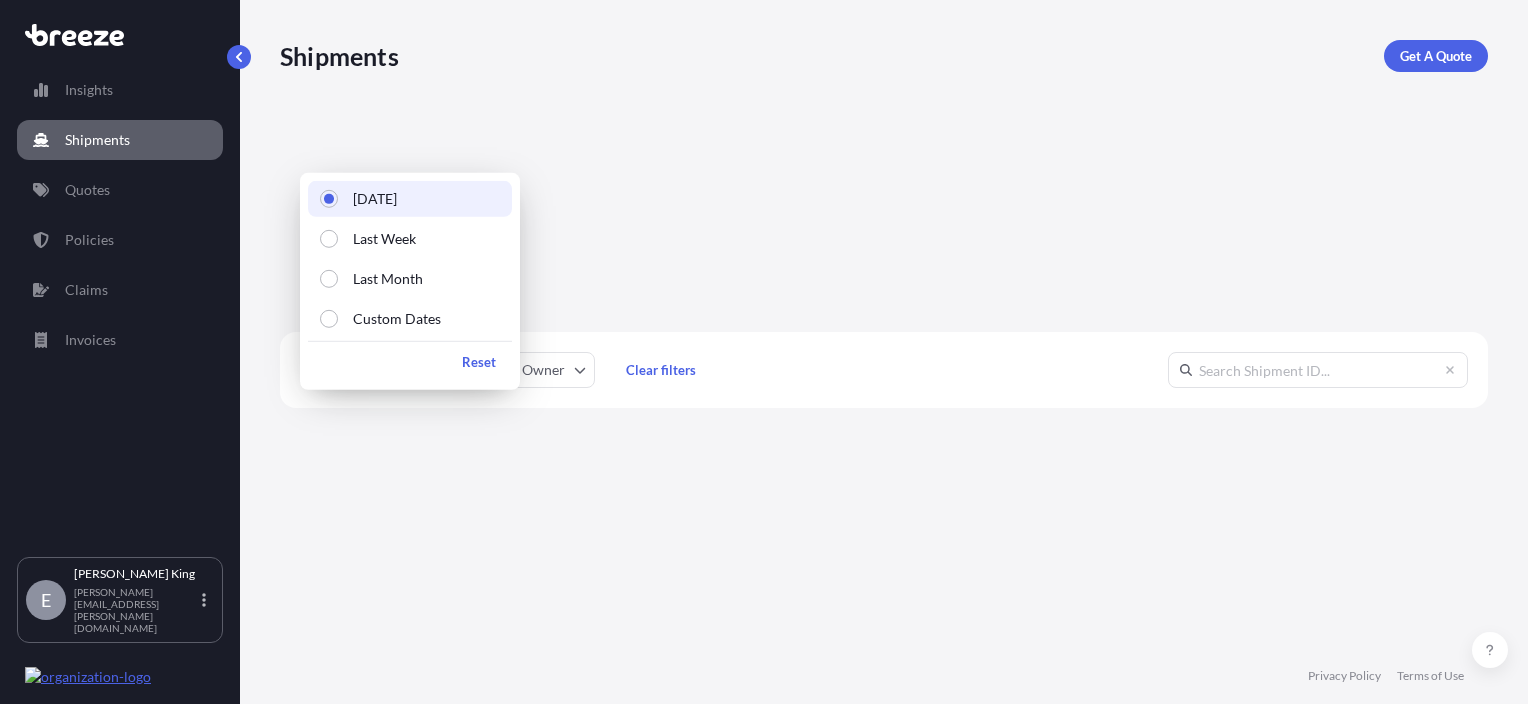 click on "Created on" at bounding box center [362, 370] 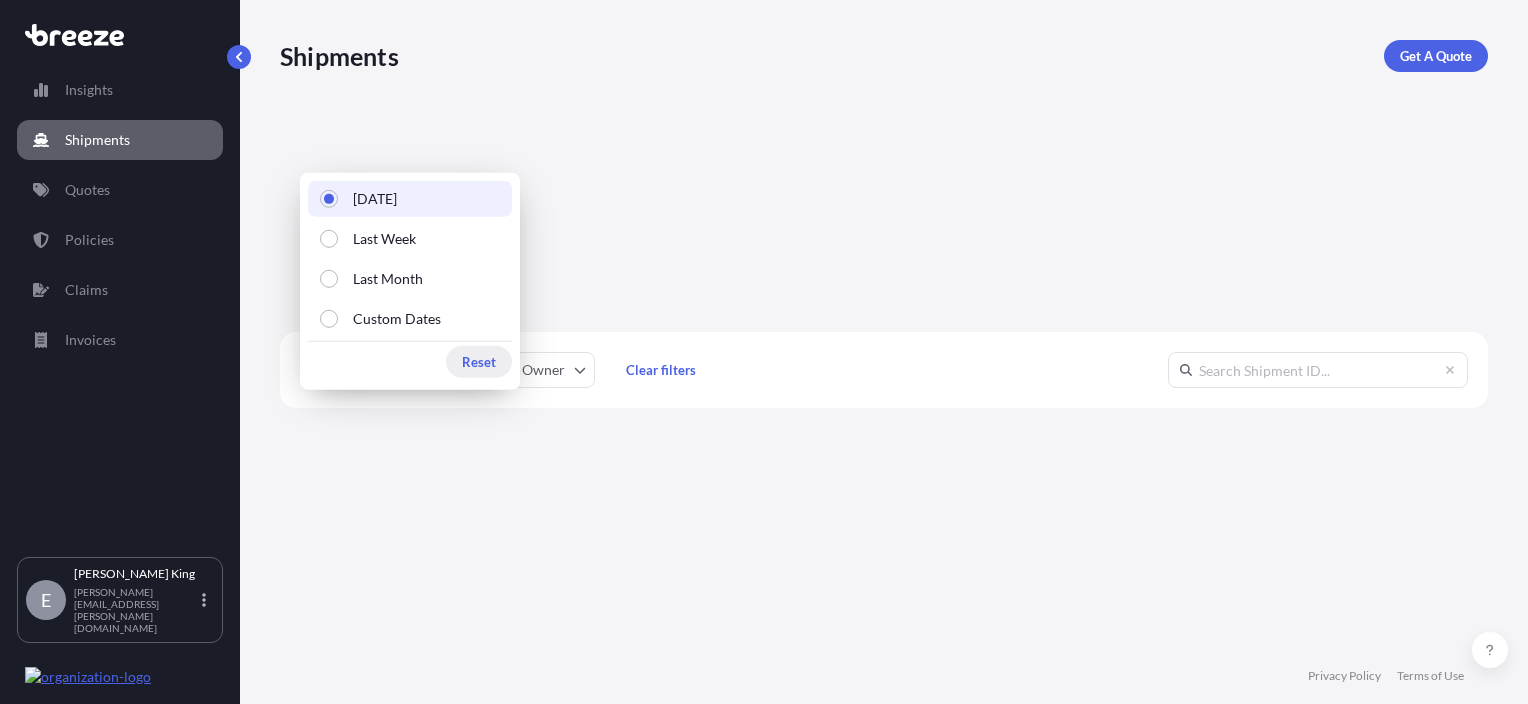 click on "Reset" at bounding box center [479, 362] 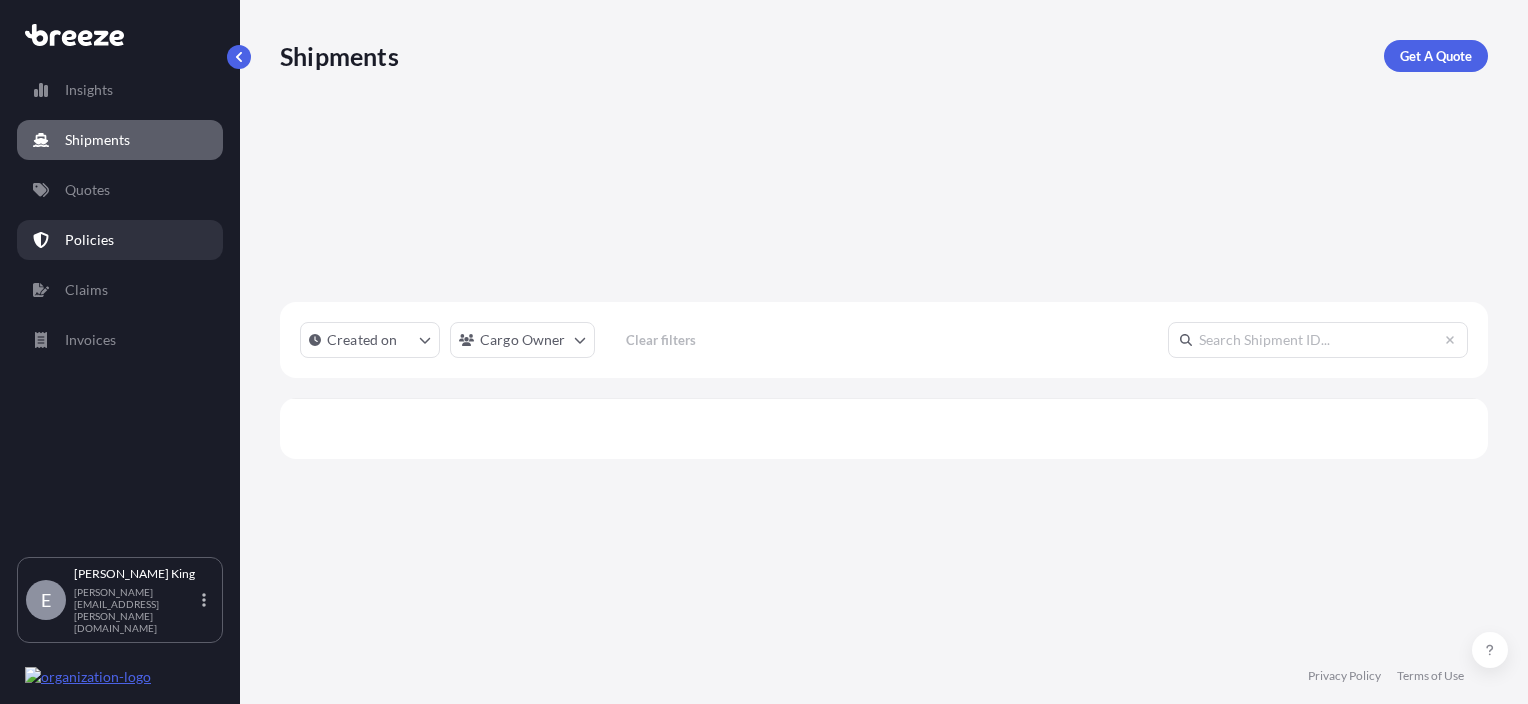 click on "Policies" at bounding box center (89, 240) 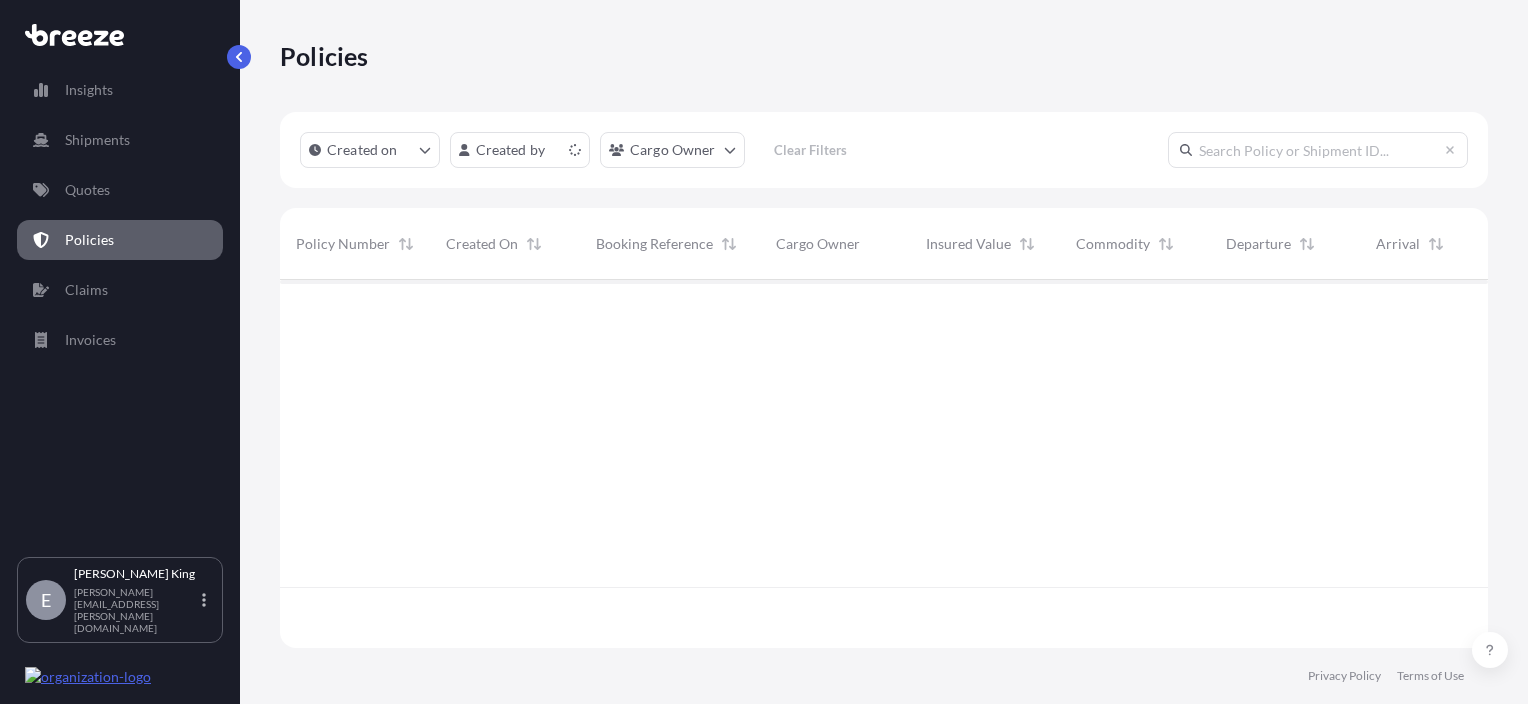 scroll, scrollTop: 16, scrollLeft: 16, axis: both 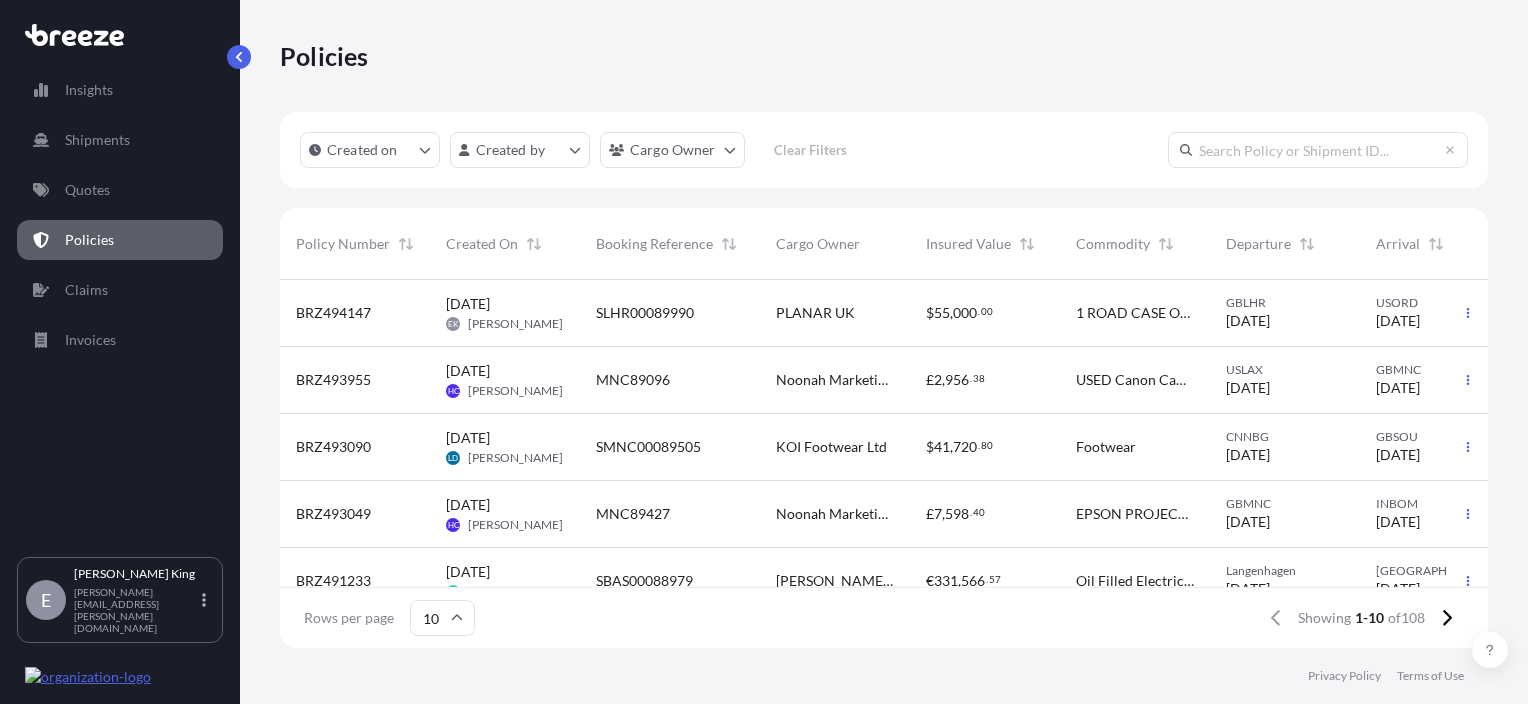 click on "[DATE] EK [PERSON_NAME]" at bounding box center [505, 313] 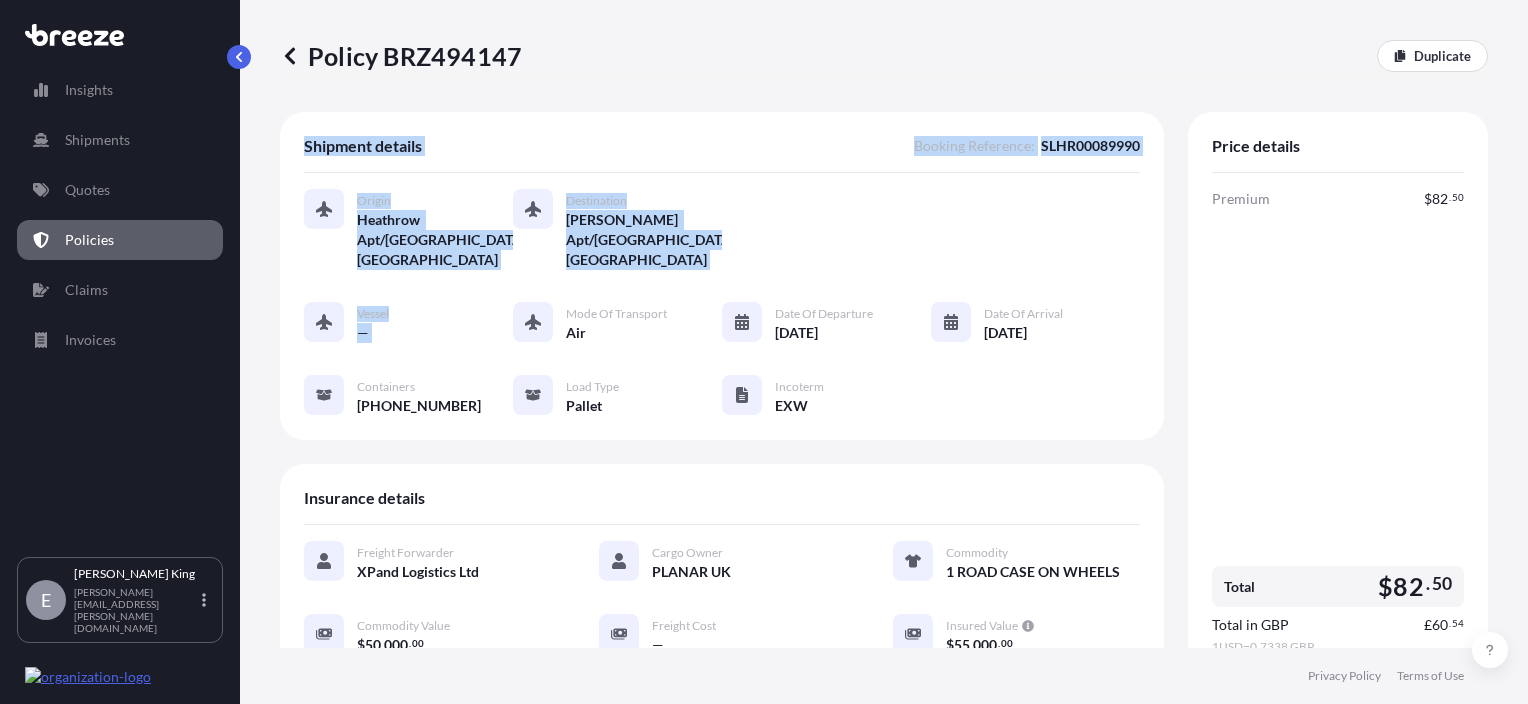 drag, startPoint x: 516, startPoint y: 333, endPoint x: 1521, endPoint y: 47, distance: 1044.9023 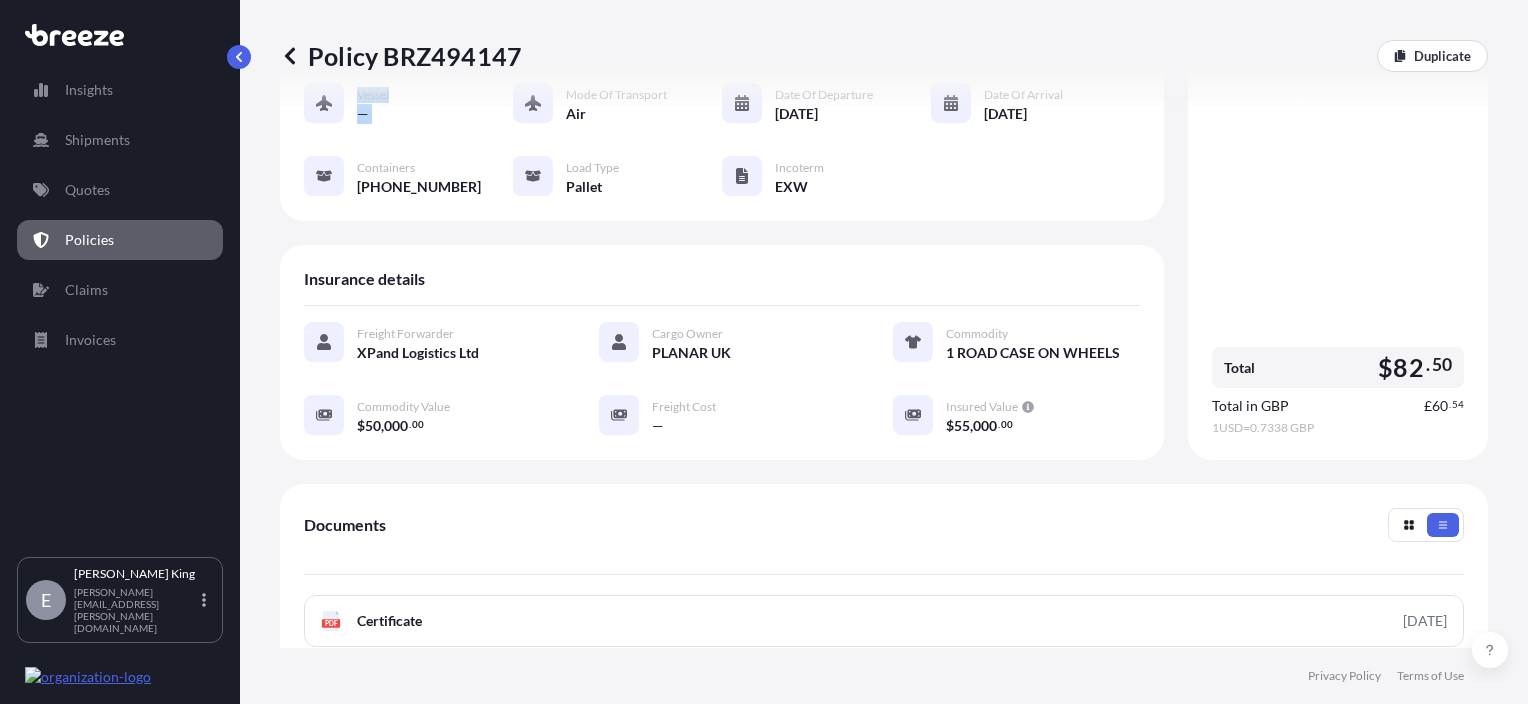 scroll, scrollTop: 296, scrollLeft: 0, axis: vertical 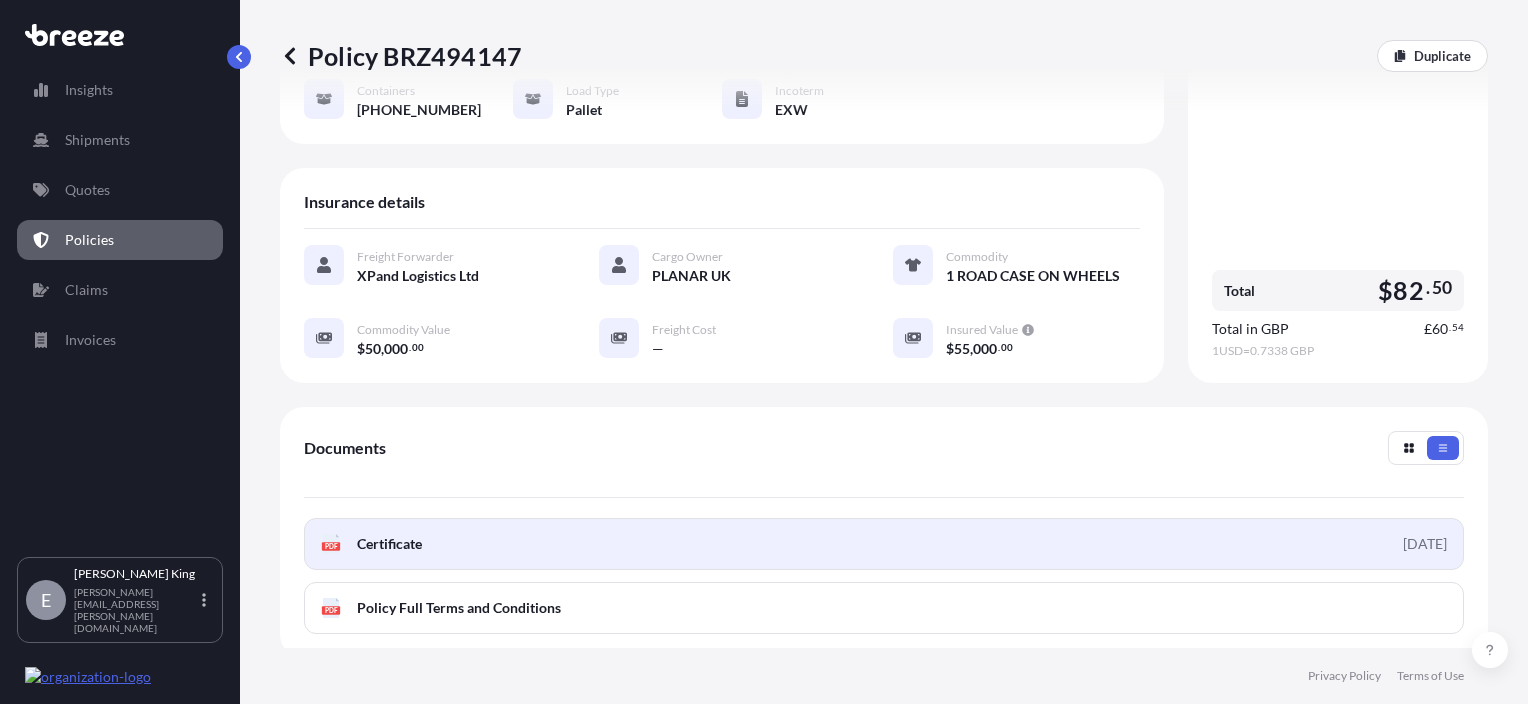 click on "PDF Certificate" at bounding box center (371, 544) 